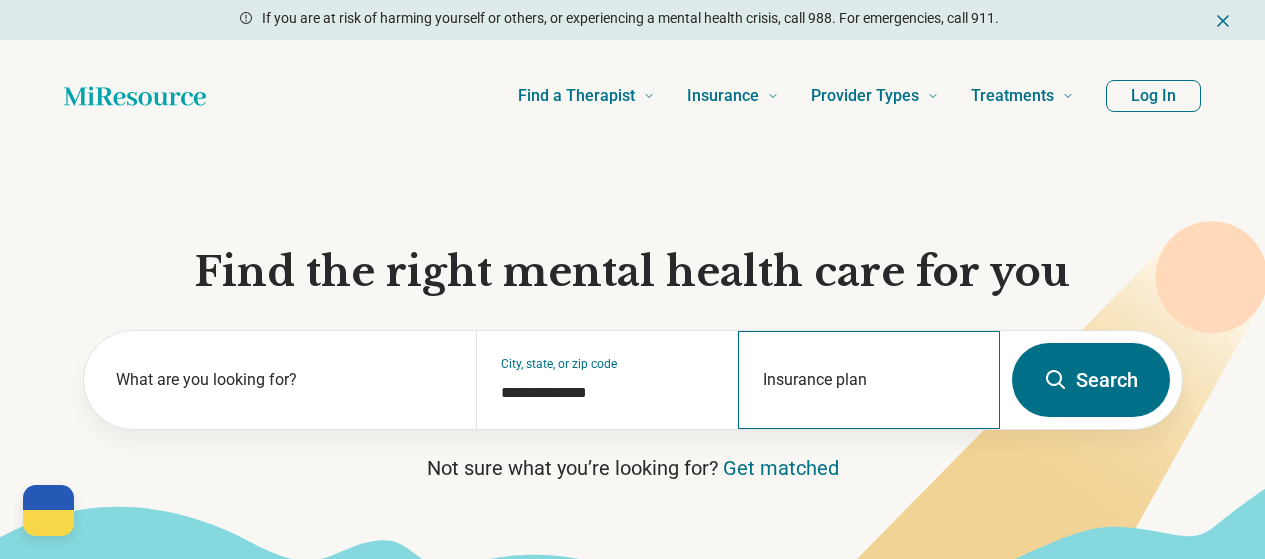 scroll, scrollTop: 0, scrollLeft: 0, axis: both 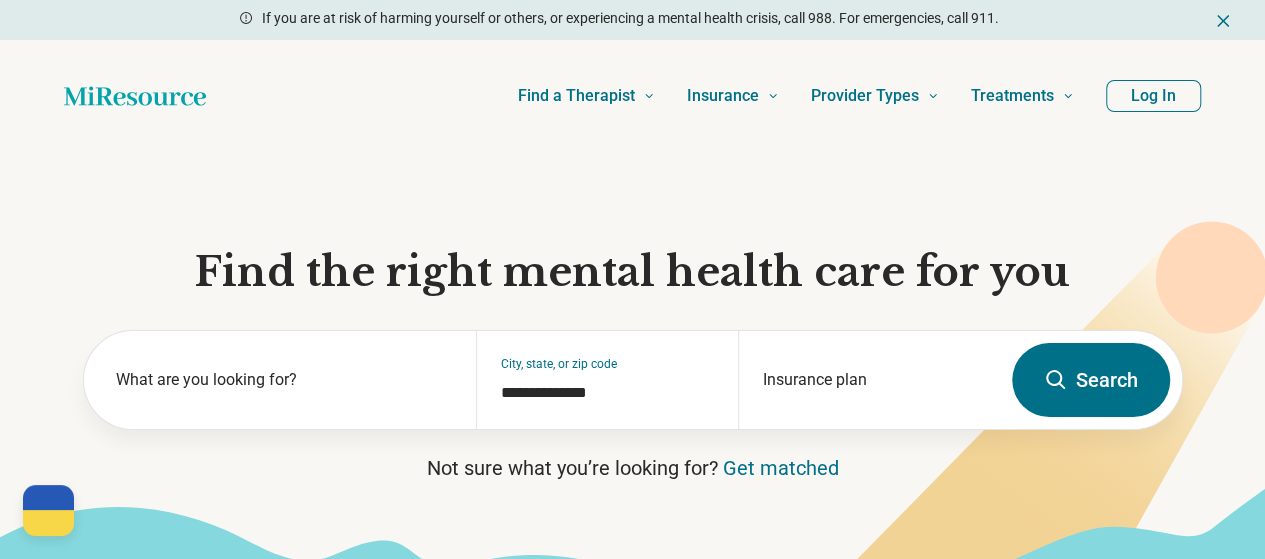 click on "Log In" at bounding box center (1153, 96) 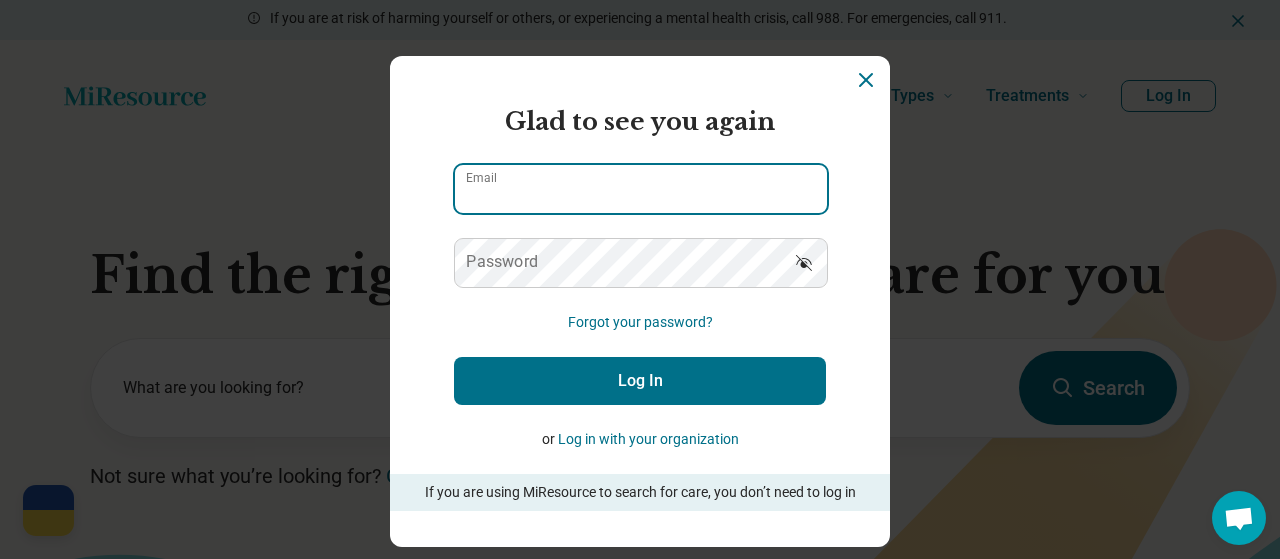 click on "Email" at bounding box center (641, 189) 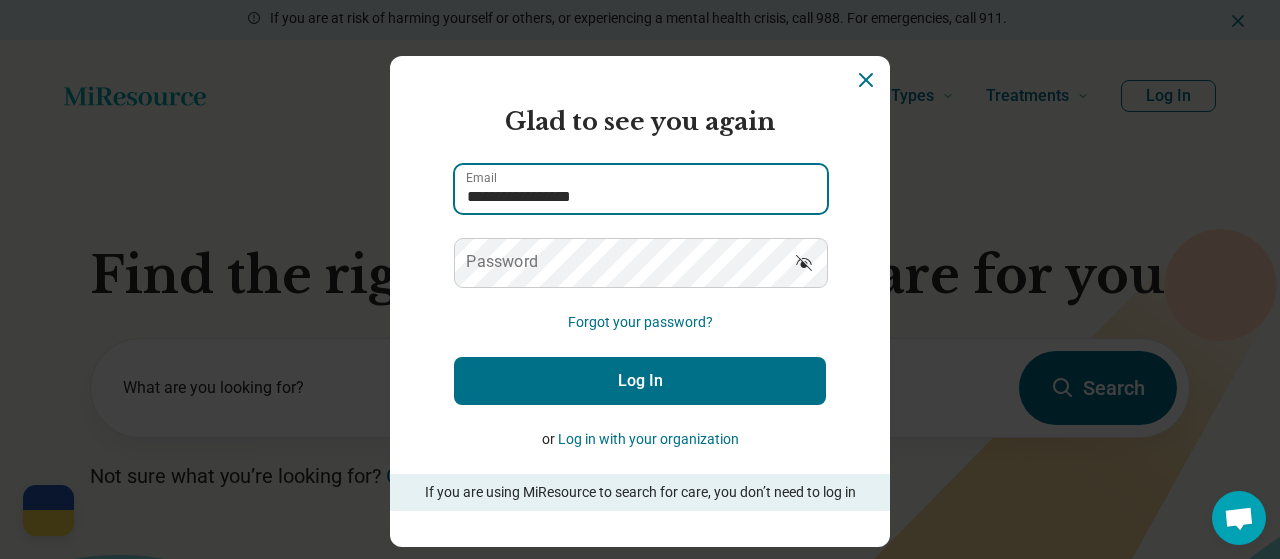 type on "**********" 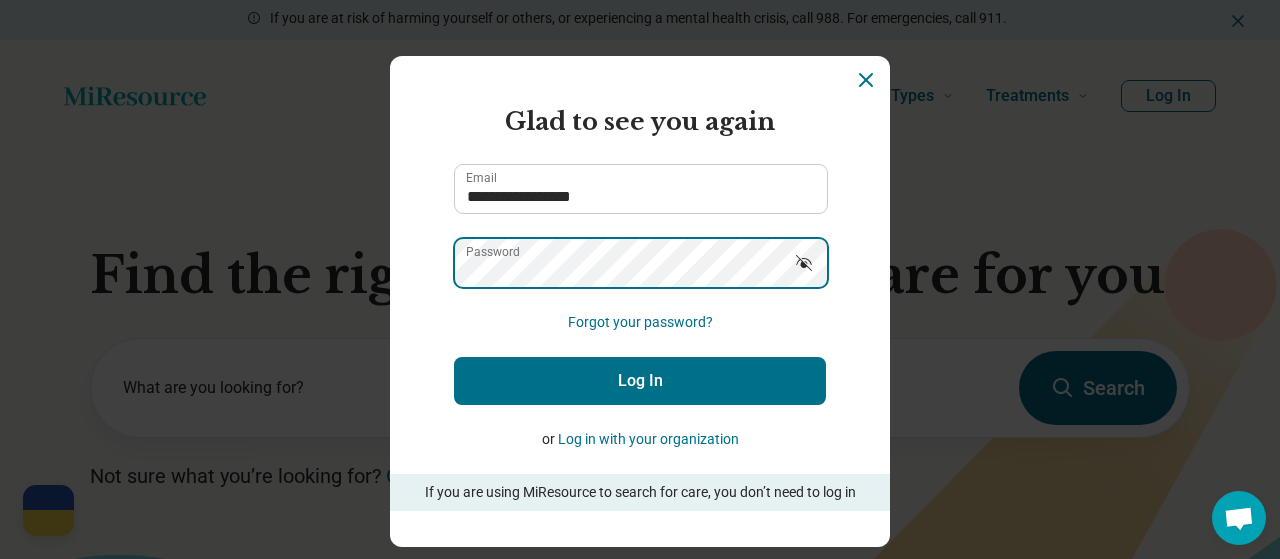click on "Log In" at bounding box center (640, 381) 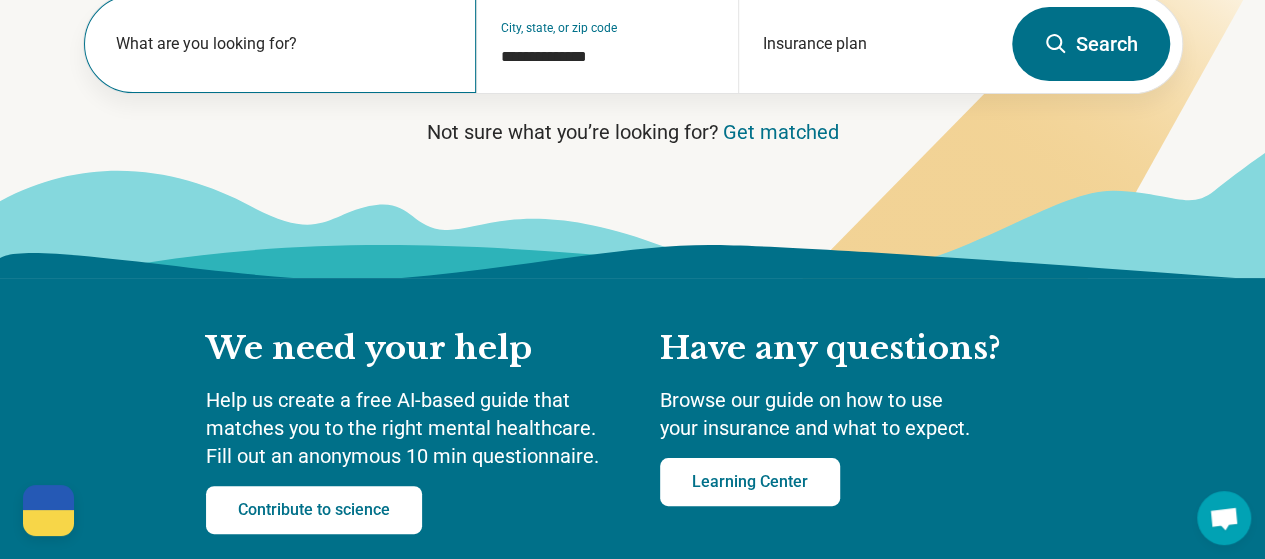 scroll, scrollTop: 100, scrollLeft: 0, axis: vertical 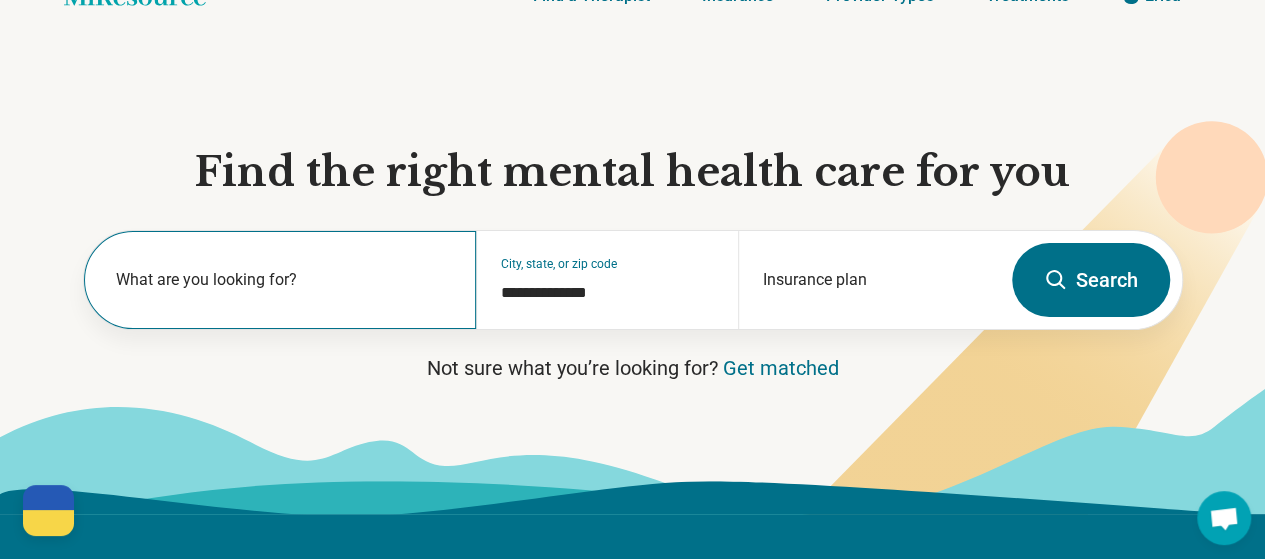 click on "What are you looking for?" at bounding box center (280, 280) 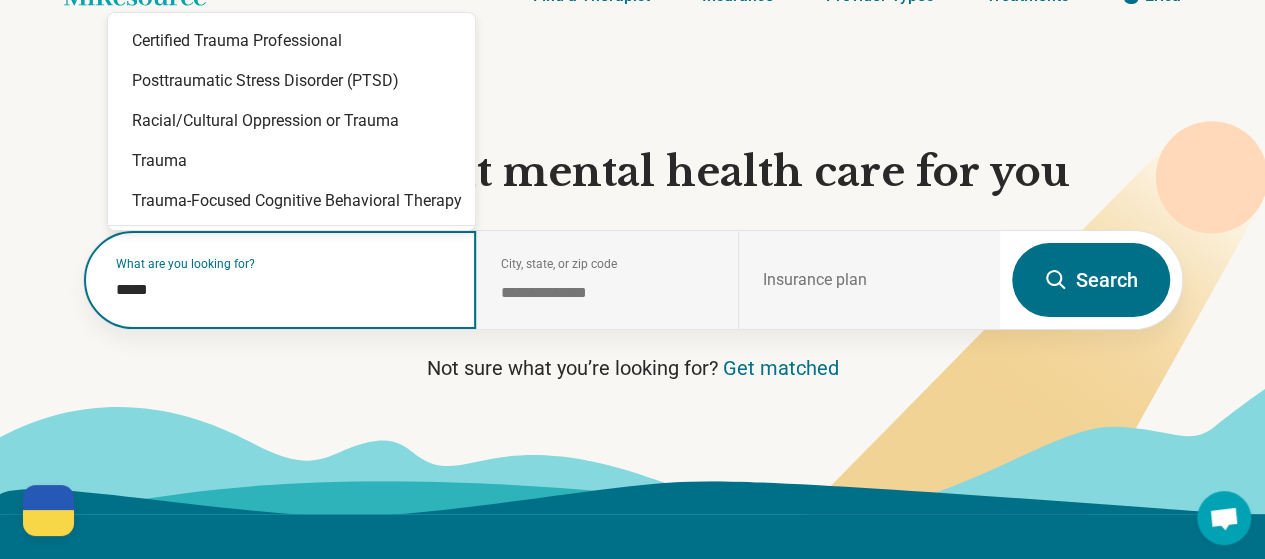 type on "******" 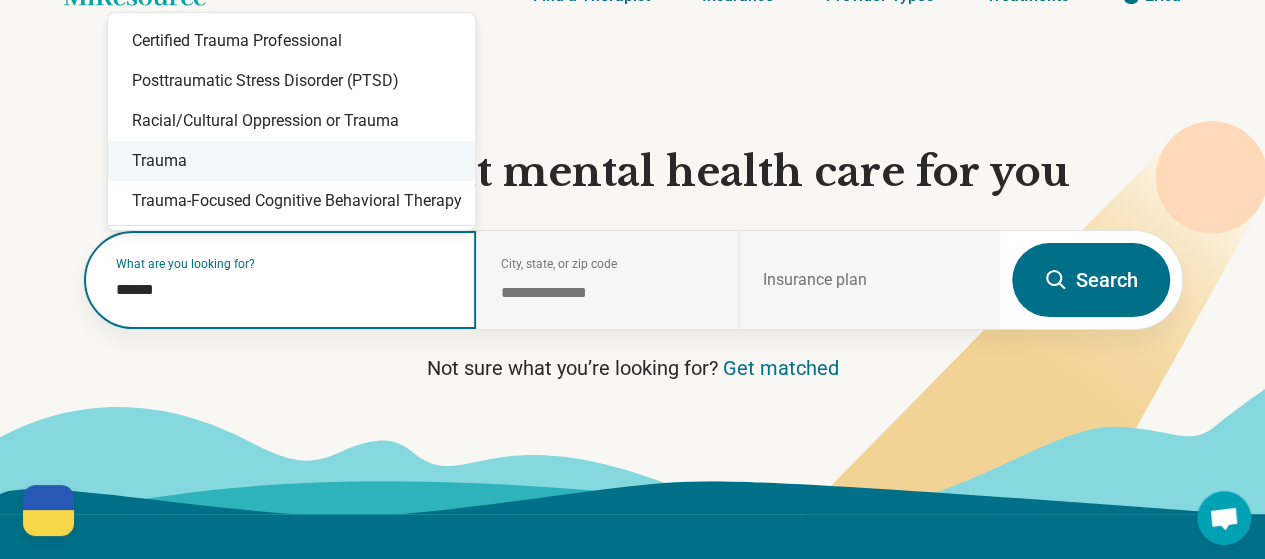 click on "Trauma" at bounding box center [291, 161] 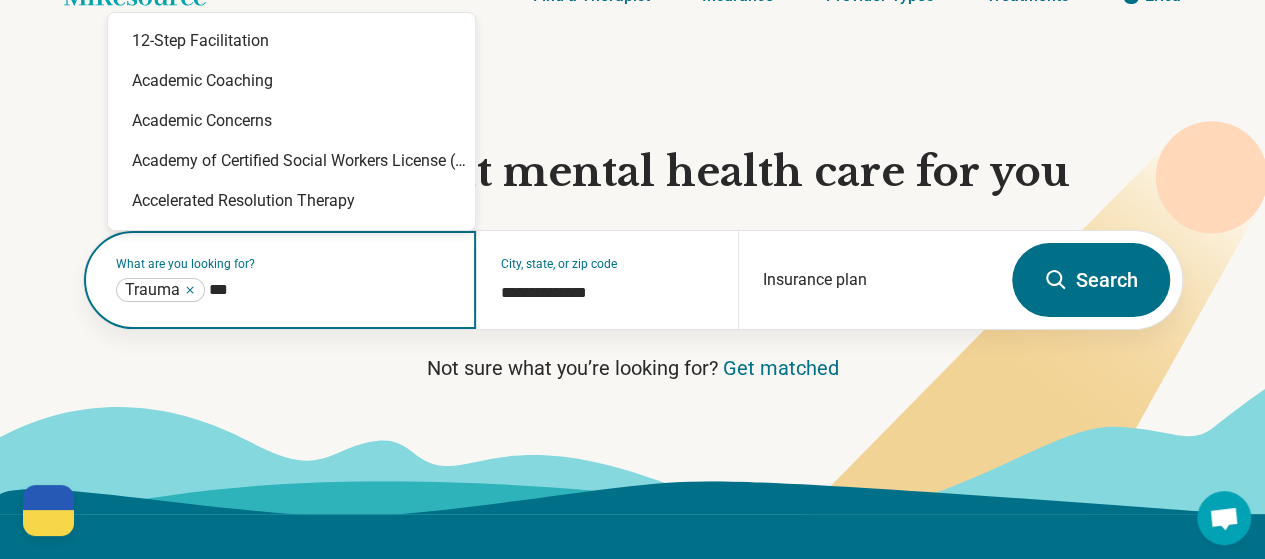 type on "****" 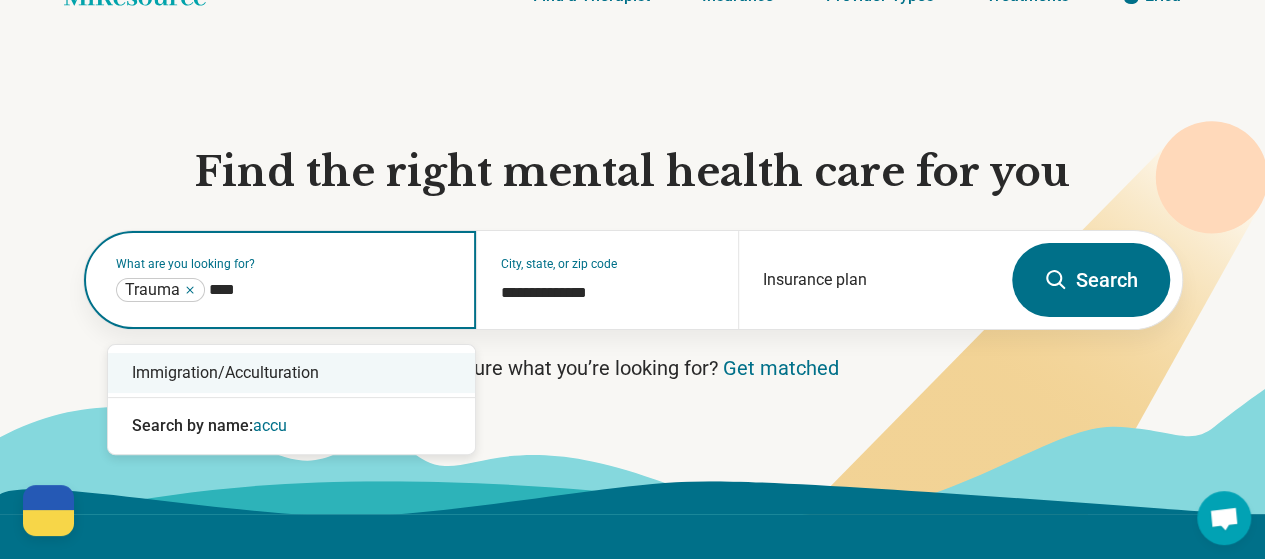 click on "Immigration/Acculturation" at bounding box center [291, 373] 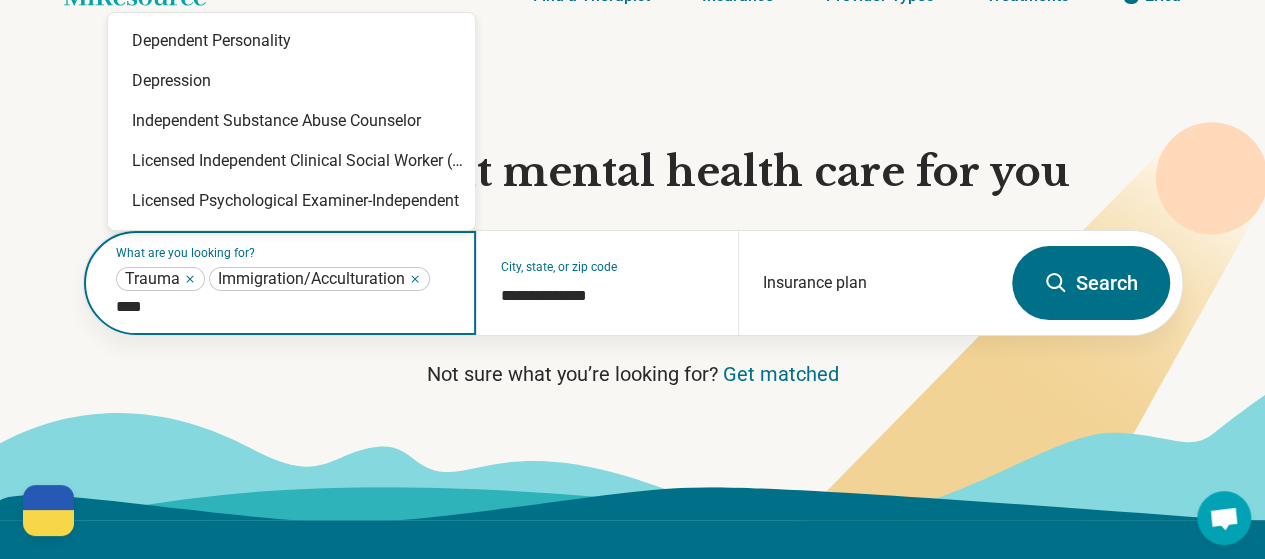type on "*****" 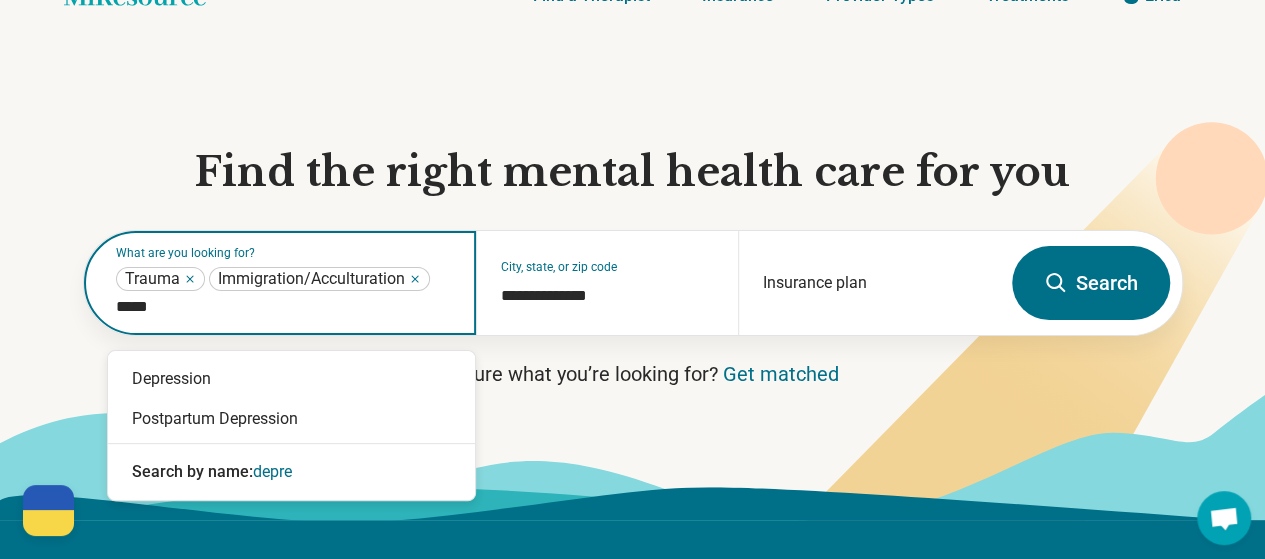 click on "Depression" at bounding box center (291, 379) 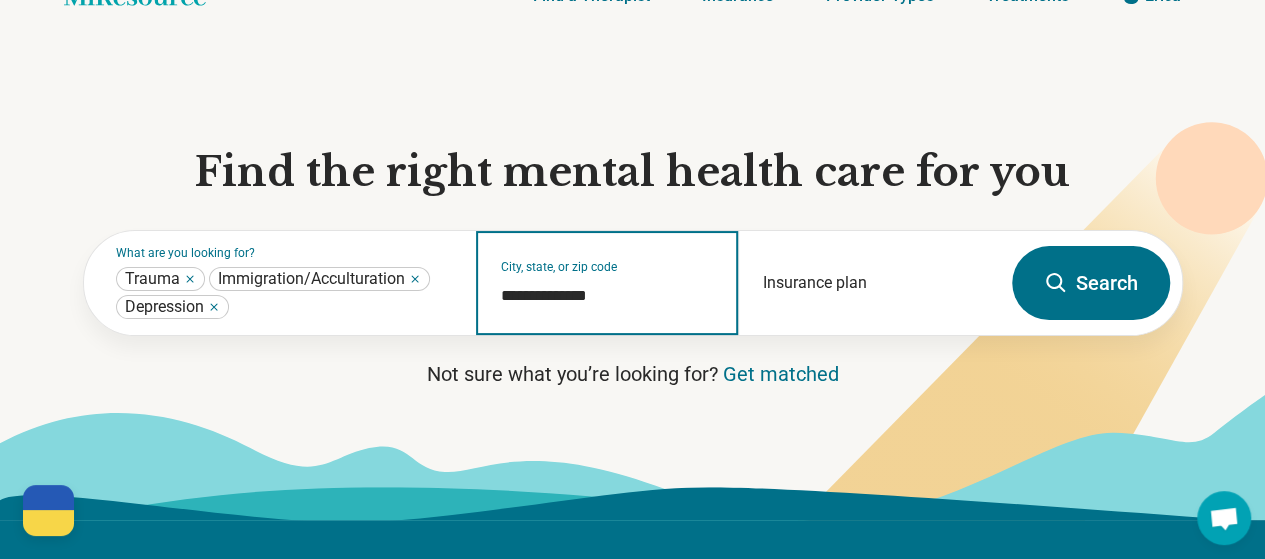 drag, startPoint x: 643, startPoint y: 293, endPoint x: 489, endPoint y: 305, distance: 154.46683 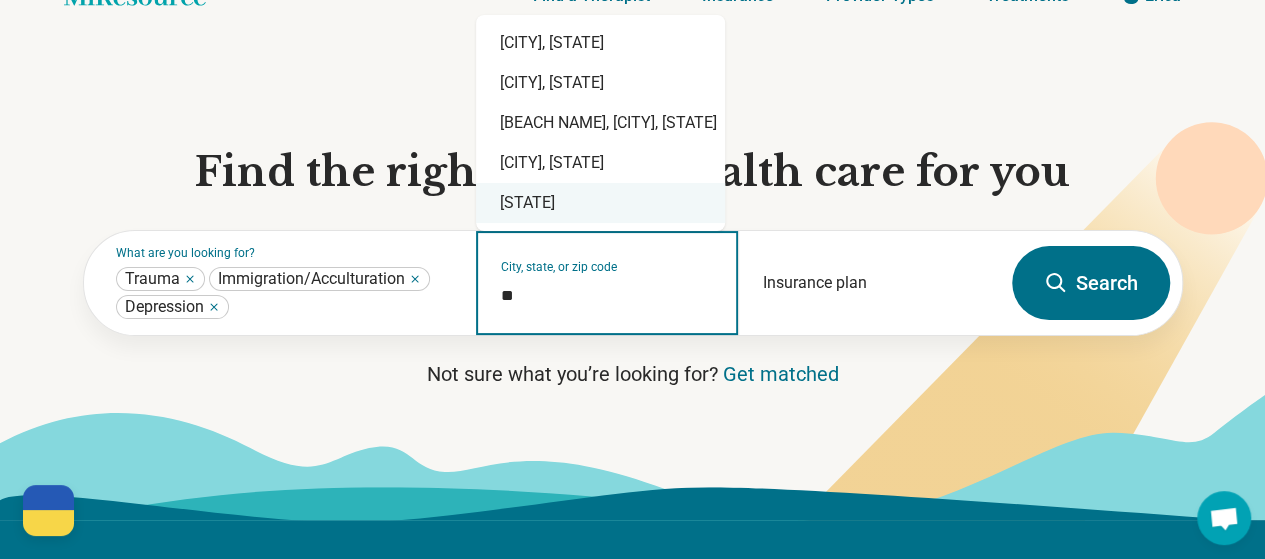 click on "[STATE]" at bounding box center [600, 203] 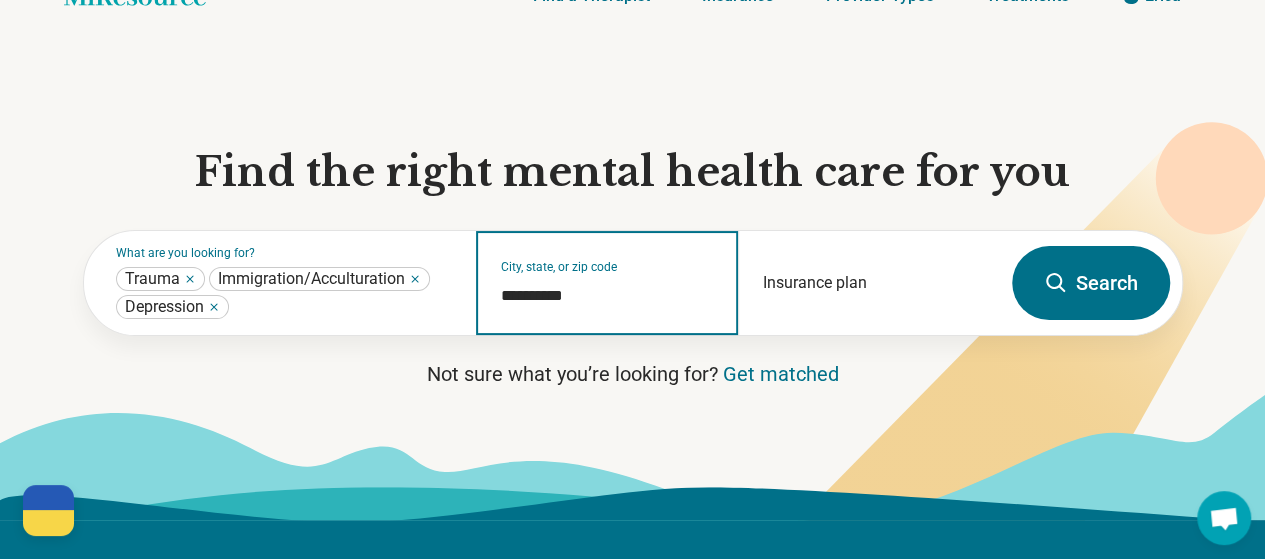 type on "**********" 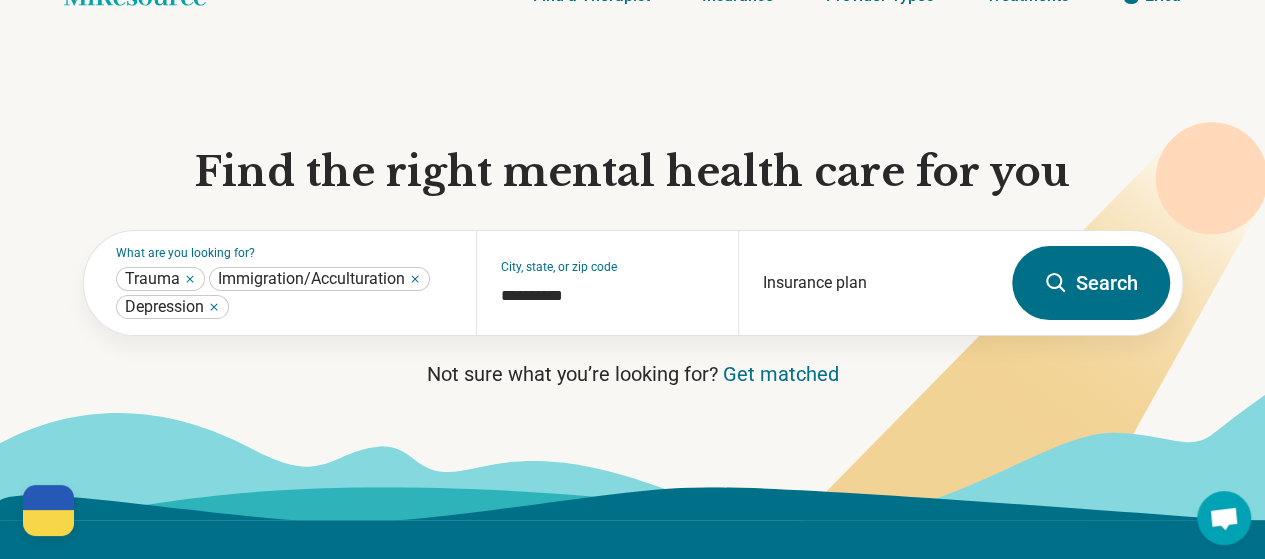 click 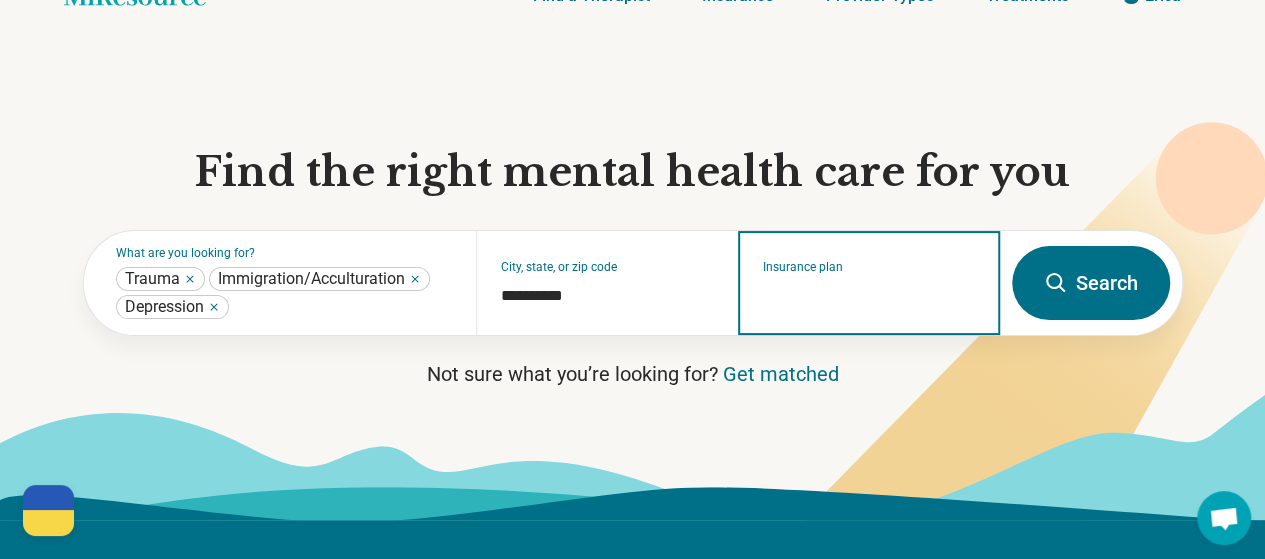 click on "Insurance plan" at bounding box center (869, 296) 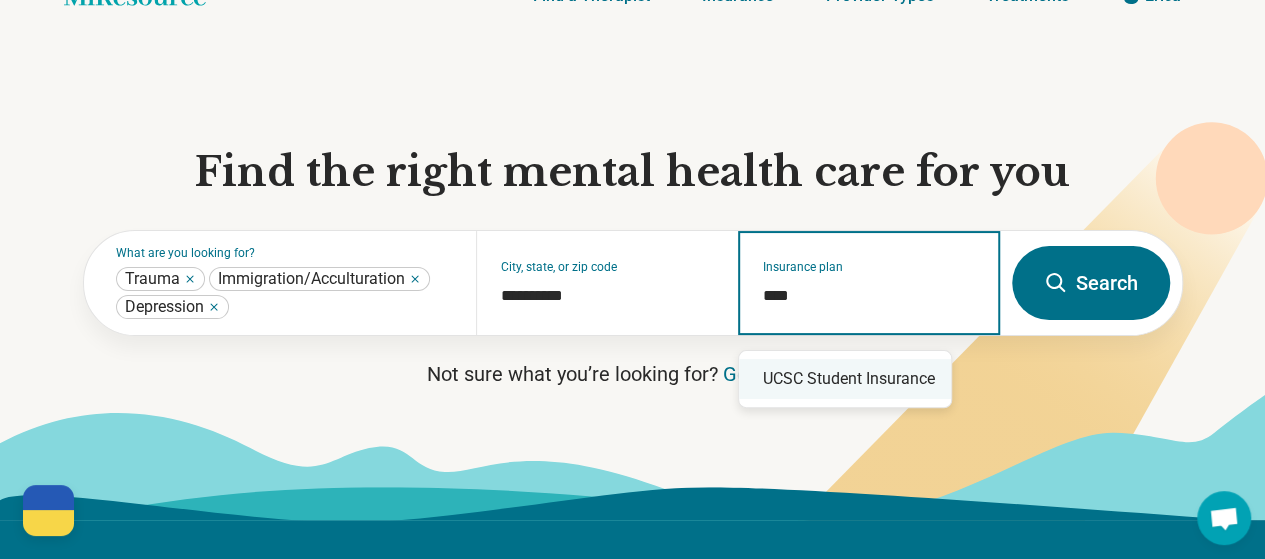 click on "UCSC Student Insurance" at bounding box center (845, 379) 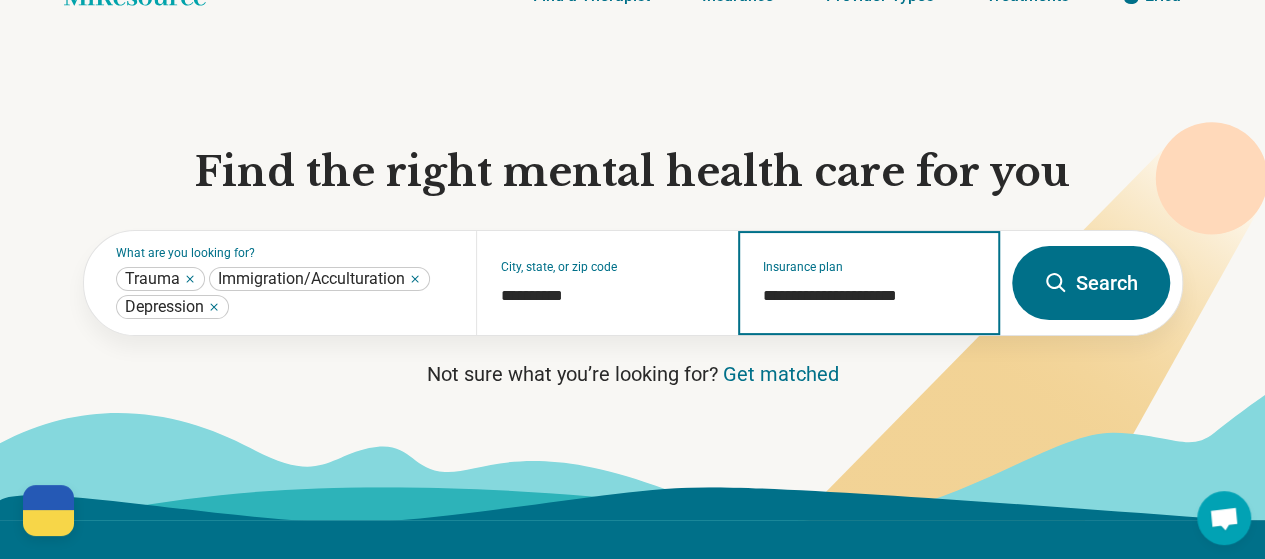 type on "**********" 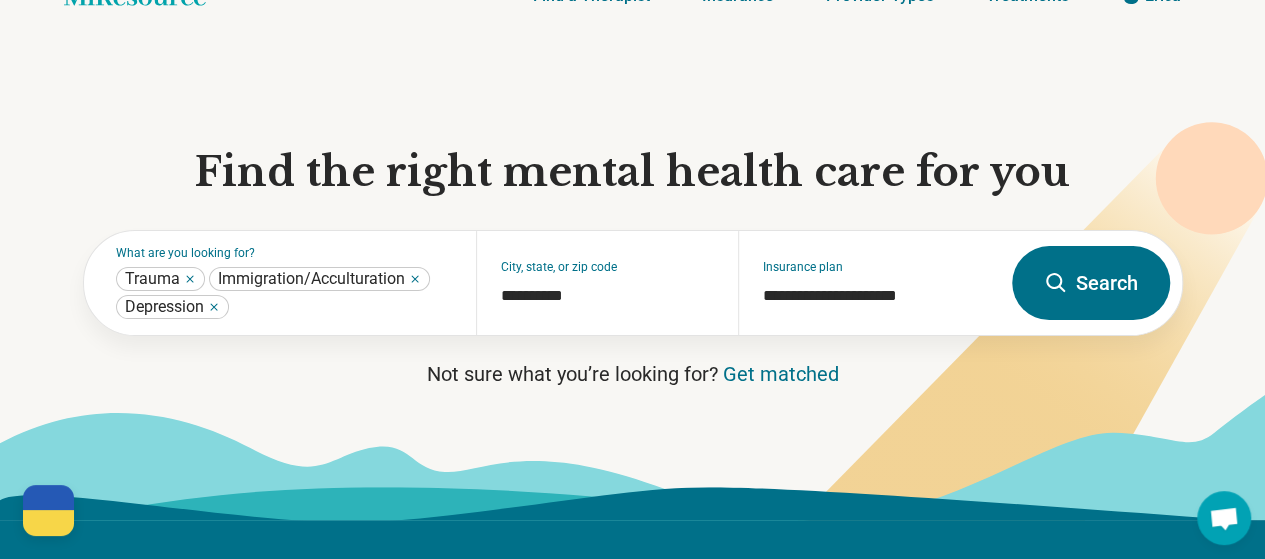 click on "Search" at bounding box center (1091, 283) 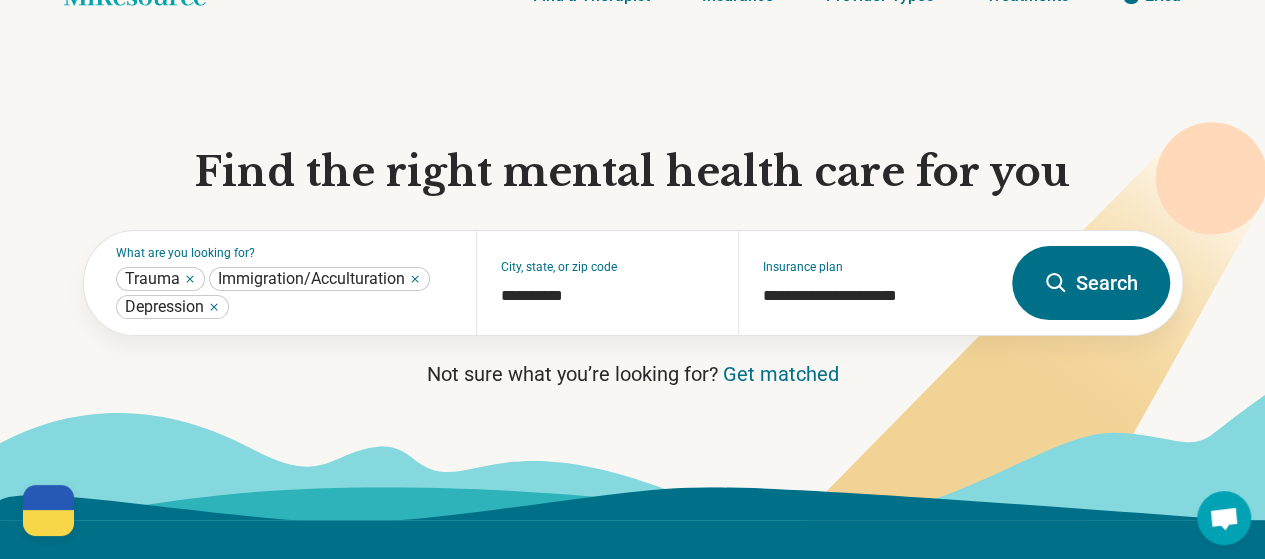 scroll, scrollTop: 0, scrollLeft: 0, axis: both 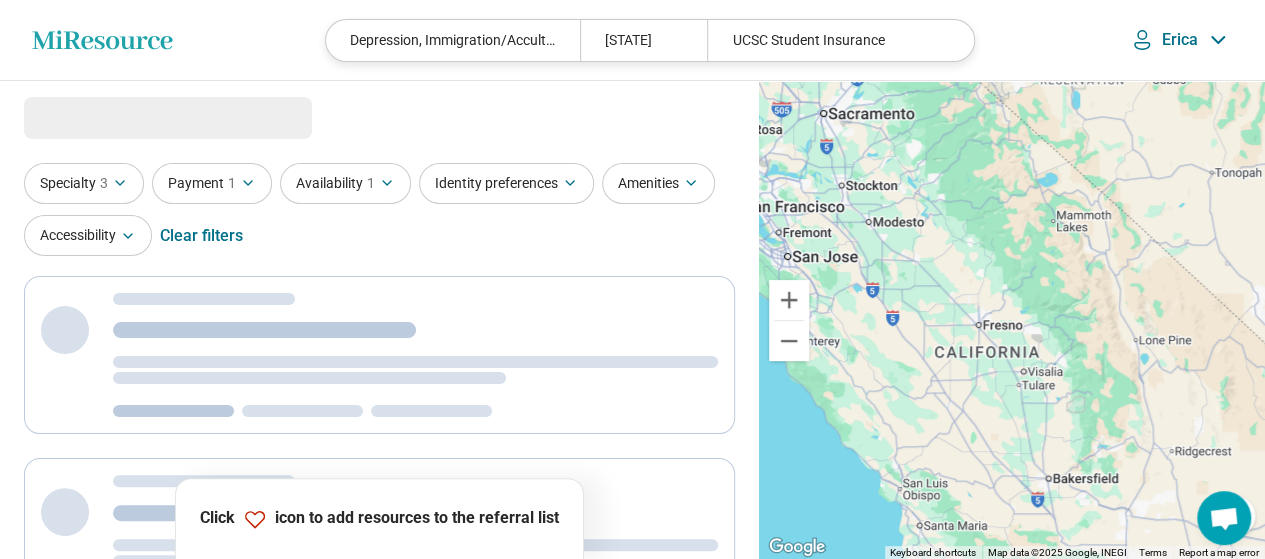 select on "***" 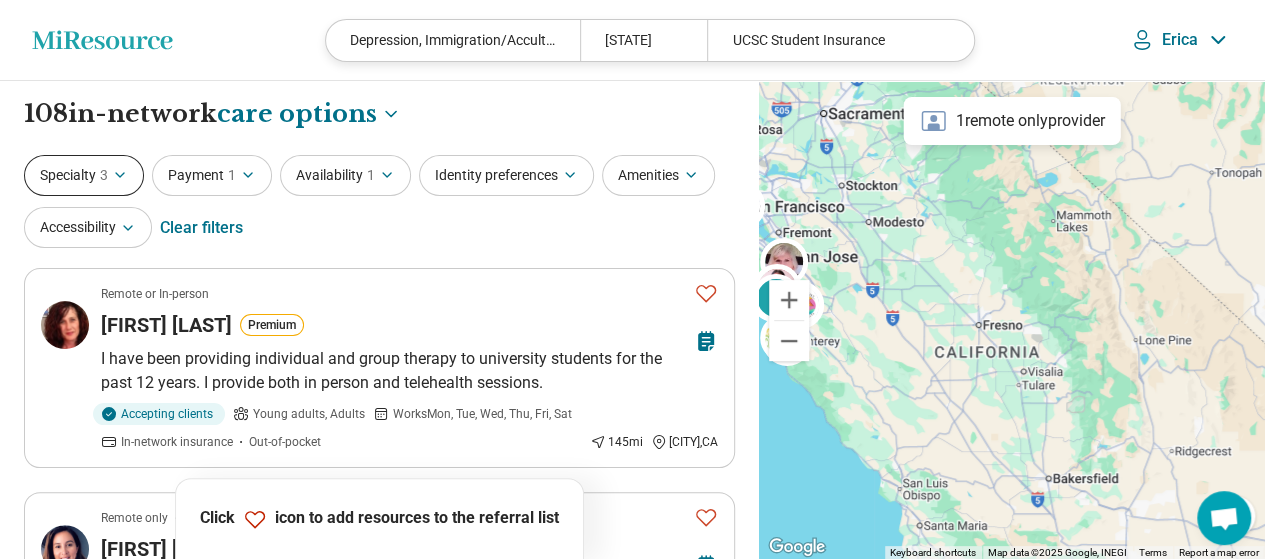 click on "Specialty 3" at bounding box center [84, 175] 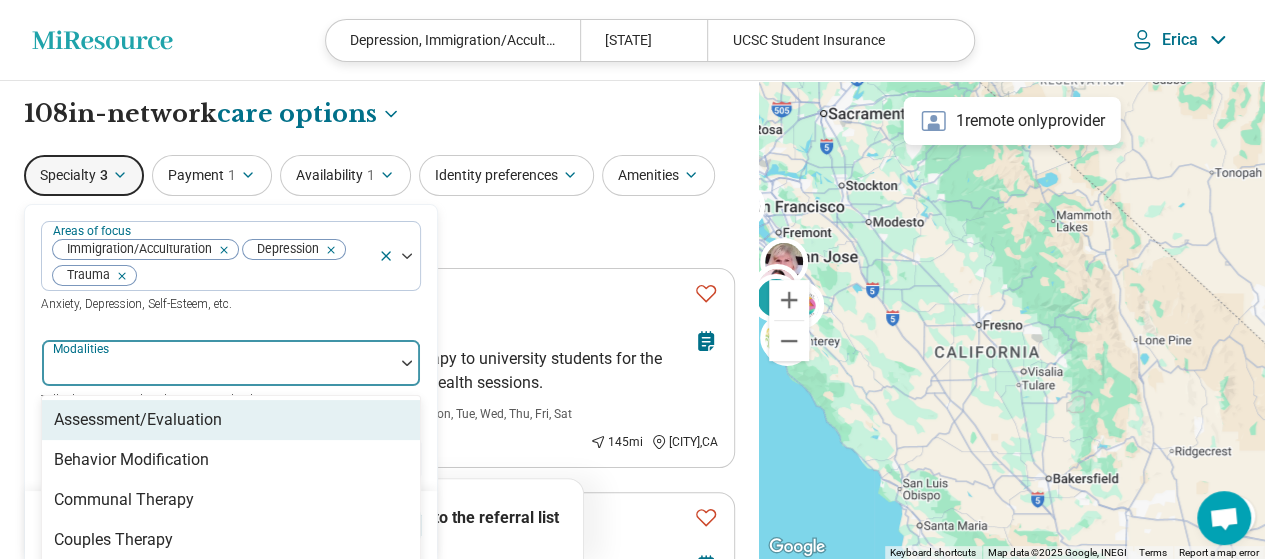 click at bounding box center (218, 371) 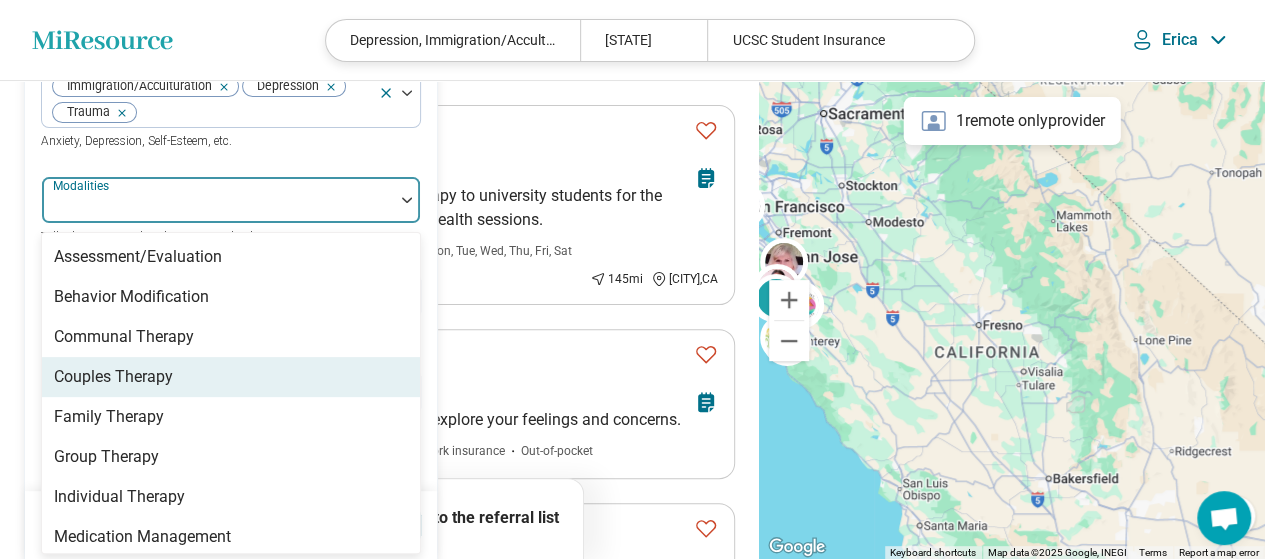 scroll, scrollTop: 164, scrollLeft: 0, axis: vertical 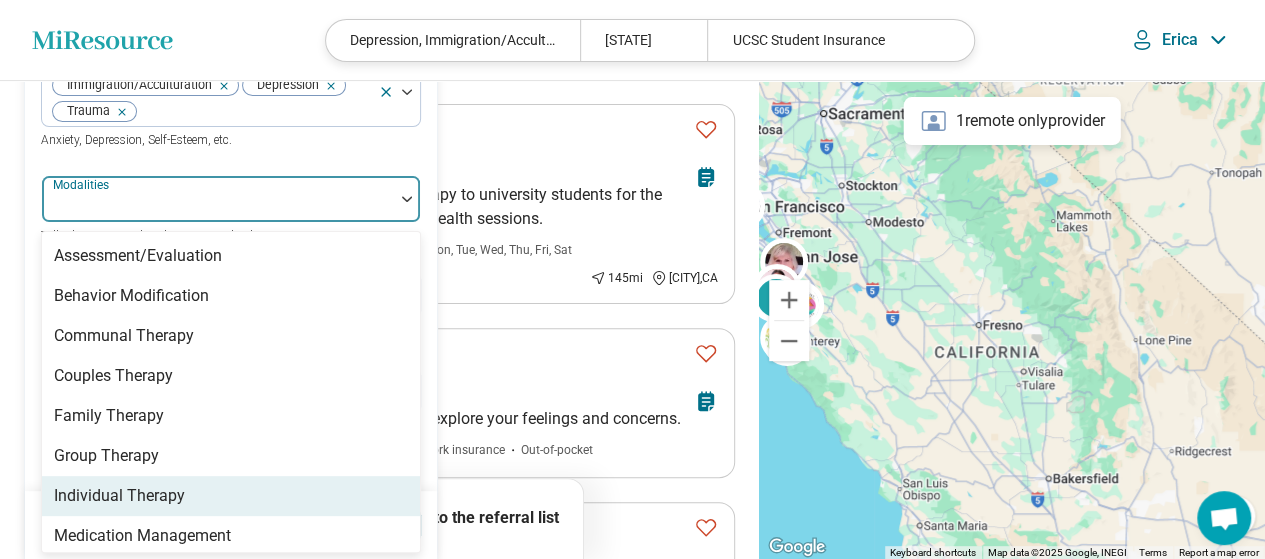 click on "Individual Therapy" at bounding box center (119, 496) 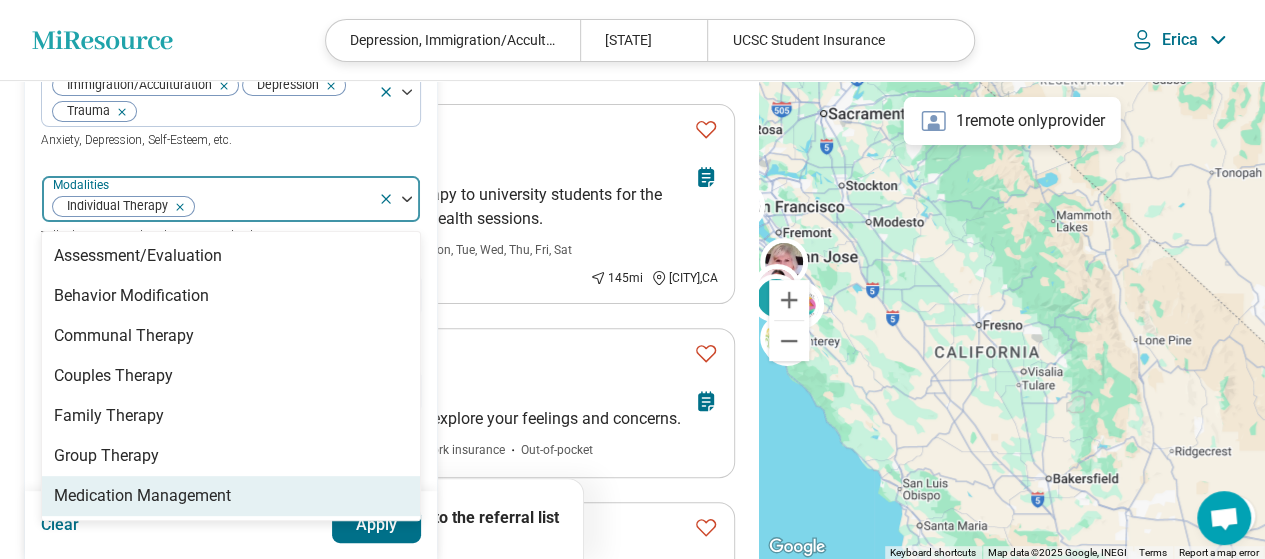 click on "Apply" at bounding box center (377, 525) 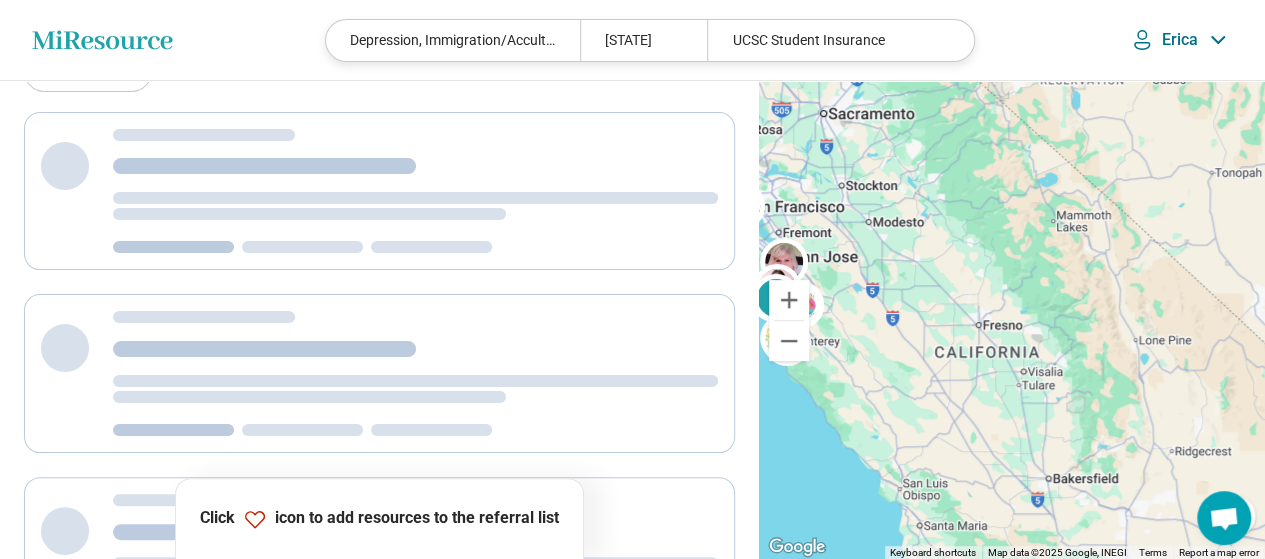 scroll, scrollTop: 34, scrollLeft: 0, axis: vertical 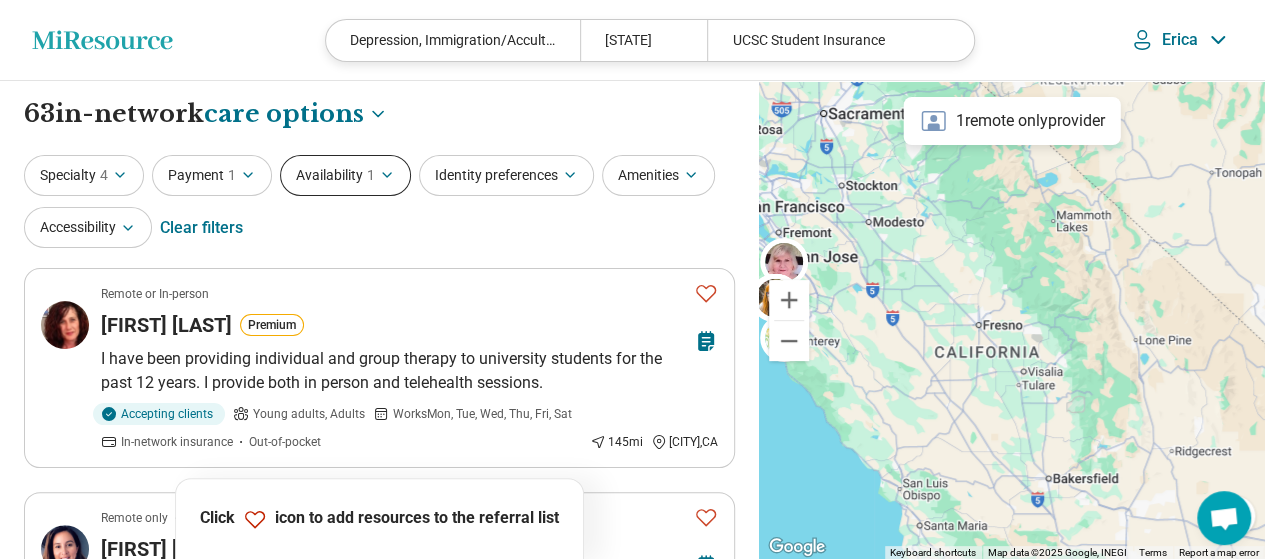 click on "Availability 1" at bounding box center (345, 175) 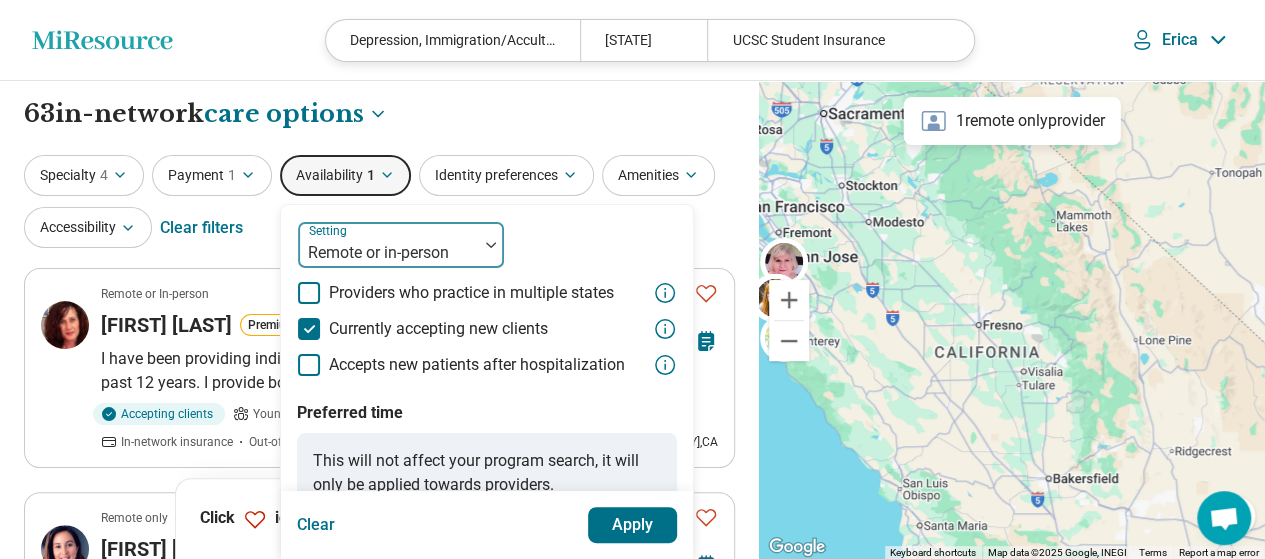 click at bounding box center (388, 253) 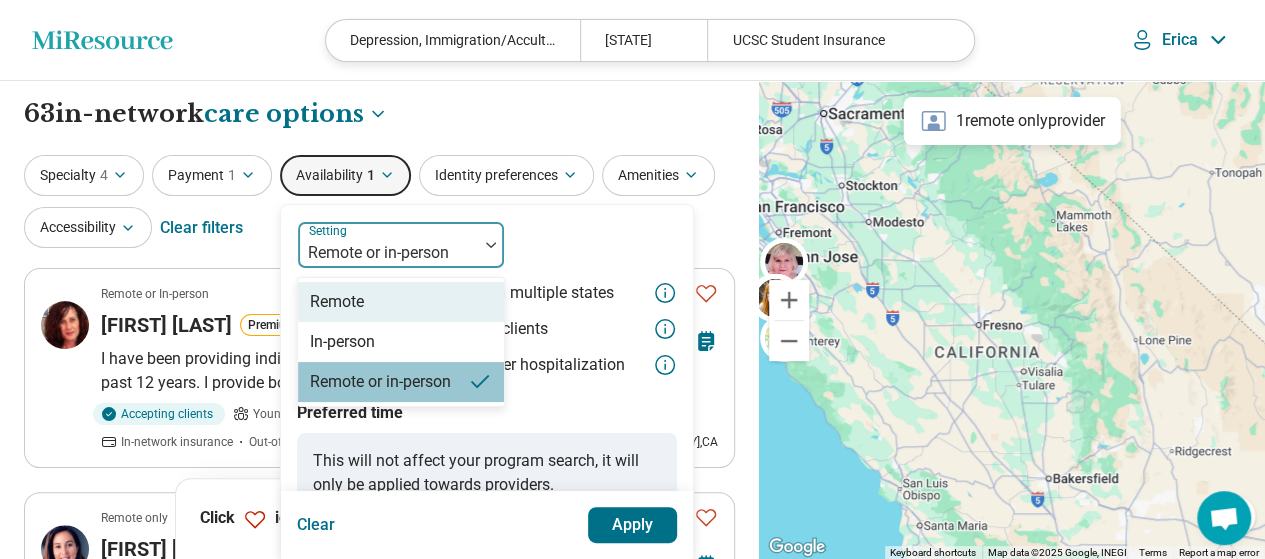 click on "Remote" at bounding box center (337, 302) 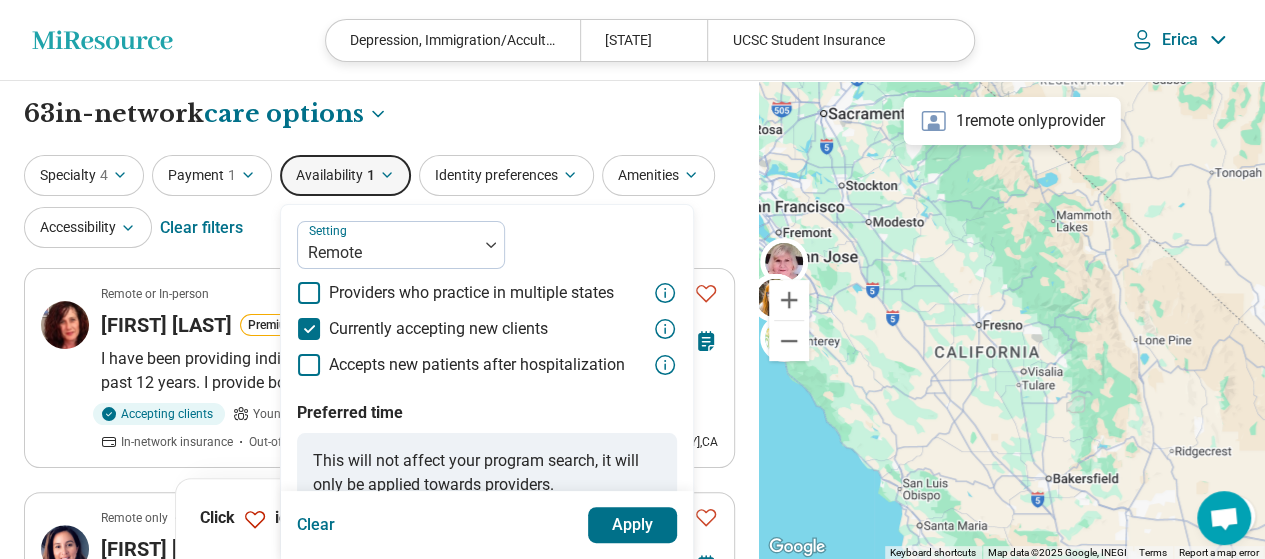 click on "Apply" at bounding box center [633, 525] 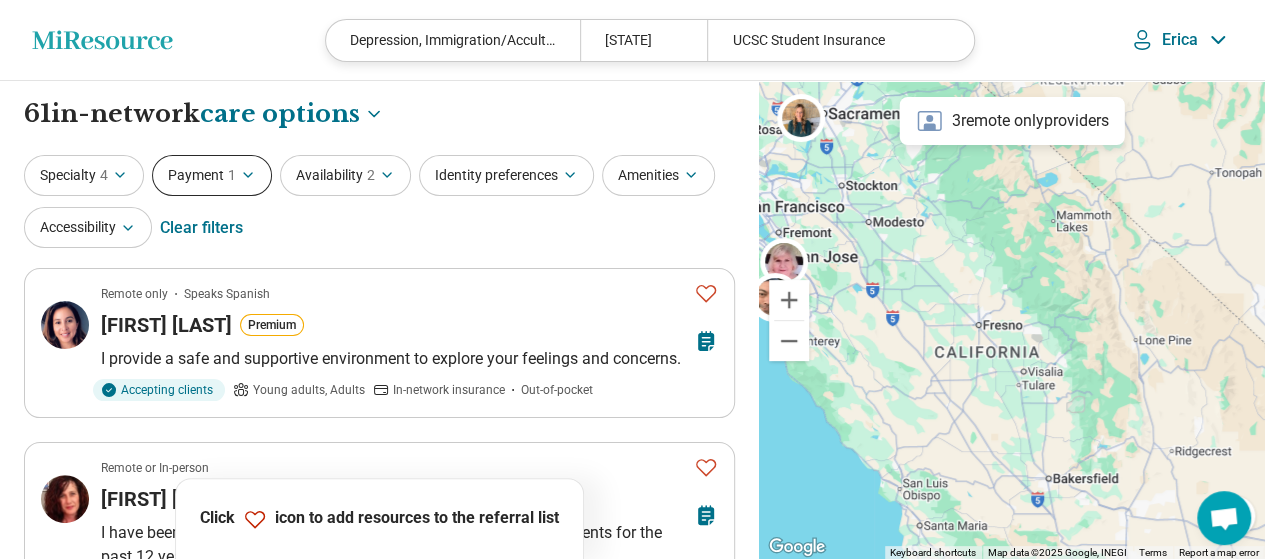 click on "Payment 1" at bounding box center (212, 175) 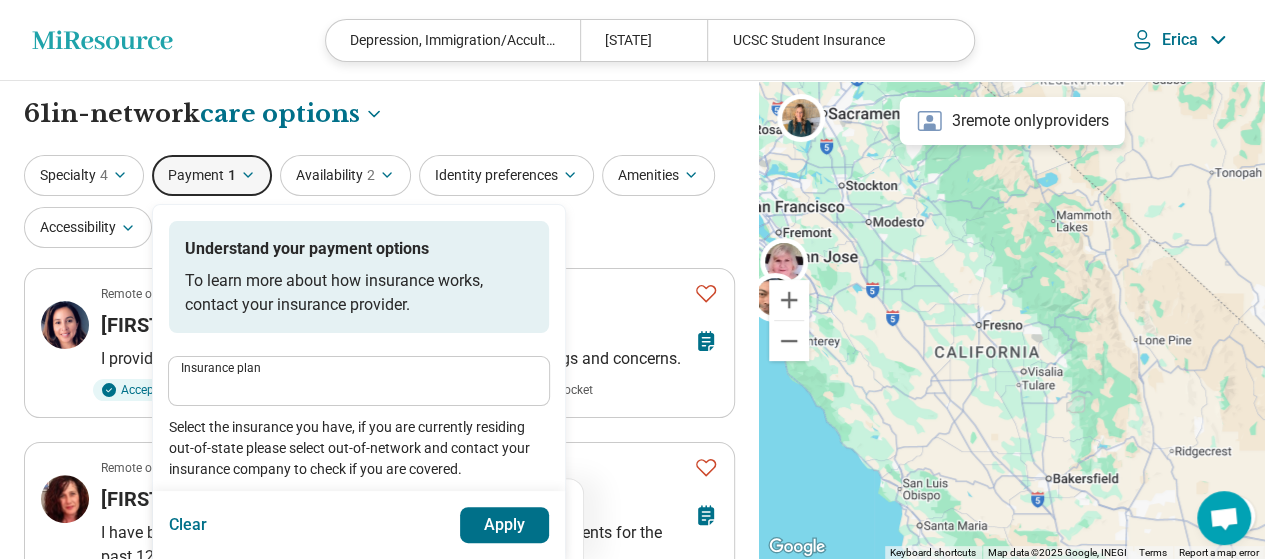 type on "**********" 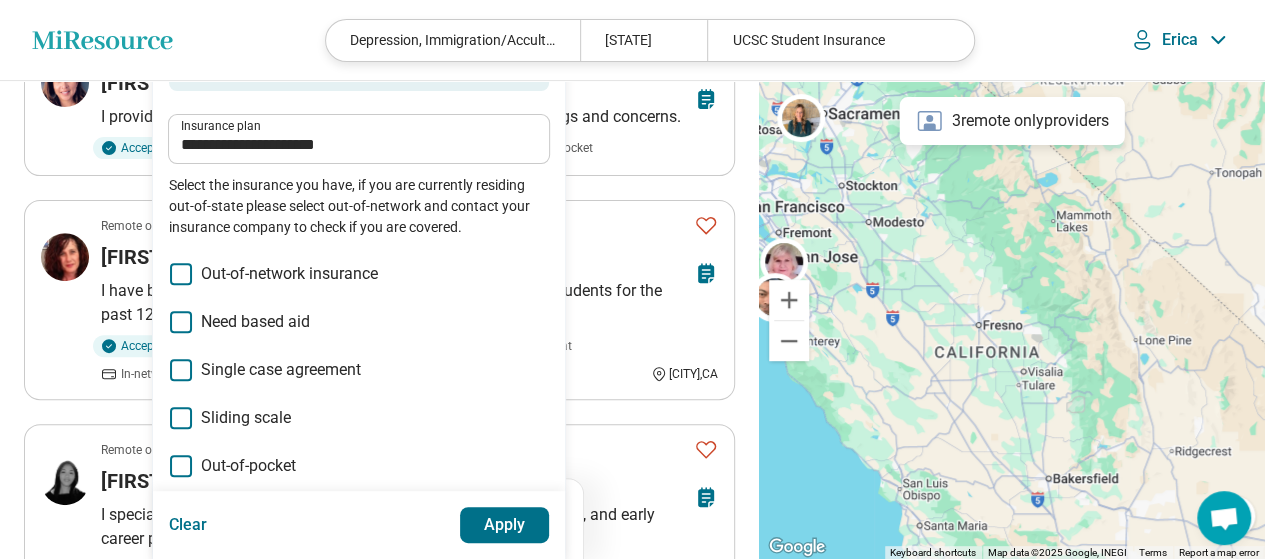 scroll, scrollTop: 0, scrollLeft: 0, axis: both 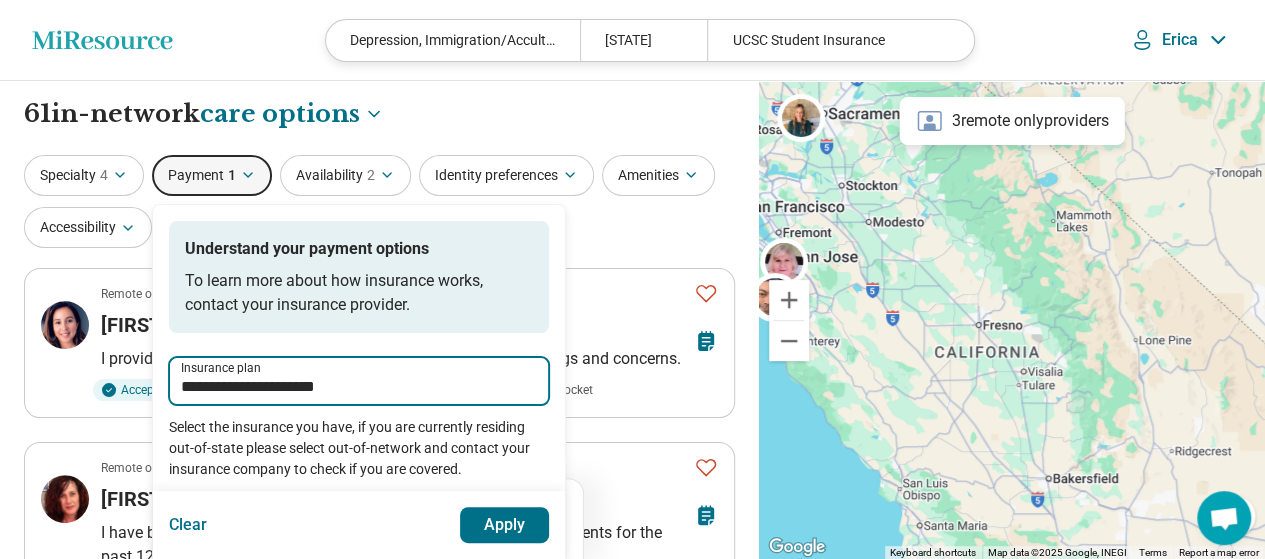 click on "**********" at bounding box center [359, 387] 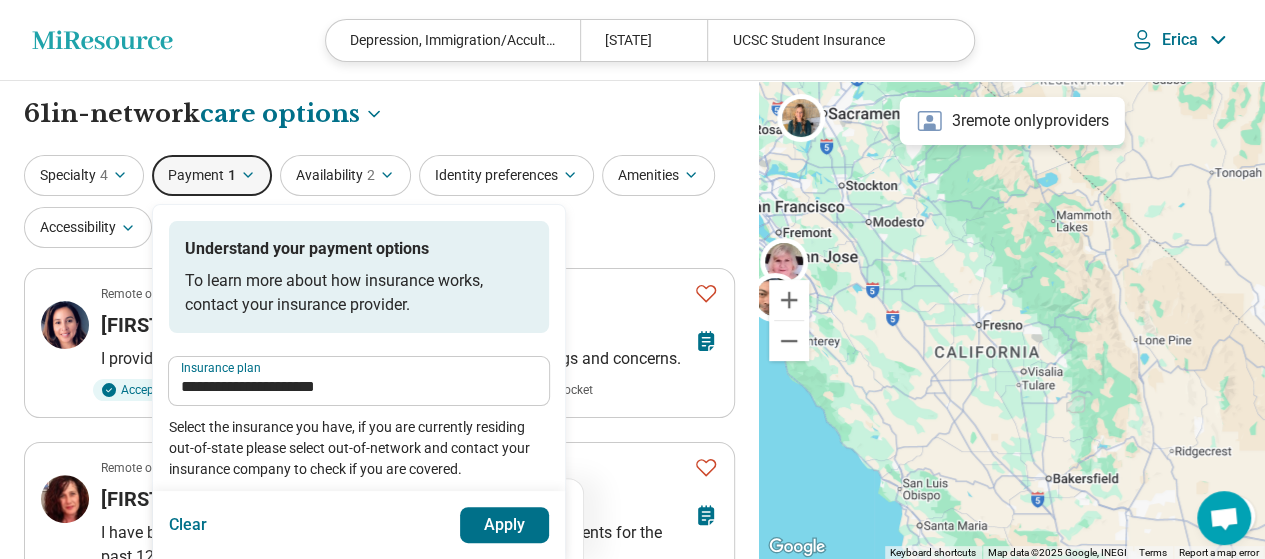 click on "**********" at bounding box center [379, 203] 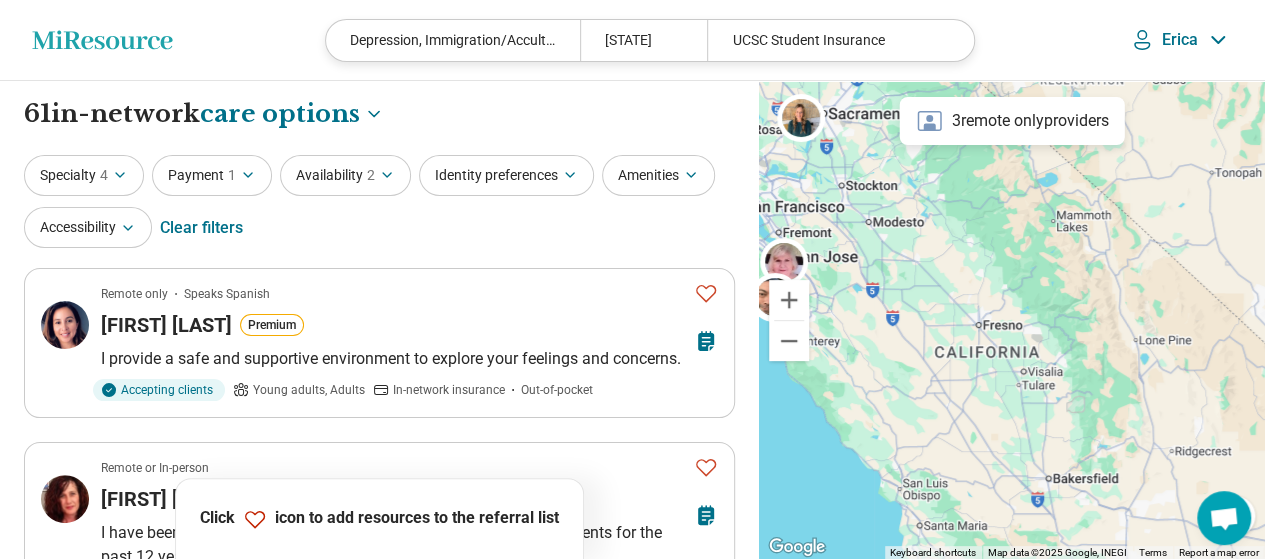 click 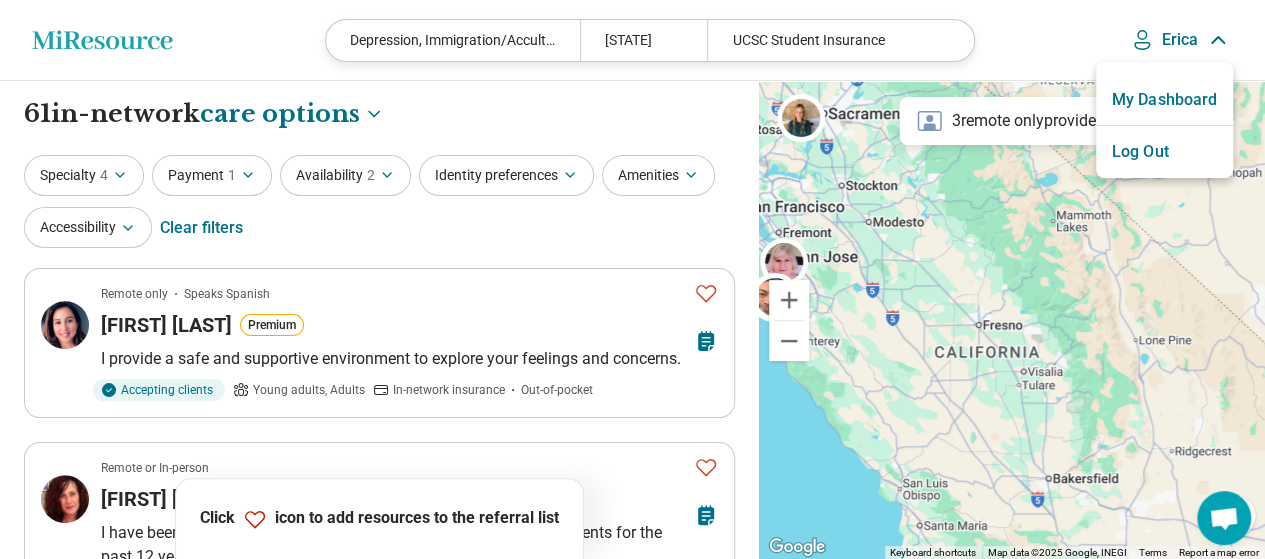 click 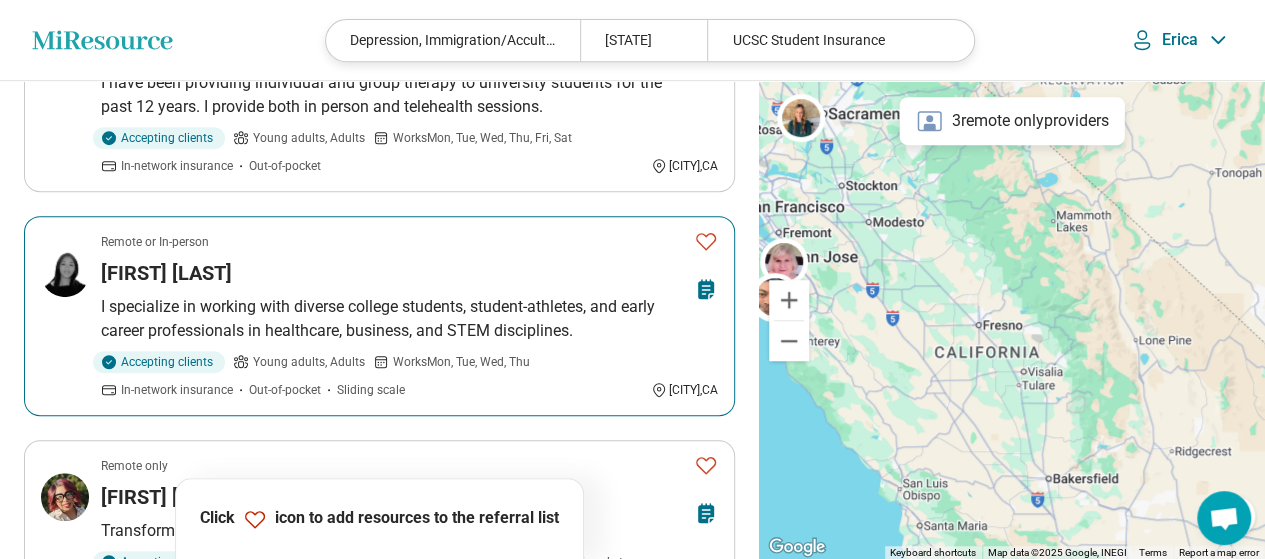 scroll, scrollTop: 100, scrollLeft: 0, axis: vertical 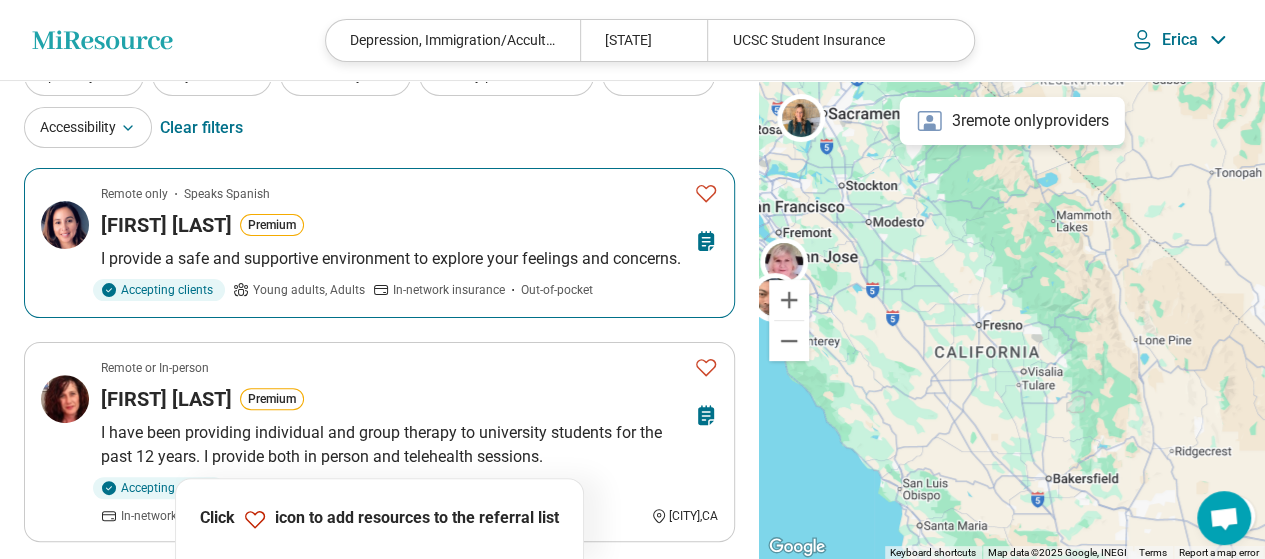 click 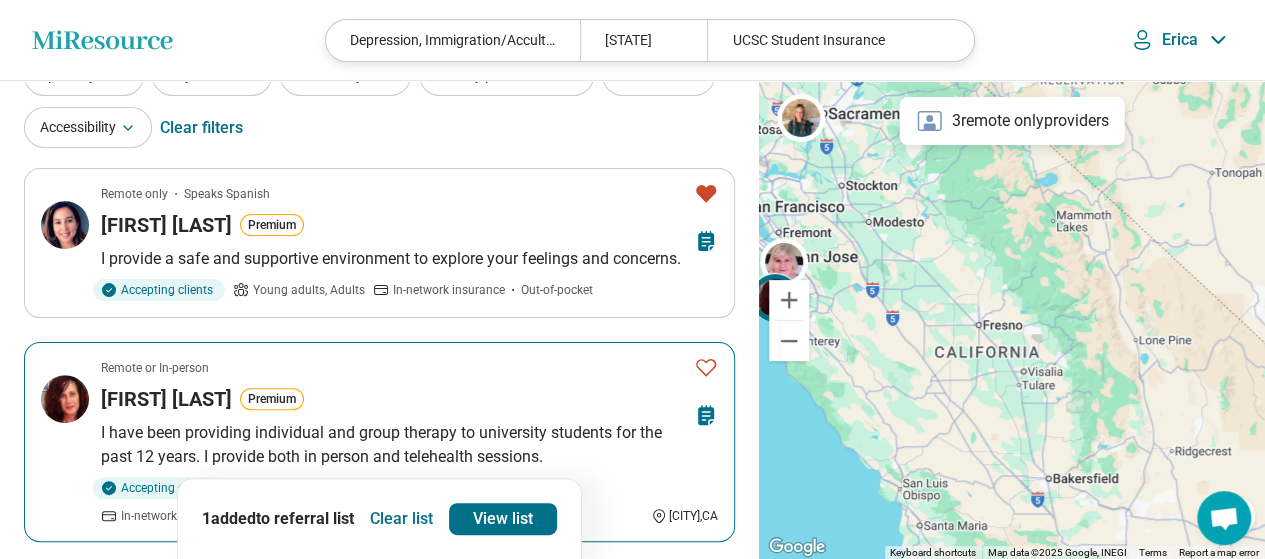scroll, scrollTop: 200, scrollLeft: 0, axis: vertical 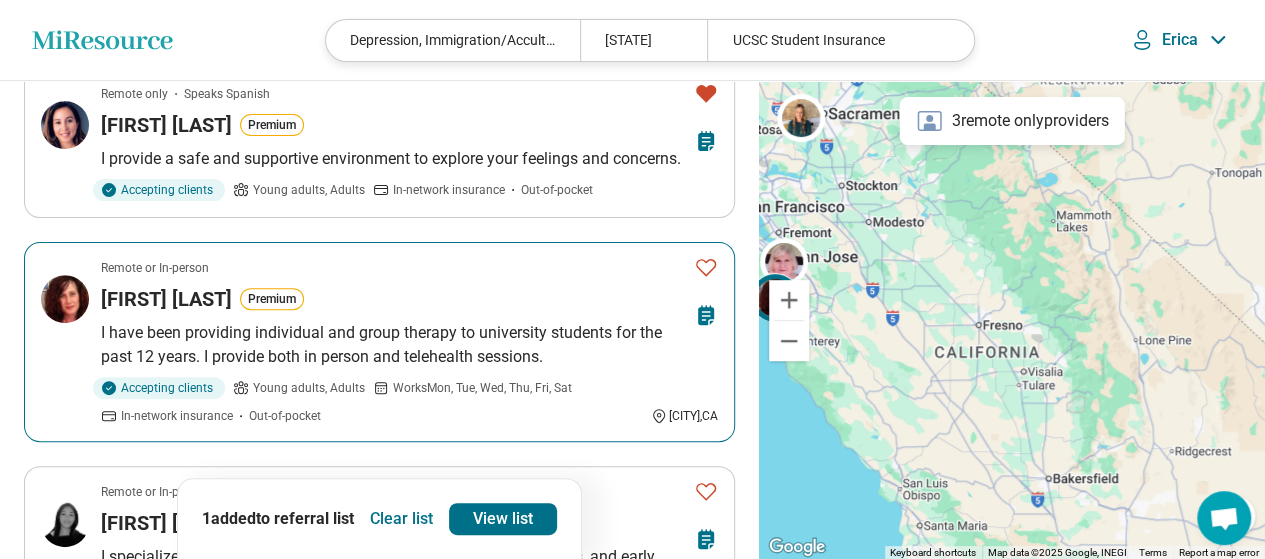 click on "I have been providing individual and group therapy to university students for the past 12 years. I provide both in person and telehealth sessions." at bounding box center (409, 345) 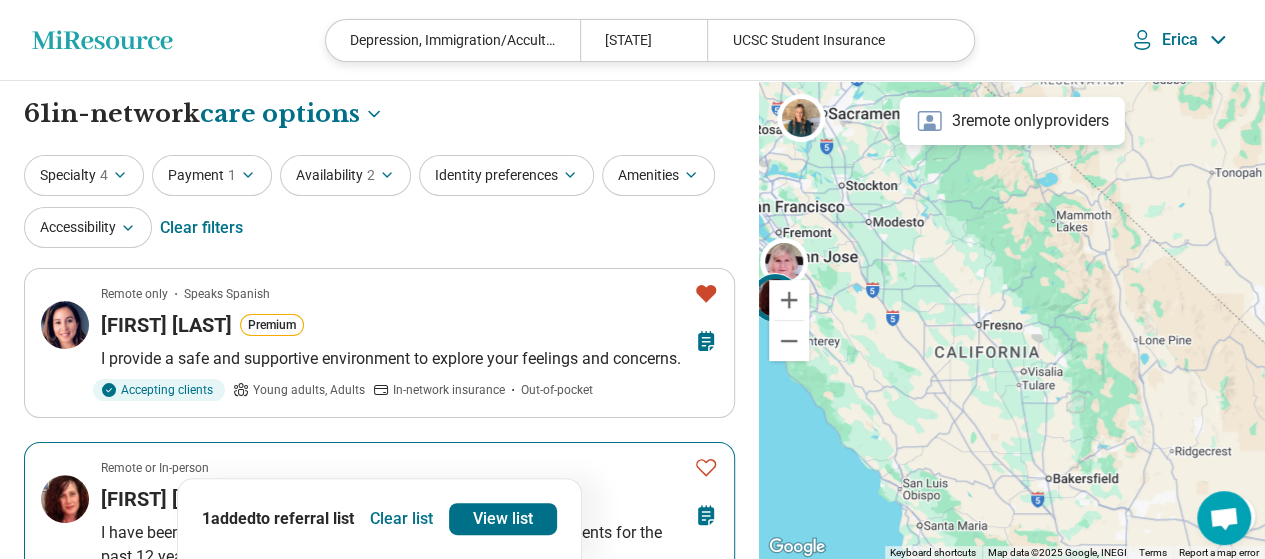 scroll, scrollTop: 100, scrollLeft: 0, axis: vertical 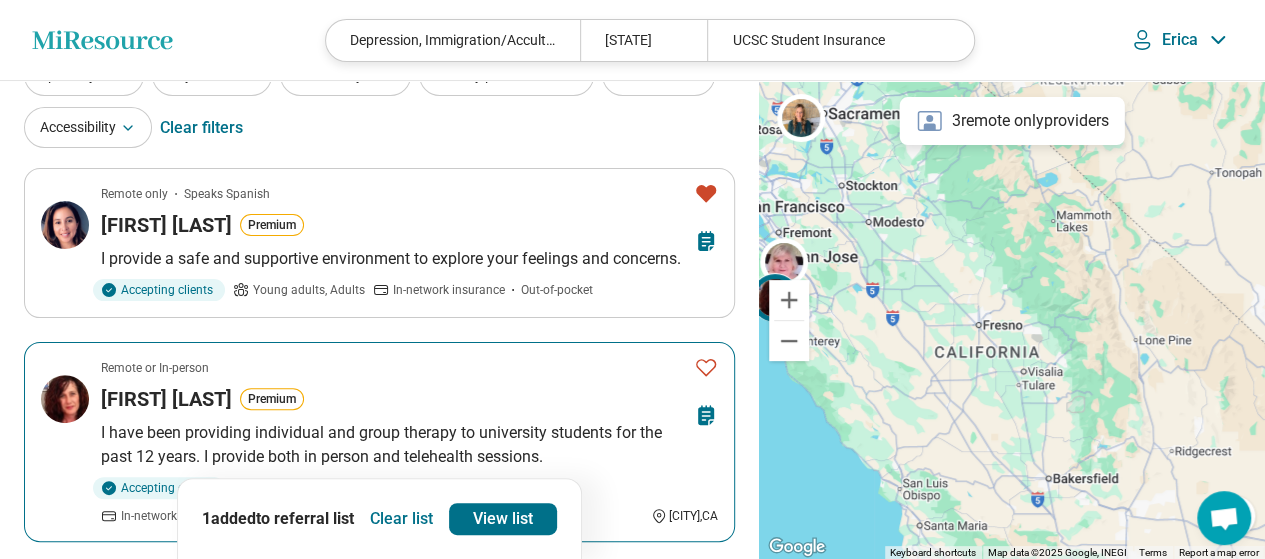 click 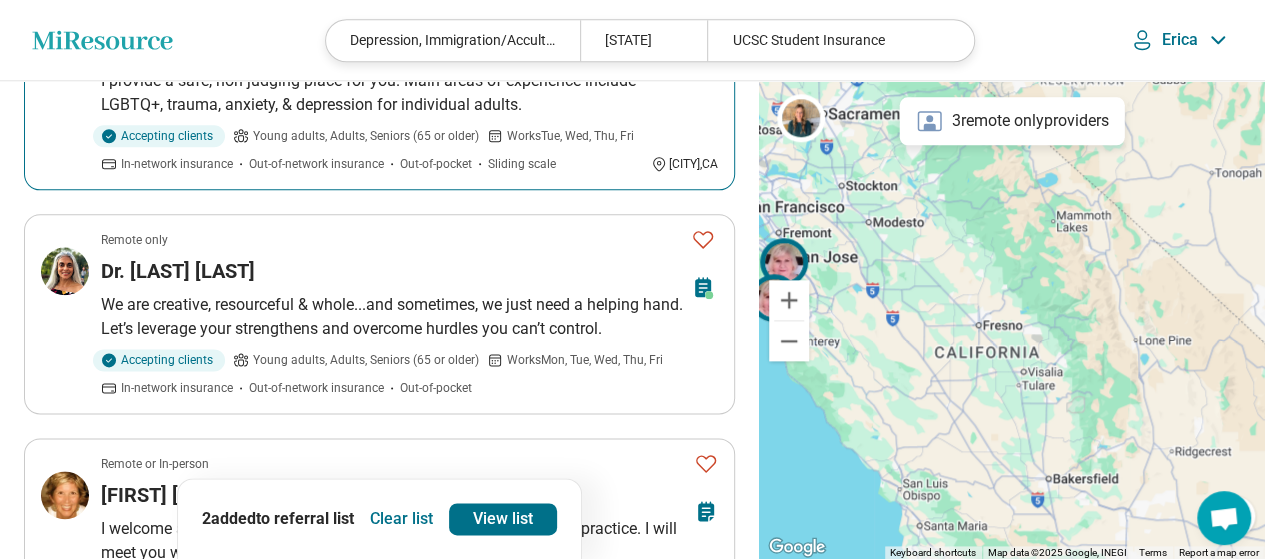 scroll, scrollTop: 1200, scrollLeft: 0, axis: vertical 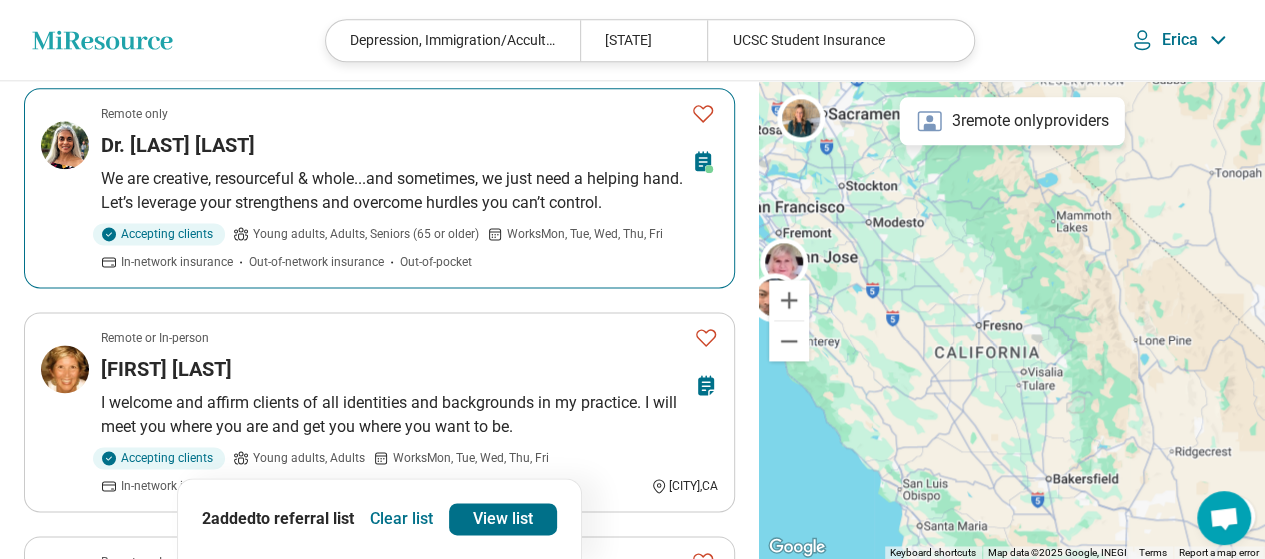 click 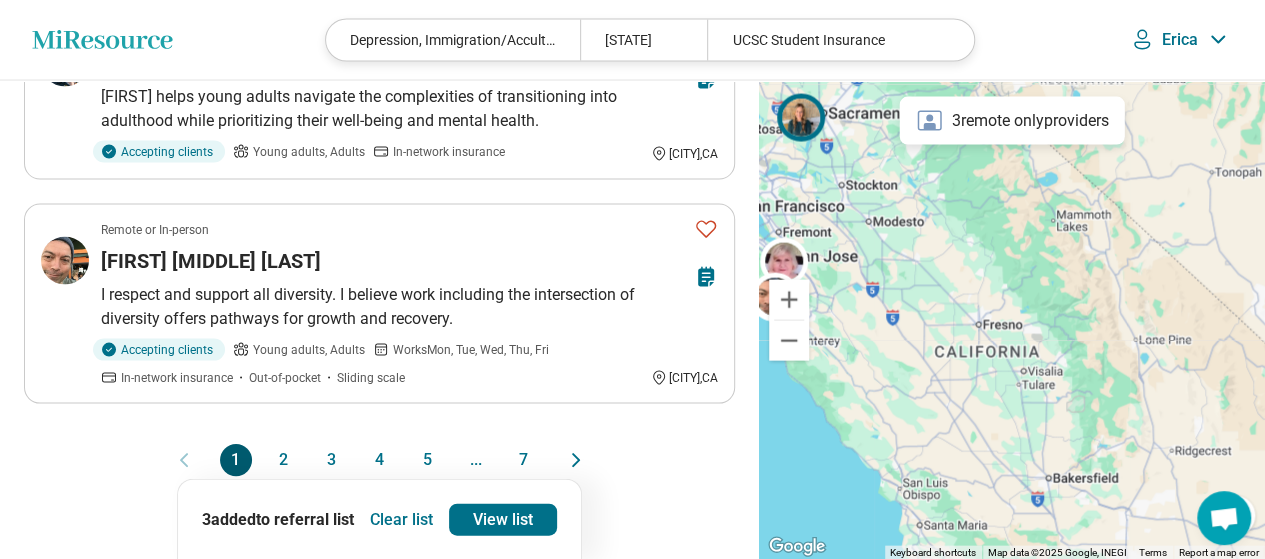 scroll, scrollTop: 2000, scrollLeft: 0, axis: vertical 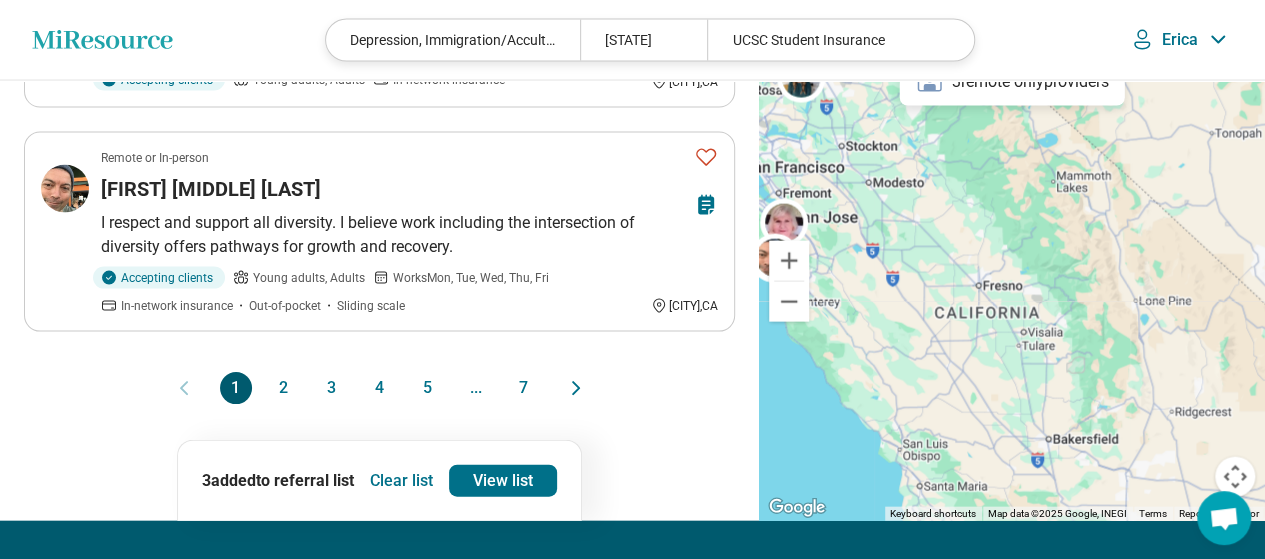 click on "2" at bounding box center (284, 388) 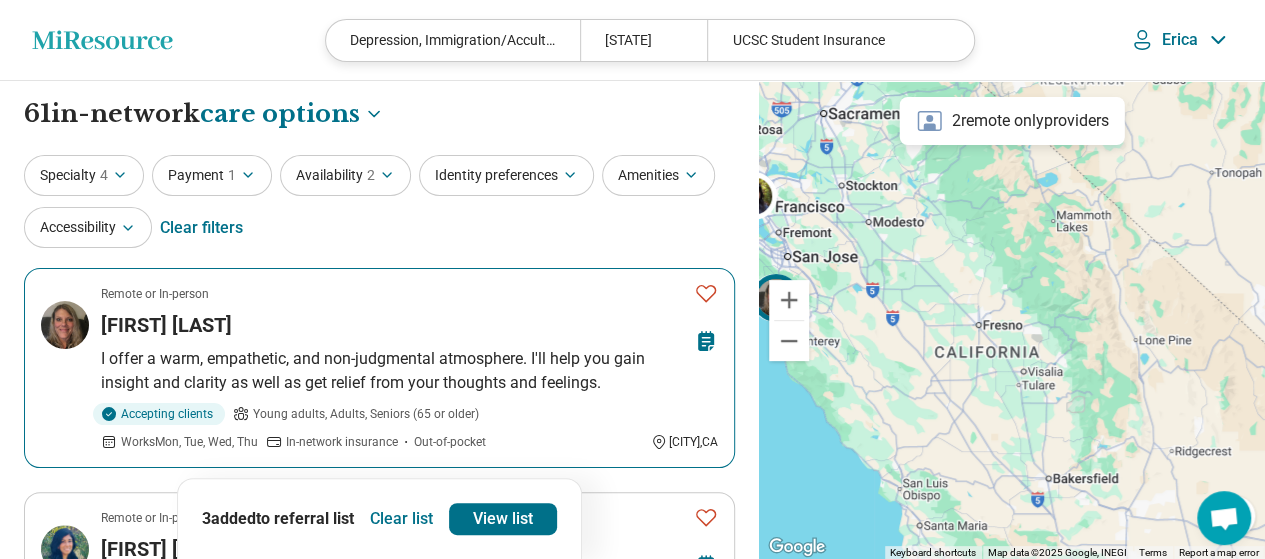 scroll, scrollTop: 100, scrollLeft: 0, axis: vertical 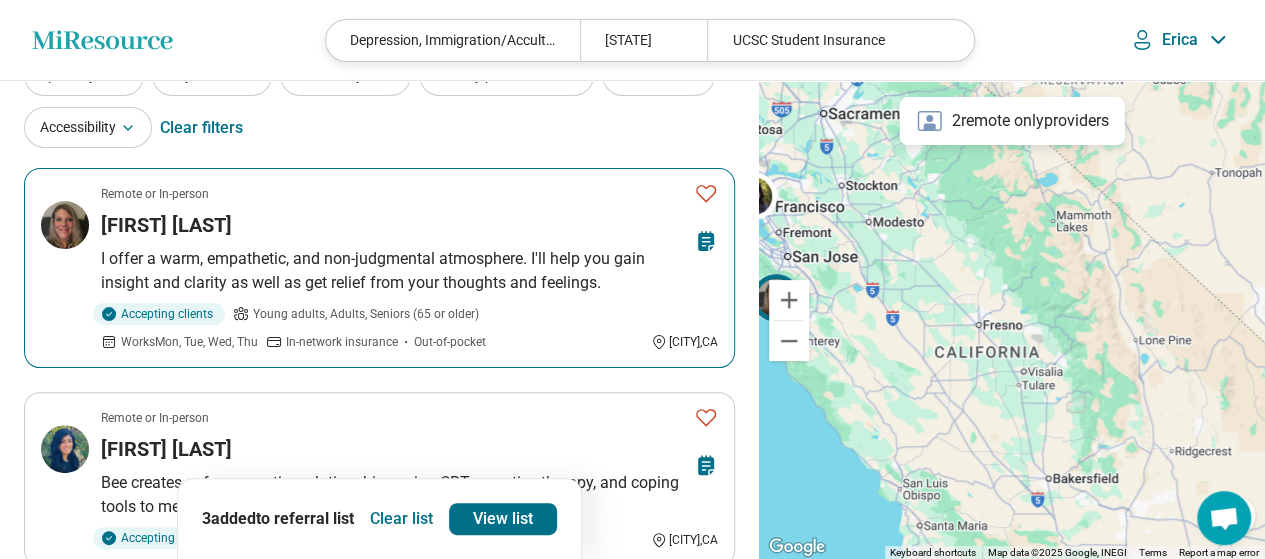 click on "I offer a warm, empathetic, and non-judgmental atmosphere.  I'll help you gain insight and clarity as well as get relief from your thoughts and feelings." at bounding box center (409, 271) 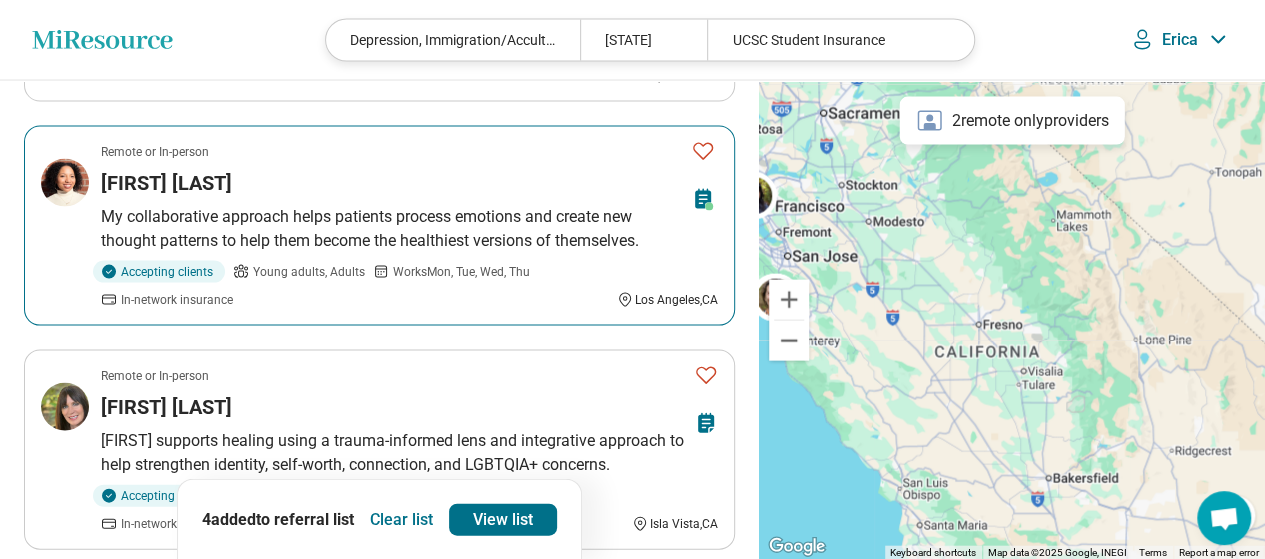 scroll, scrollTop: 2000, scrollLeft: 0, axis: vertical 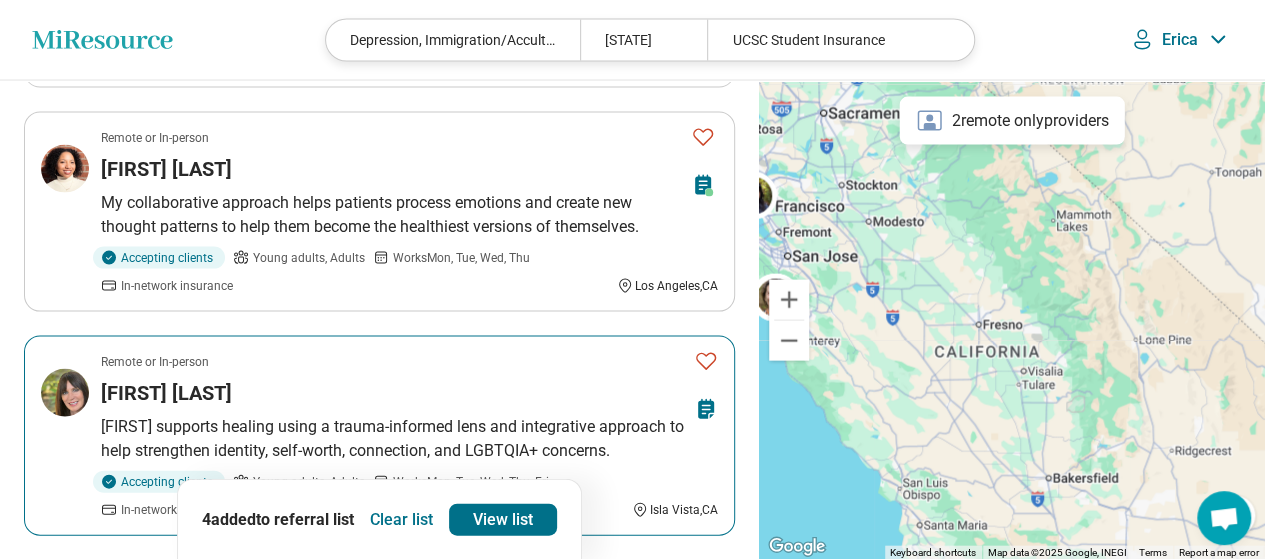 click on "Amanda supports healing using a trauma-informed lens and integrative approach to help strengthen identity, self-worth, connection, and LGBTQIA+ concerns." at bounding box center (409, 439) 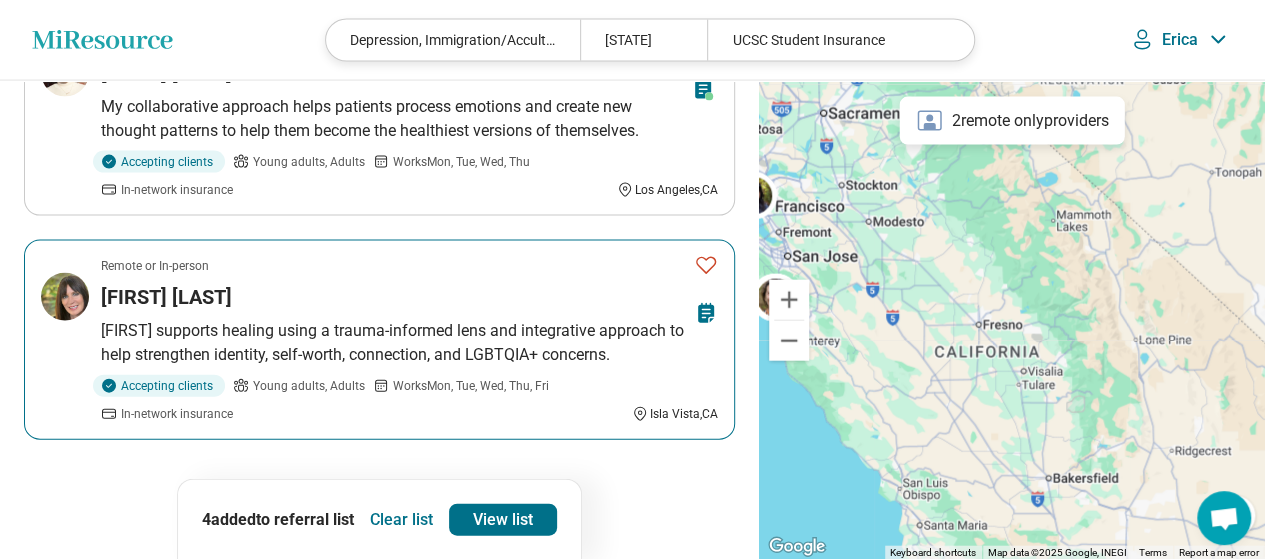 scroll, scrollTop: 2200, scrollLeft: 0, axis: vertical 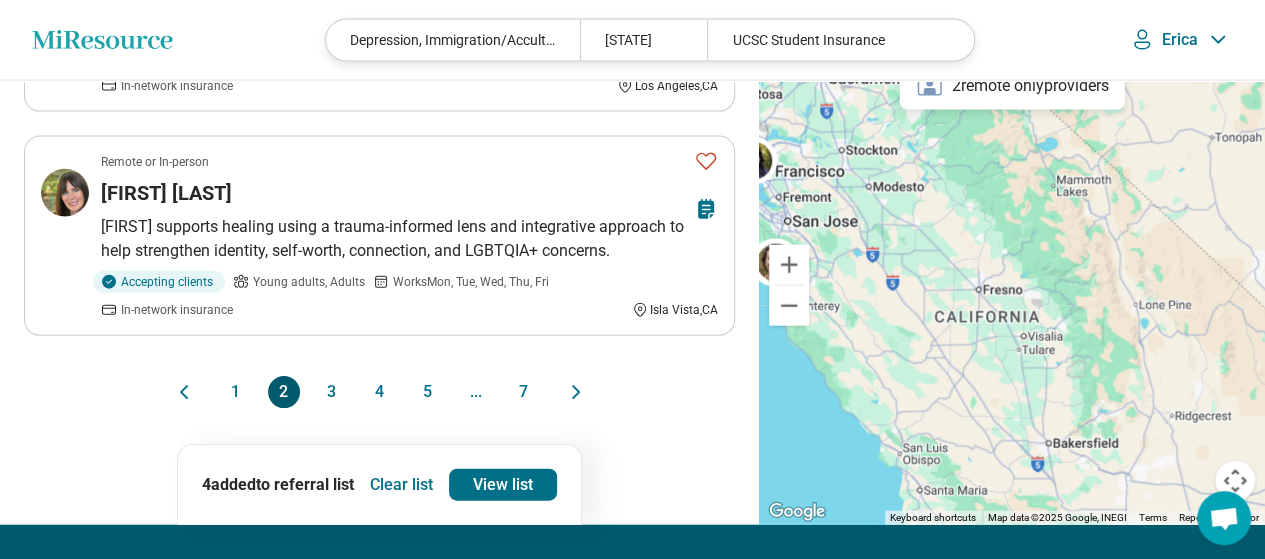 click on "3" at bounding box center (332, 392) 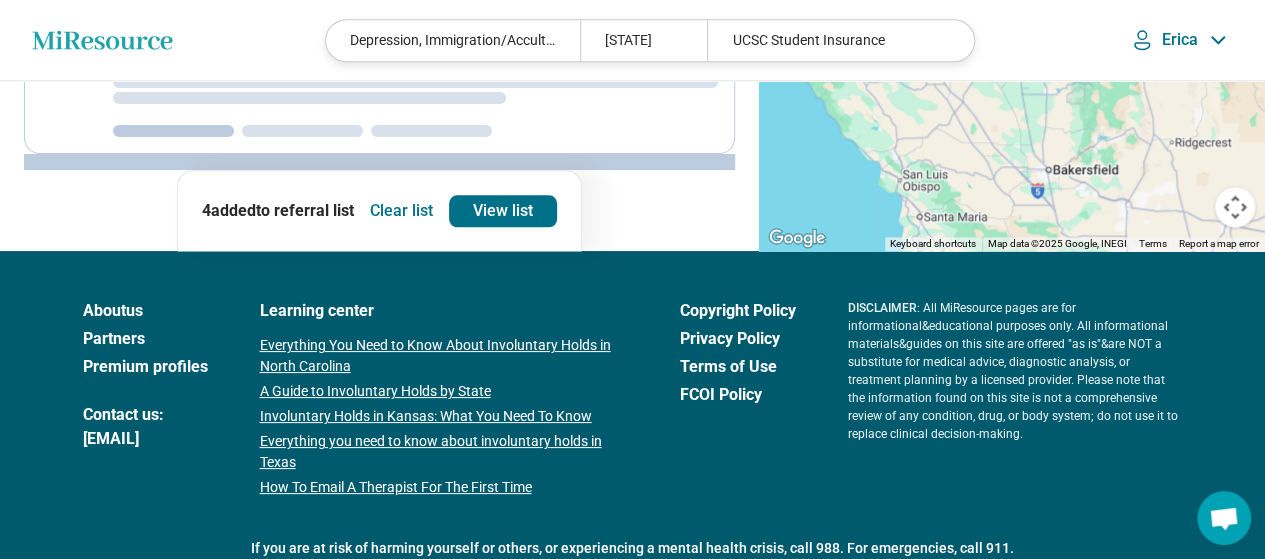 scroll, scrollTop: 0, scrollLeft: 0, axis: both 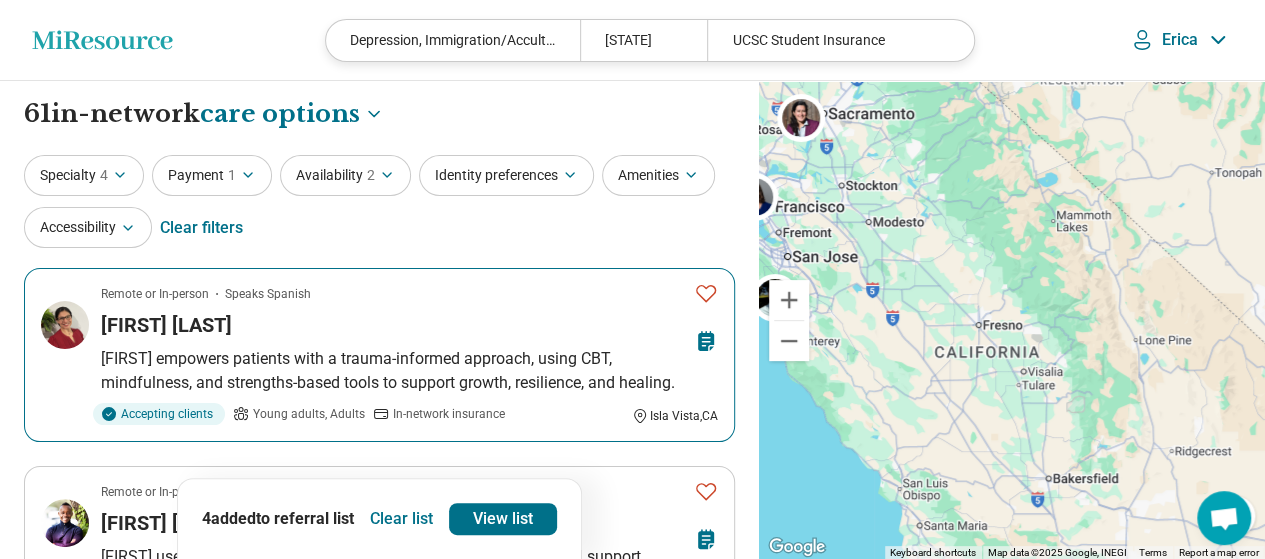 click on "Emily empowers patients with a trauma-informed approach, using CBT, mindfulness, and strengths-based tools to support growth, resilience, and healing." at bounding box center [409, 371] 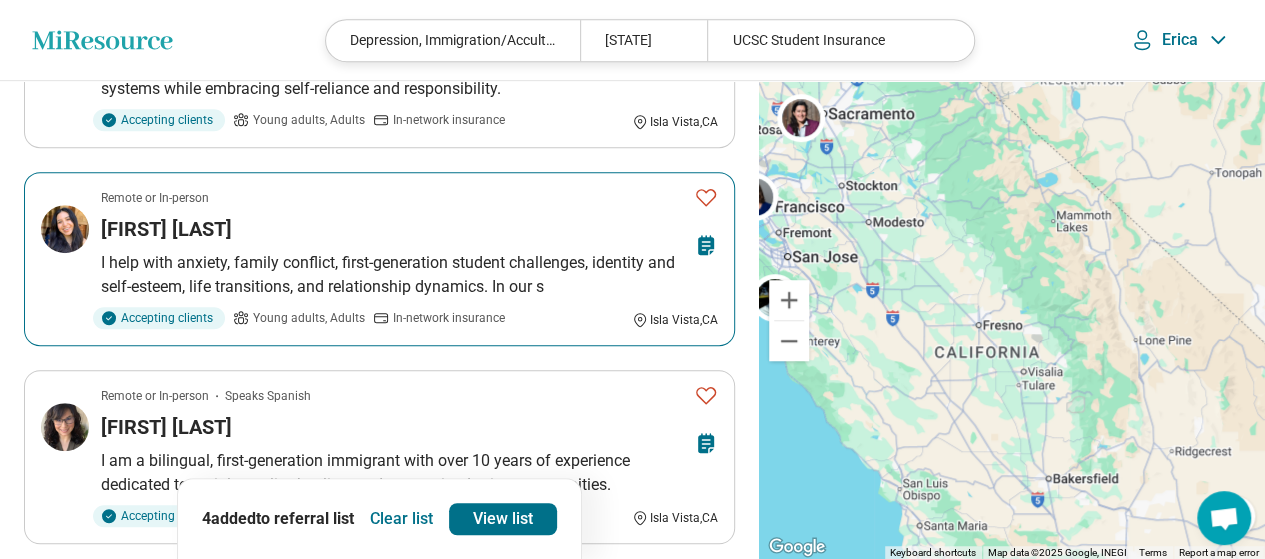 scroll, scrollTop: 500, scrollLeft: 0, axis: vertical 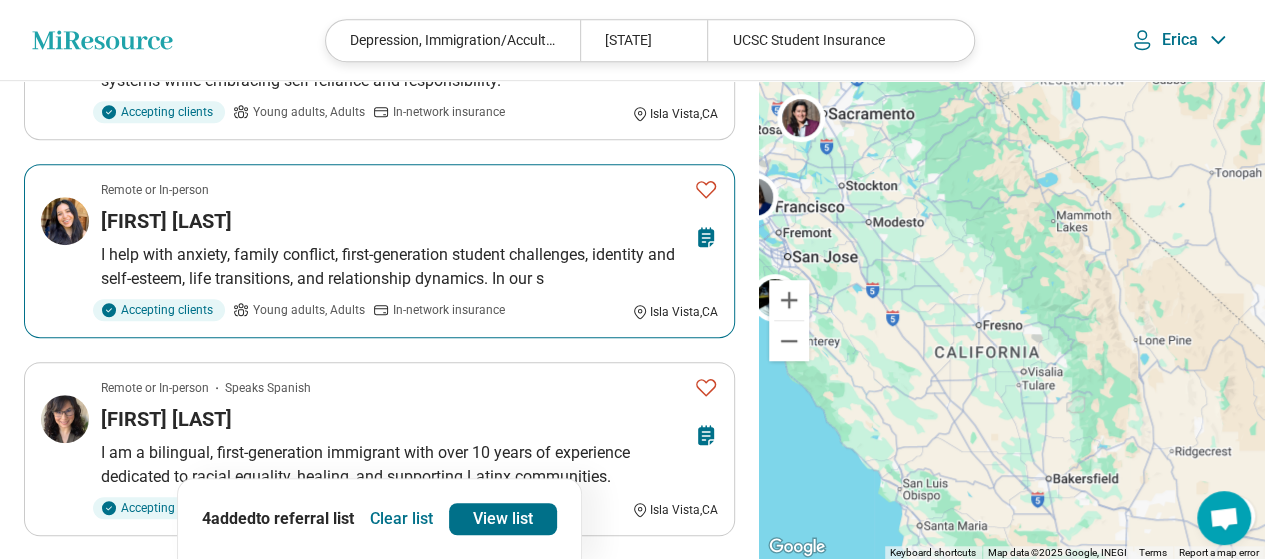 click on "I help with anxiety, family conflict, first-generation student challenges, identity and self-esteem, life transitions, and relationship dynamics. In our s" at bounding box center (409, 267) 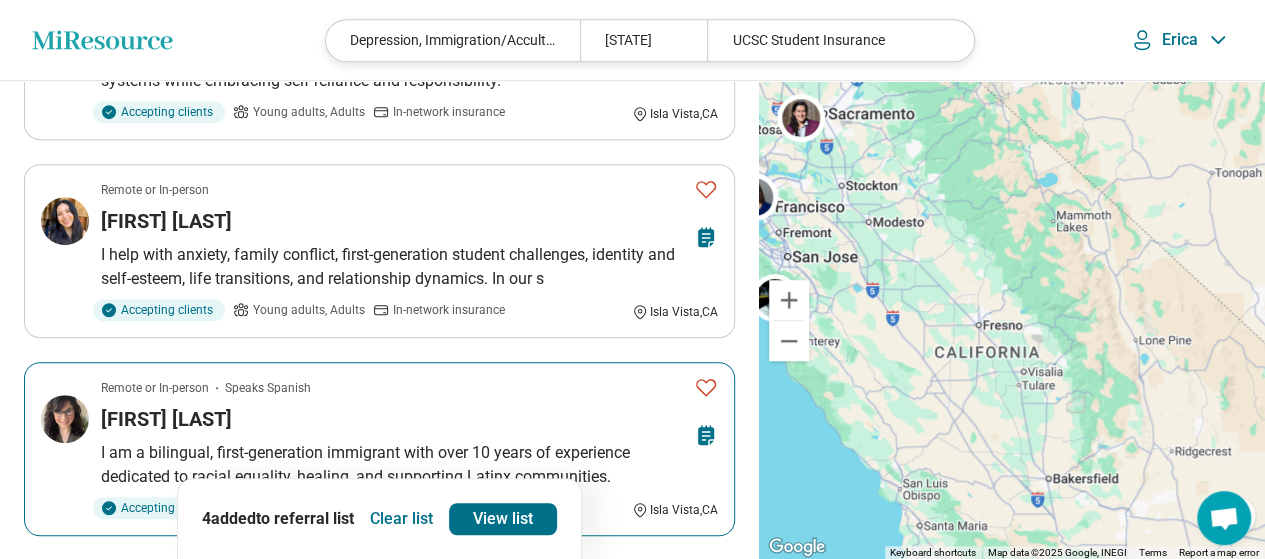 scroll, scrollTop: 600, scrollLeft: 0, axis: vertical 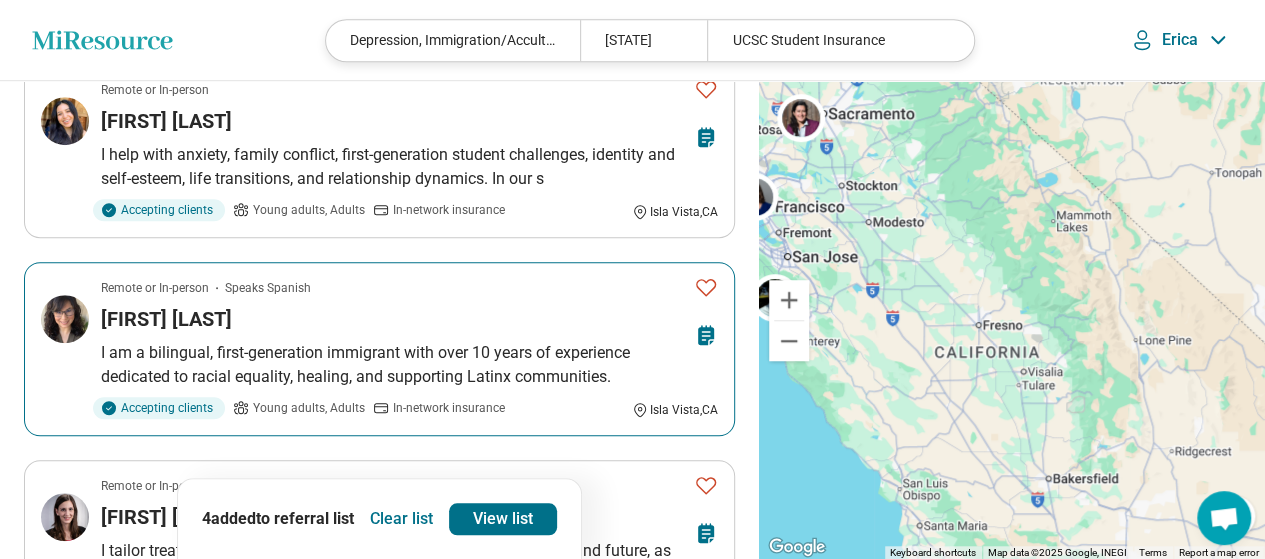 click on "I am a bilingual, first-generation immigrant with over 10 years of experience dedicated to racial equality, healing, and supporting Latinx communities." at bounding box center (409, 365) 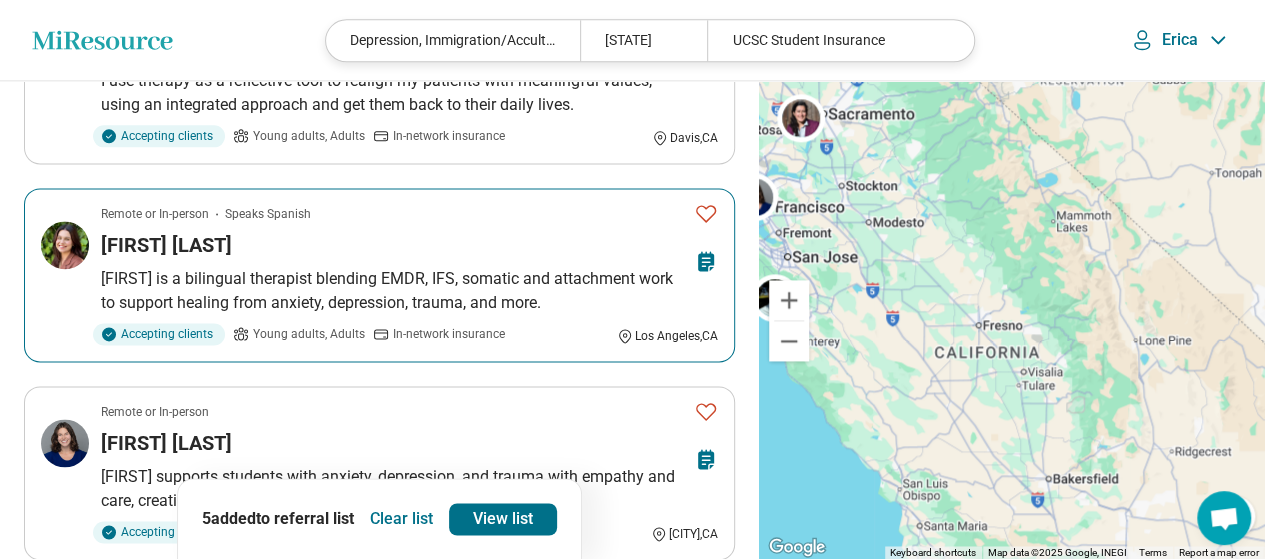 scroll, scrollTop: 1300, scrollLeft: 0, axis: vertical 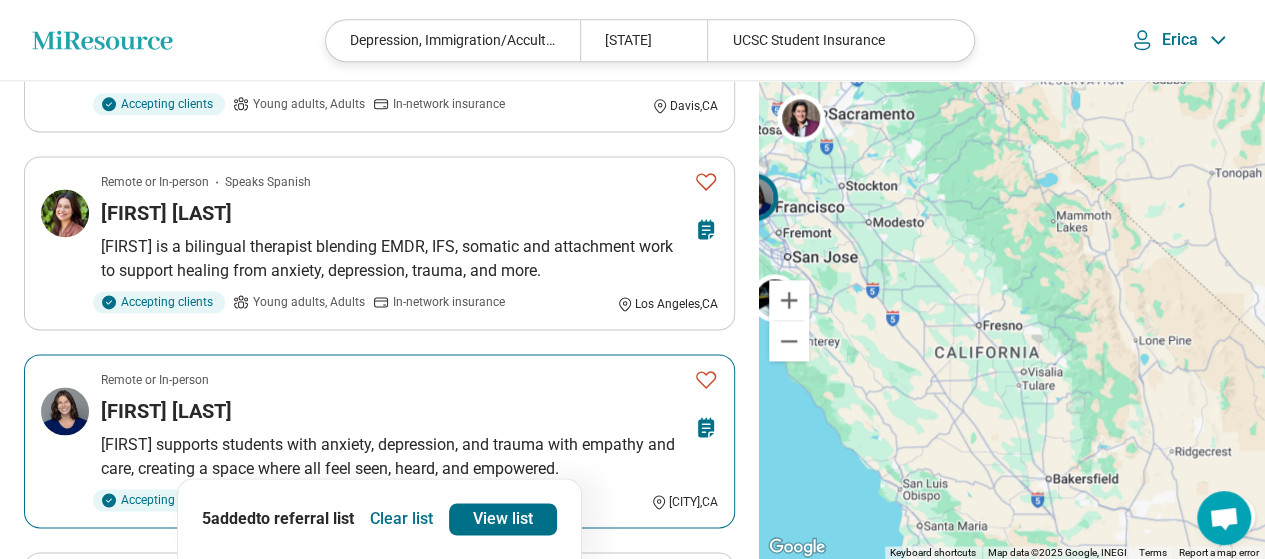 click on "Susanne supports students with anxiety, depression, and trauma with empathy and care, creating a space where all feel seen, heard, and empowered." at bounding box center (409, 457) 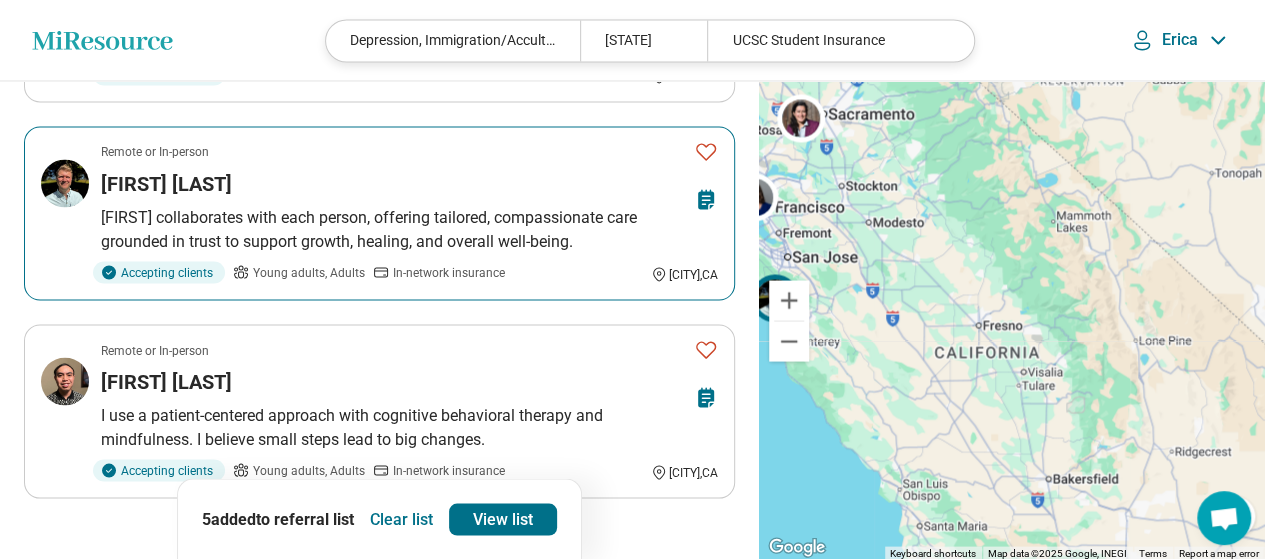 scroll, scrollTop: 1800, scrollLeft: 0, axis: vertical 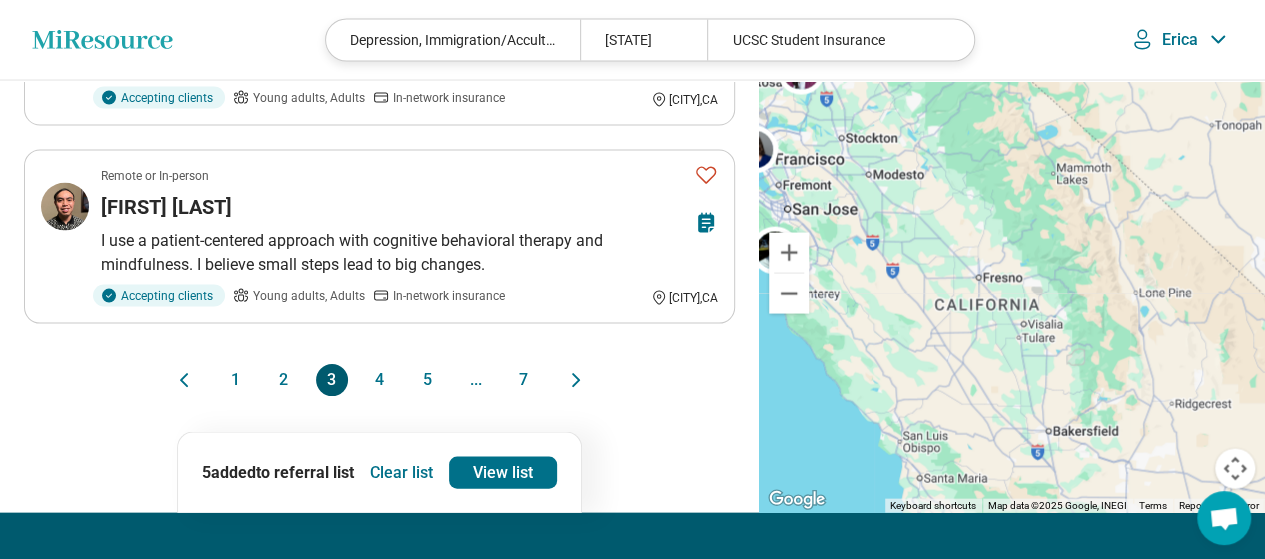 click on "4" at bounding box center [380, 380] 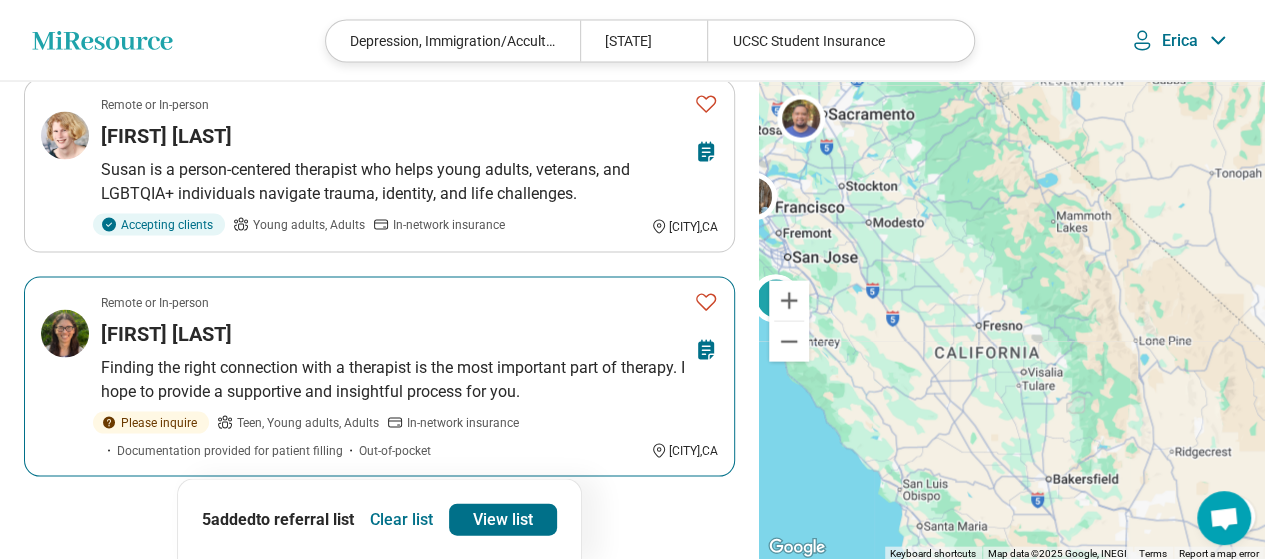 scroll, scrollTop: 2000, scrollLeft: 0, axis: vertical 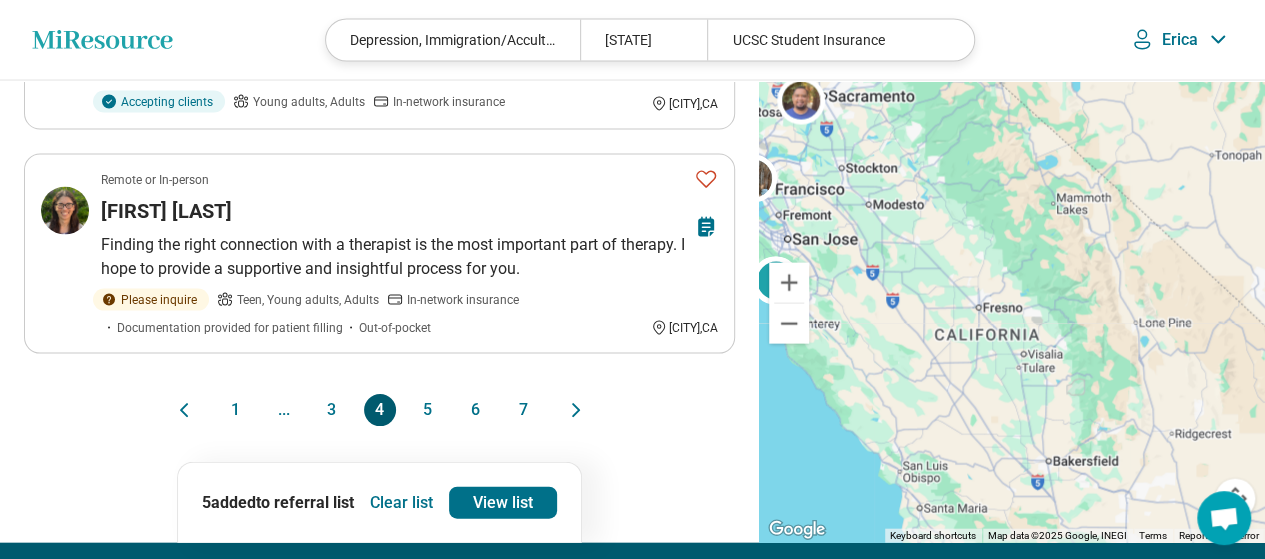 click on "5" at bounding box center (428, 410) 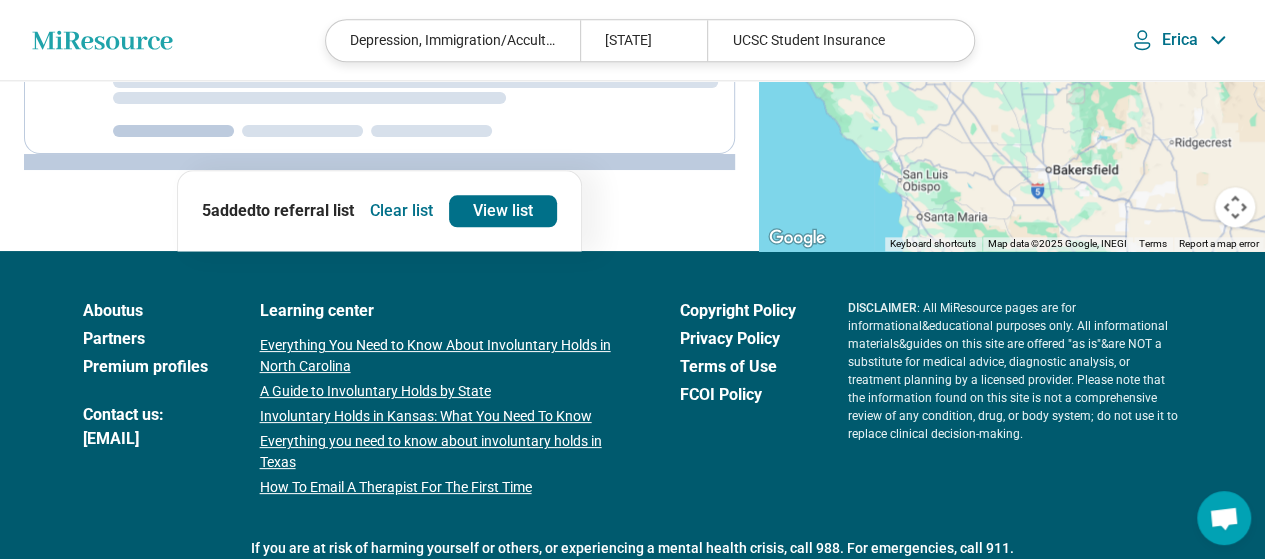 scroll, scrollTop: 0, scrollLeft: 0, axis: both 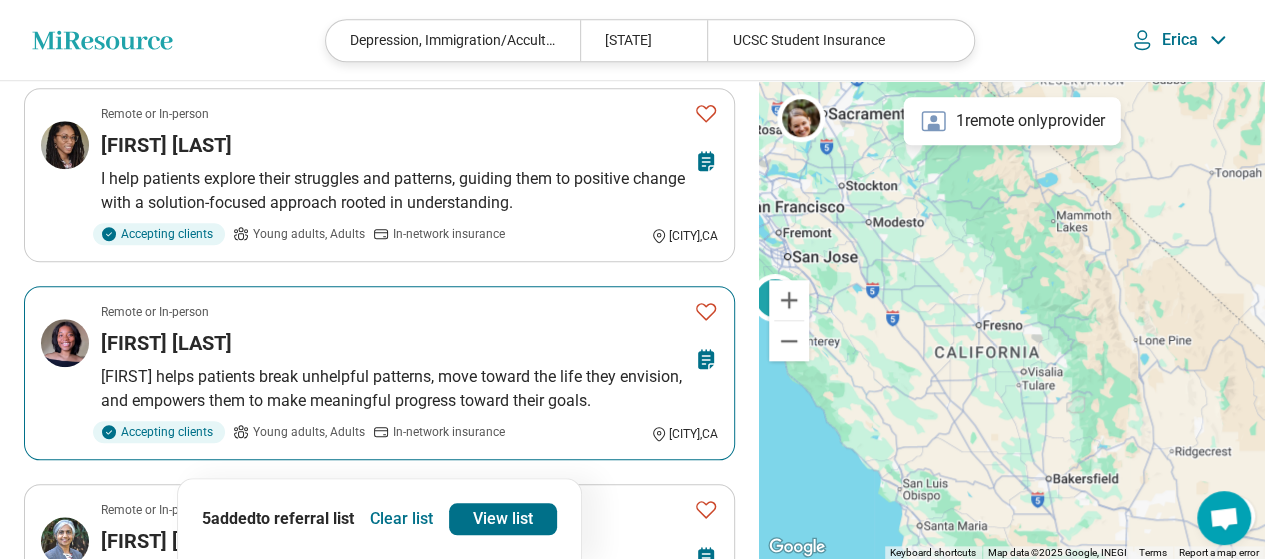 click on "Remote only Marc Darrow I give my full, non-judgemental attention when my clients and I are mutually exploring their concerns, and I am active and responsive to client agendas. Accepting clients Young adults, Adults, Seniors (65 or older) Works  Mon, Tue, Wed, Thu, Fri In-network insurance Documentation provided for patient filling Out-of-network insurance Out-of-pocket Remote or In-person Nadia Chavez I have a collaborative approach that supports growth and helps patients achieve their goals. Accepting clients Young adults, Adults In-network insurance Irvine ,  CA Remote or In-person Adele Markey Adele’s warm, compassionate approach builds a strong patient connection. She helps with self-acceptance, healing, and authentic relationships. Accepting clients Young adults, Adults In-network insurance Davis ,  CA Remote or In-person Alexis McLeod-Hall I help patients explore their struggles and patterns, guiding them to positive change with a solution-focused approach rooted in understanding. Accepting clients" at bounding box center (379, 459) 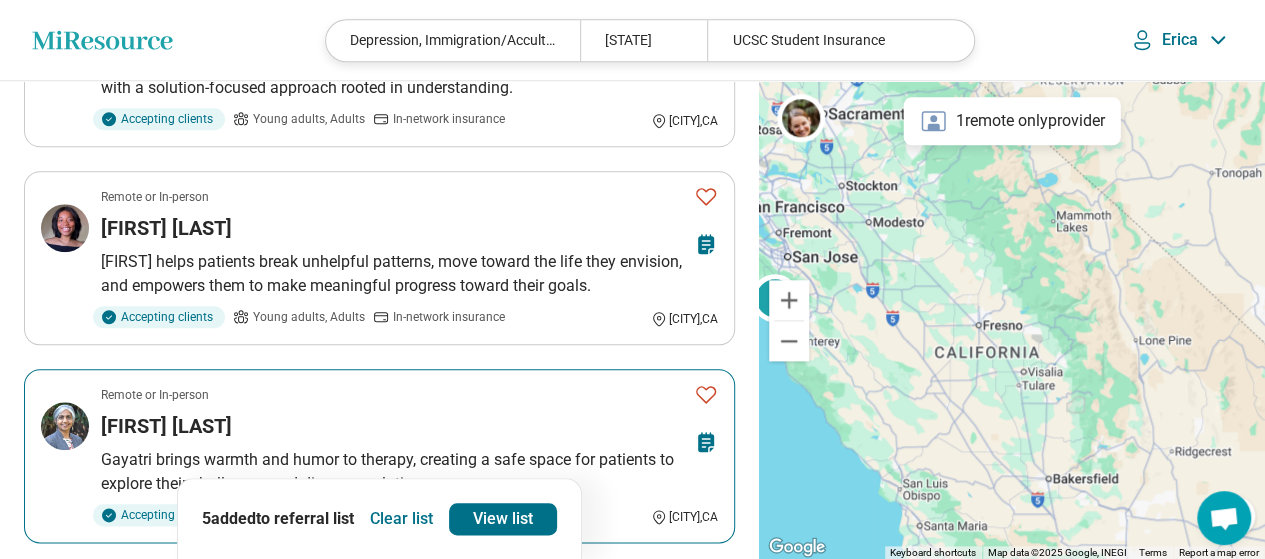 scroll, scrollTop: 900, scrollLeft: 0, axis: vertical 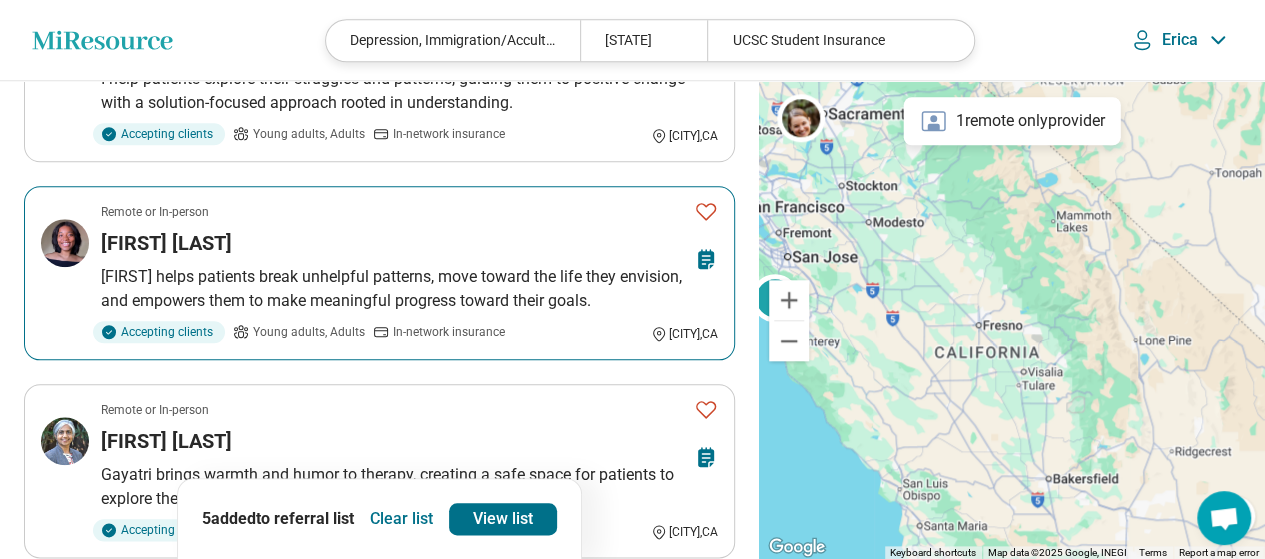 click on "Blair helps patients break unhelpful patterns, move toward the life they envision, and empowers them to make meaningful progress toward their goals." at bounding box center (409, 289) 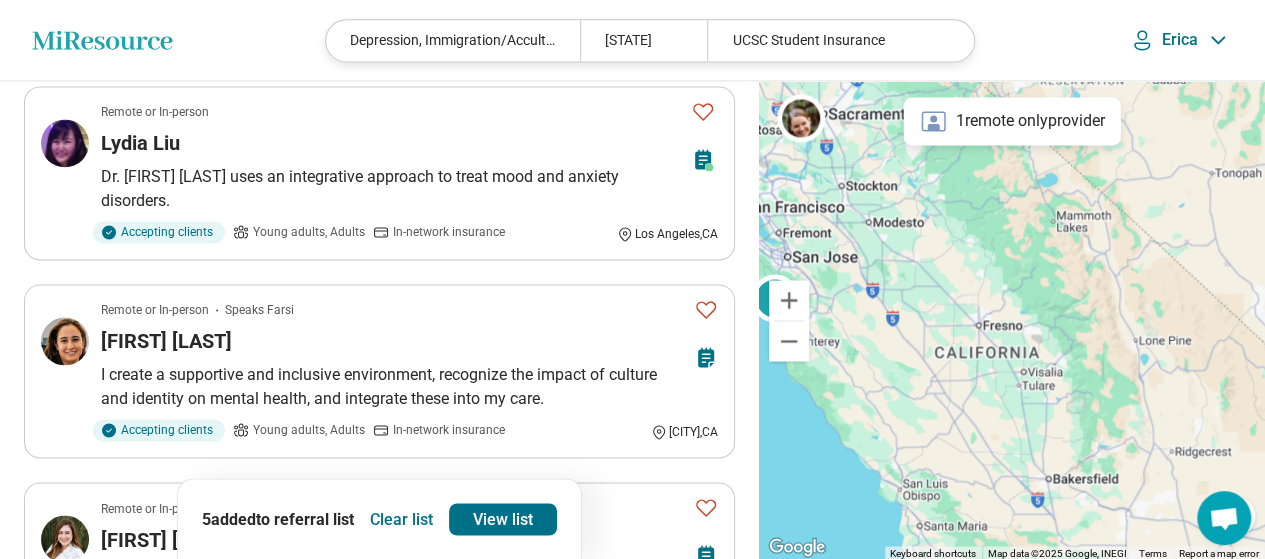 scroll, scrollTop: 1400, scrollLeft: 0, axis: vertical 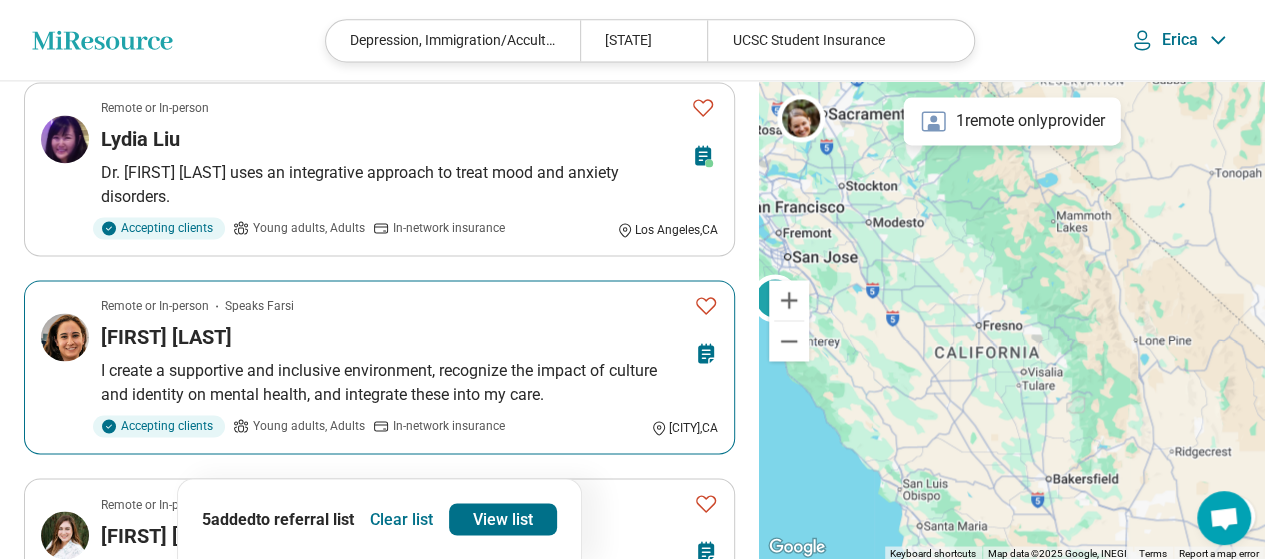 click on "I create a supportive and inclusive environment, recognize the impact of culture and identity on mental health, and integrate these into my care." at bounding box center [409, 383] 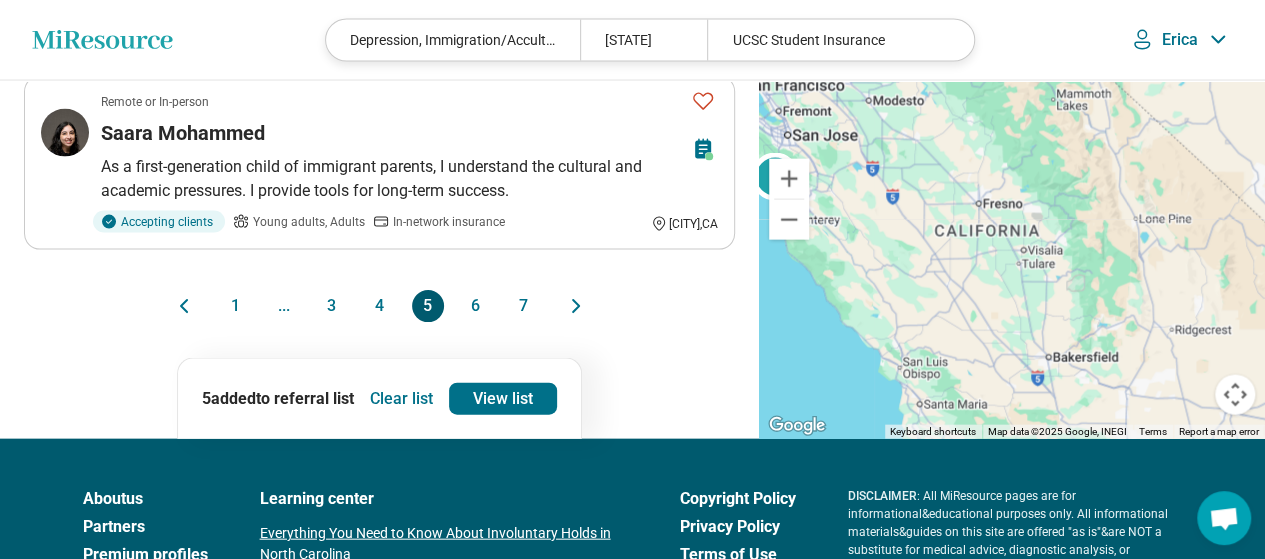 click on "6" at bounding box center (476, 306) 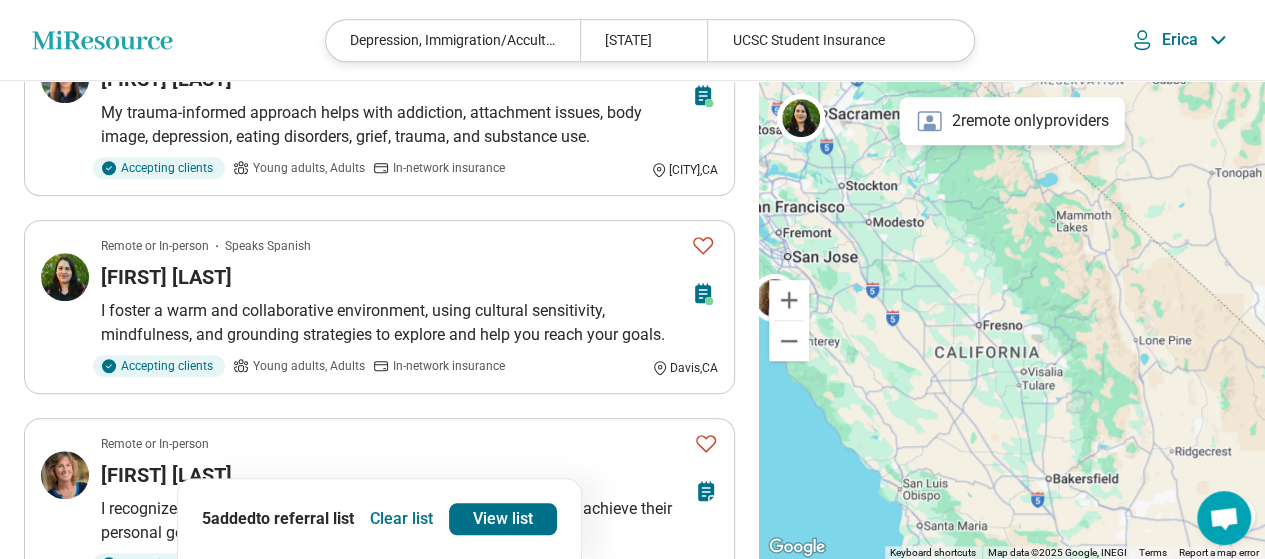scroll, scrollTop: 700, scrollLeft: 0, axis: vertical 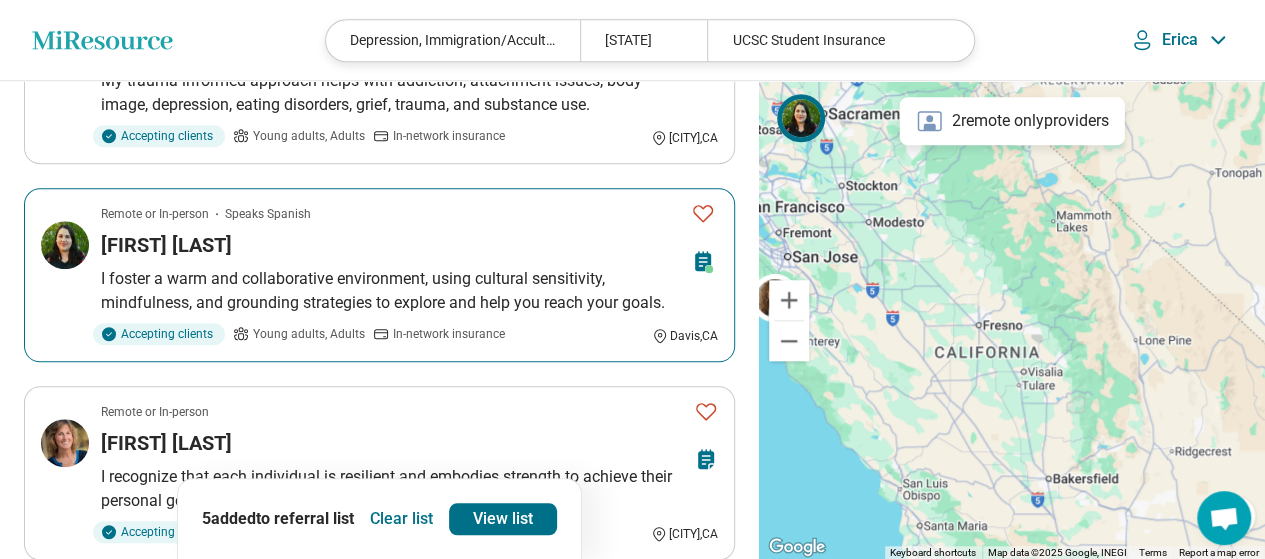 click on "I foster a warm and collaborative environment, using cultural sensitivity, mindfulness, and grounding strategies to explore and help you reach your goals." at bounding box center [409, 291] 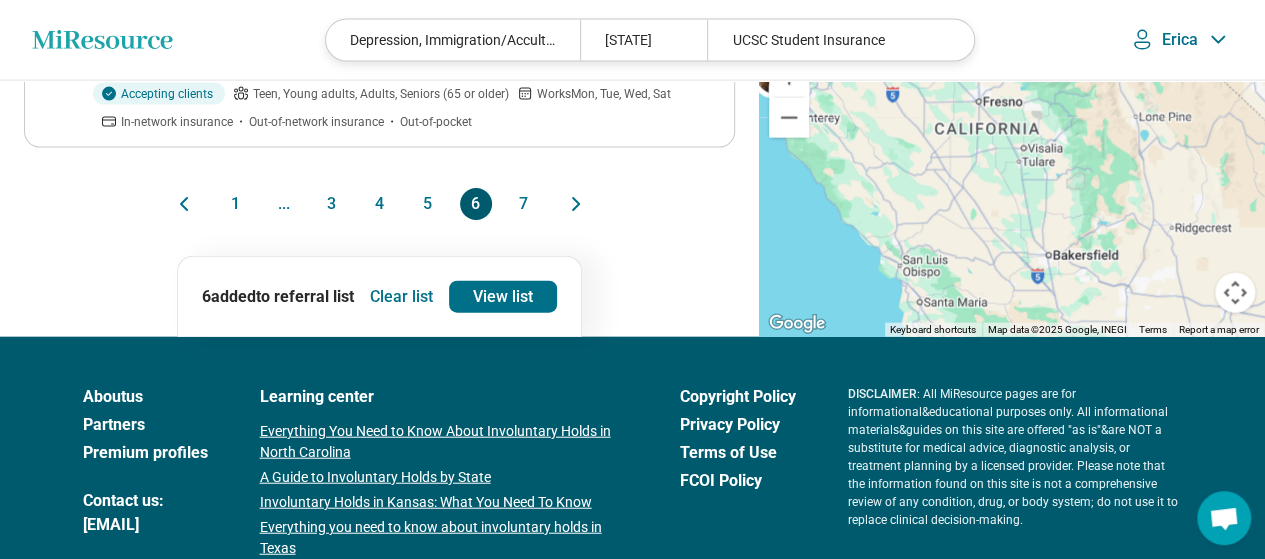scroll, scrollTop: 2000, scrollLeft: 0, axis: vertical 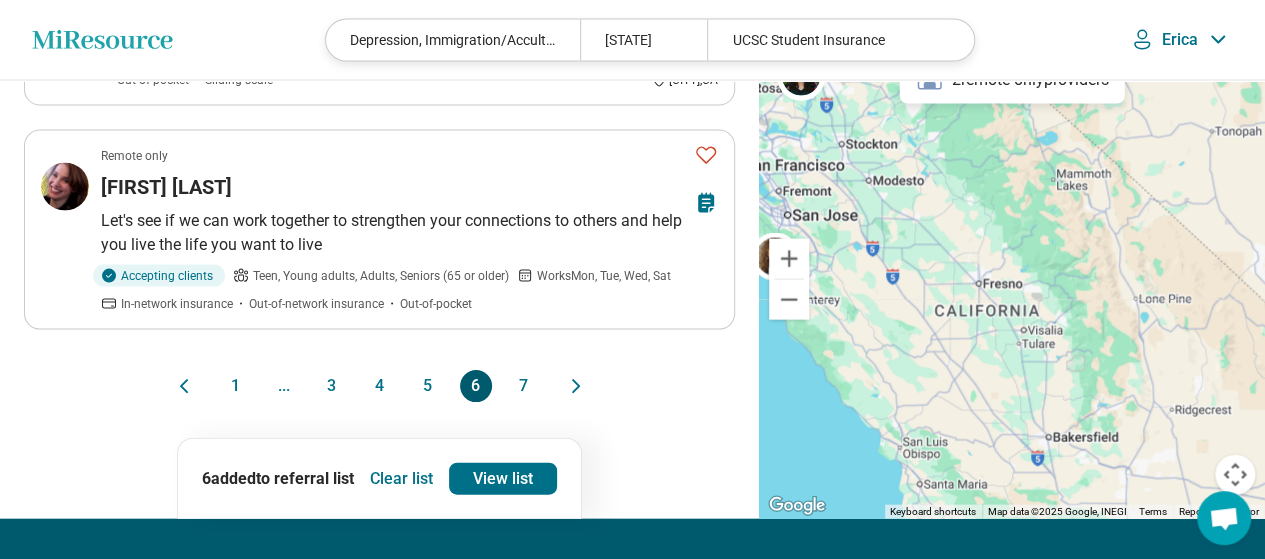 click on "3" at bounding box center [332, 386] 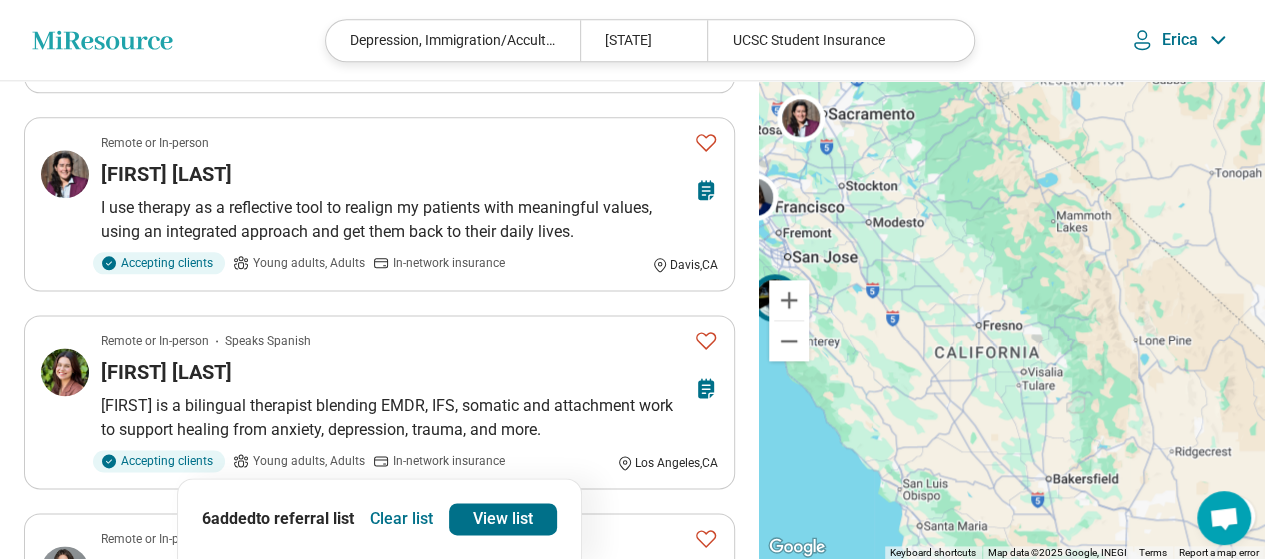 scroll, scrollTop: 0, scrollLeft: 0, axis: both 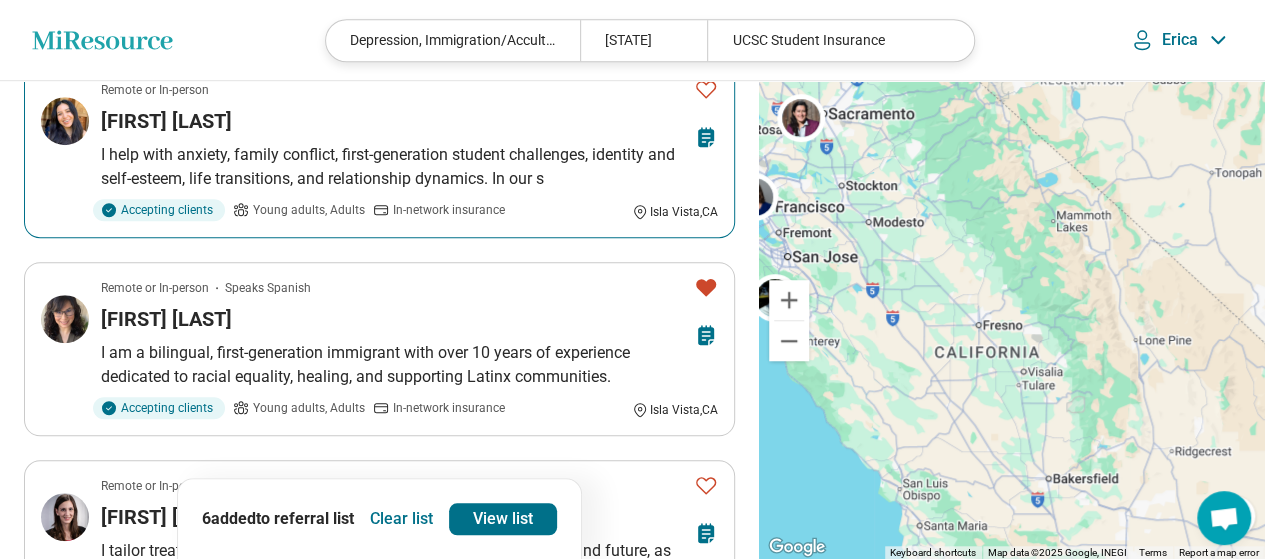click on "**********" at bounding box center [379, 647] 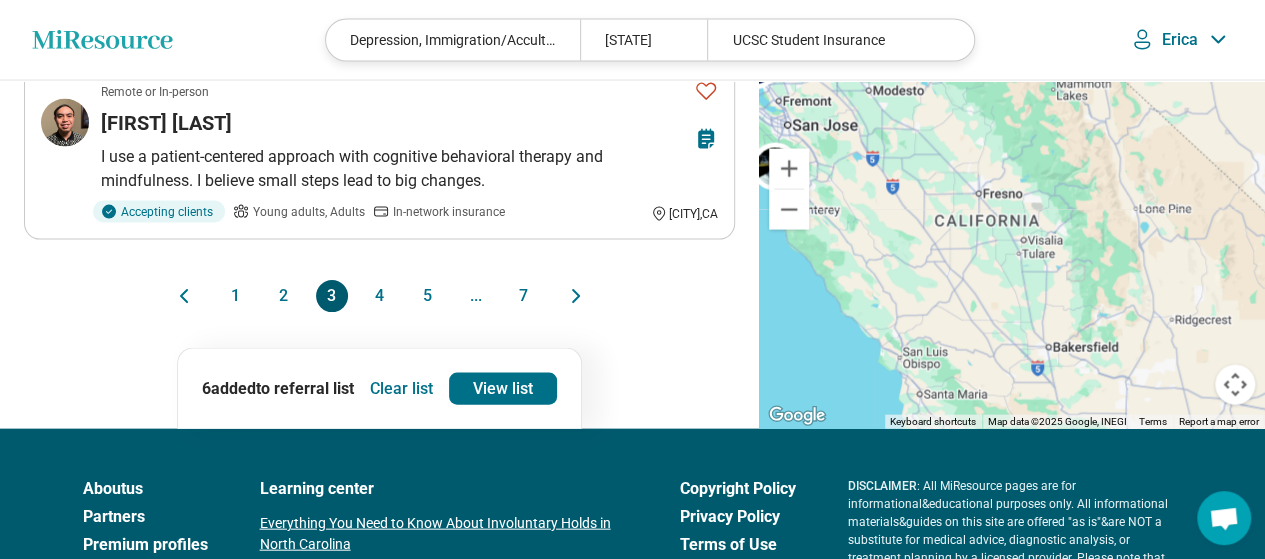 scroll, scrollTop: 2000, scrollLeft: 0, axis: vertical 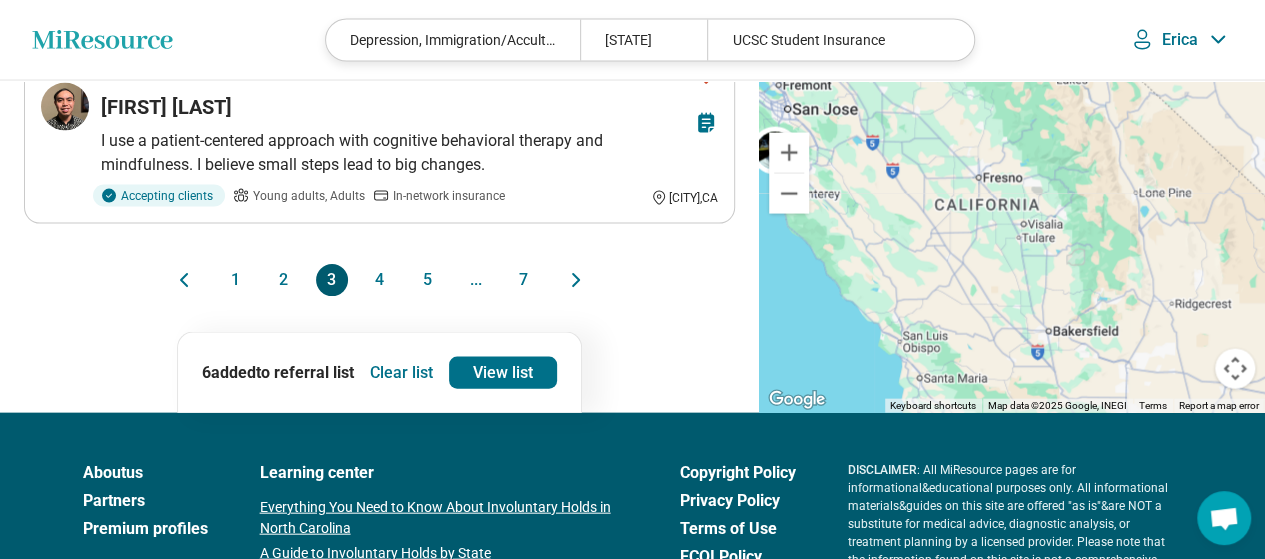 click on "4" at bounding box center [380, 280] 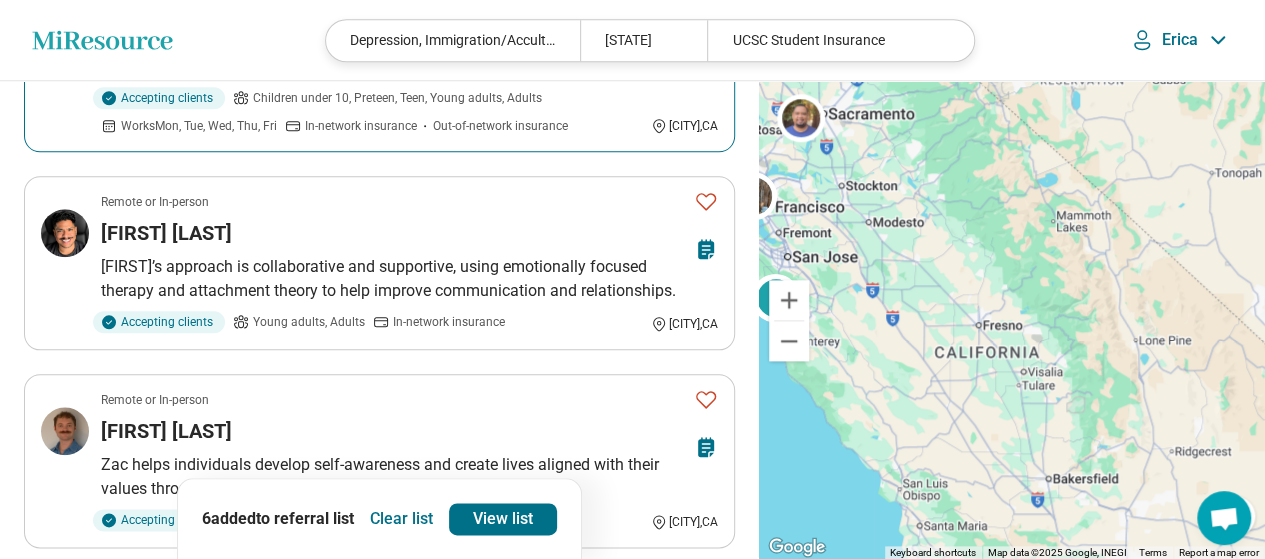 scroll, scrollTop: 1000, scrollLeft: 0, axis: vertical 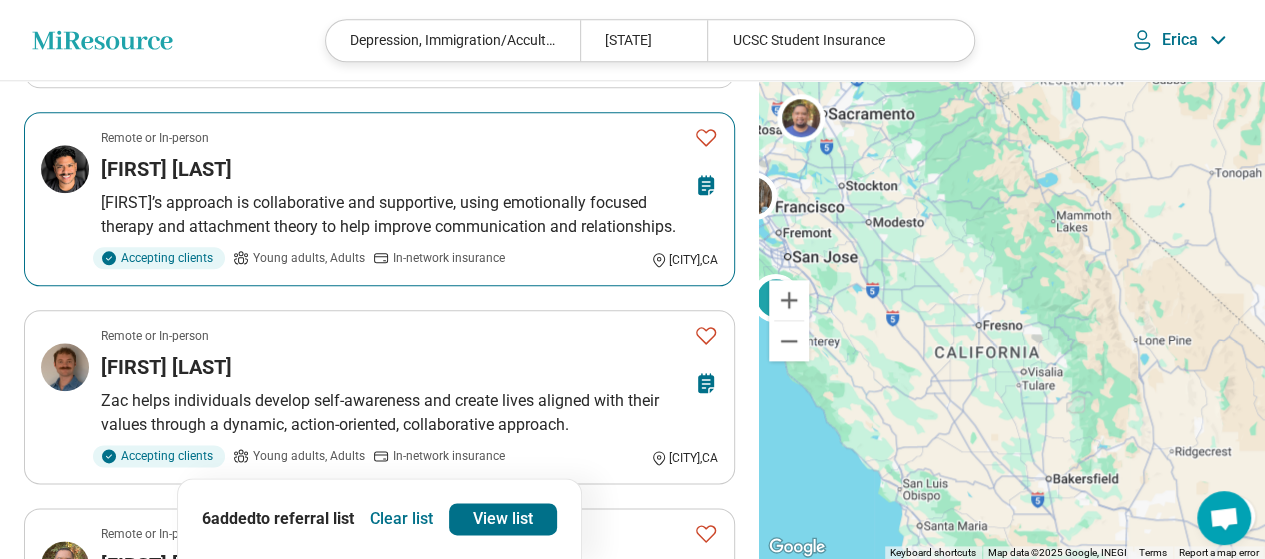 click on "Isaac’s approach is collaborative and supportive, using emotionally focused therapy and attachment theory to help improve communication and relationships." at bounding box center (409, 215) 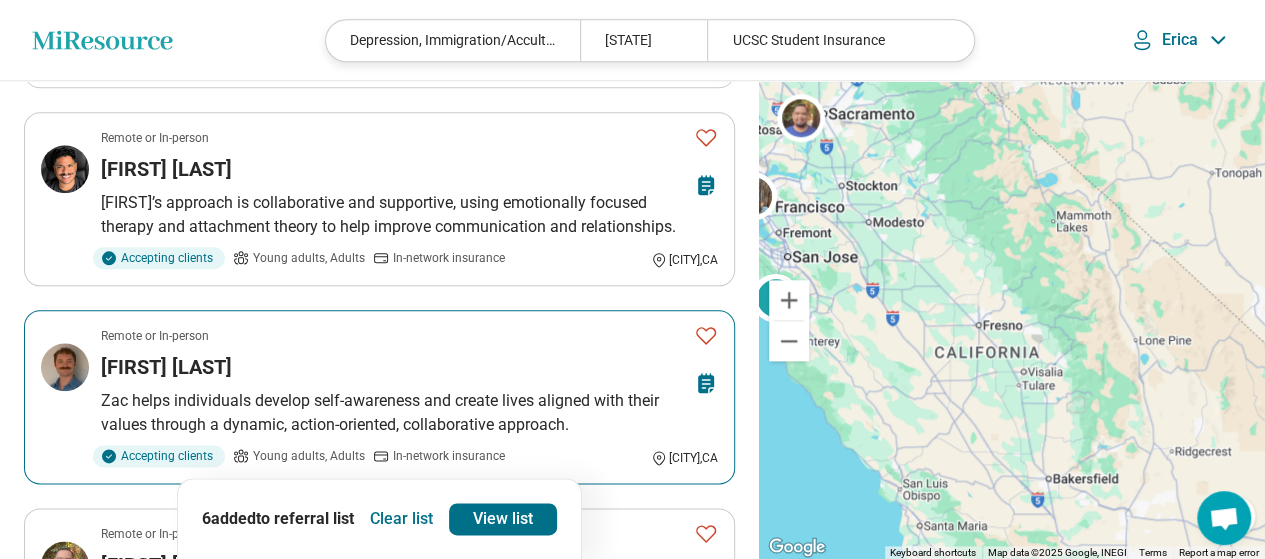 click on "Zachary Zickgraf" at bounding box center (166, 367) 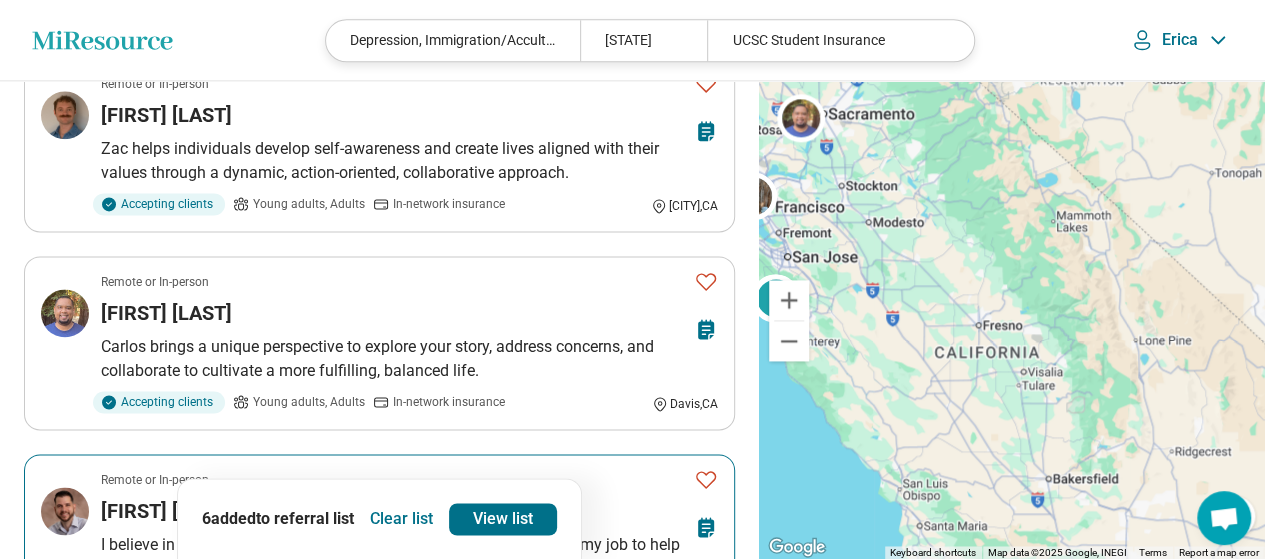 scroll, scrollTop: 1300, scrollLeft: 0, axis: vertical 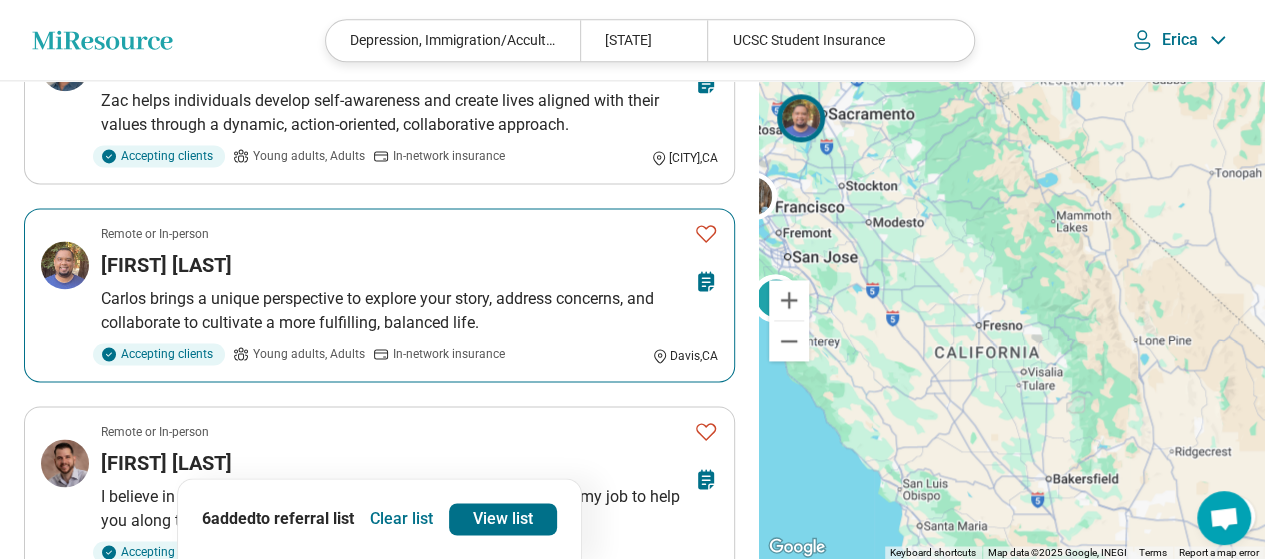 click on "Carlos brings a unique perspective to explore your story, address concerns, and collaborate to cultivate a more fulfilling, balanced life." at bounding box center (409, 311) 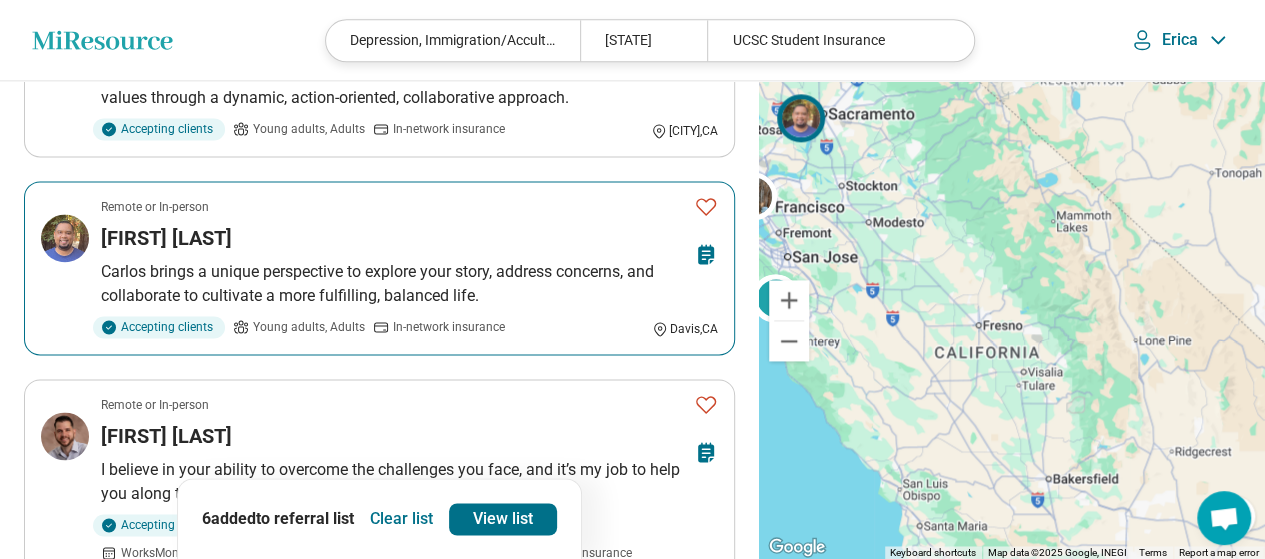 scroll, scrollTop: 1500, scrollLeft: 0, axis: vertical 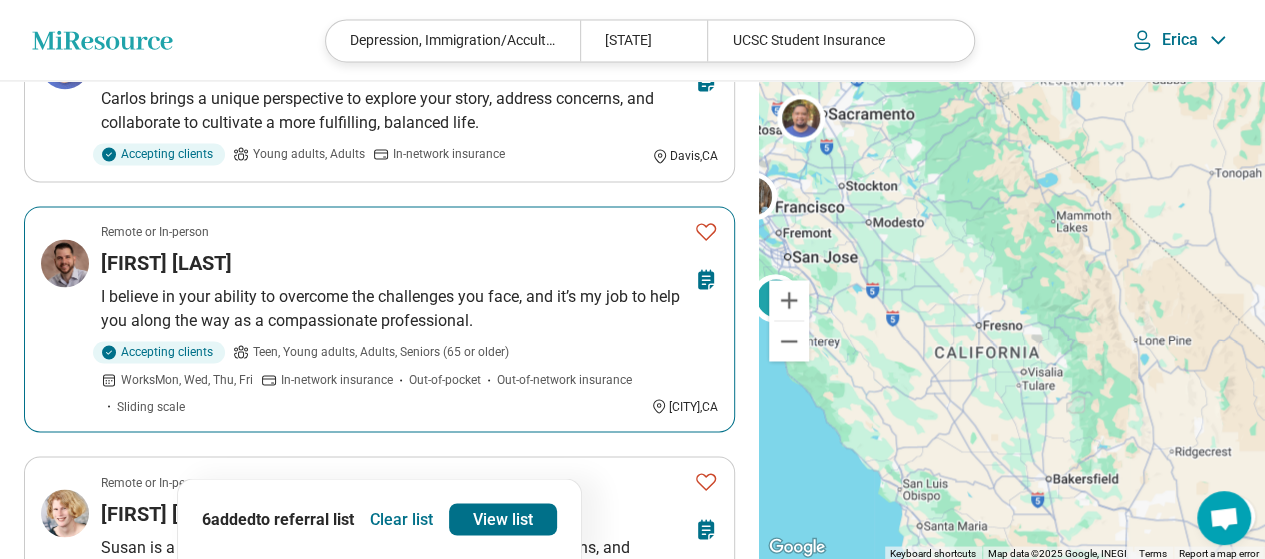 click on "Darrin Scott" at bounding box center [393, 263] 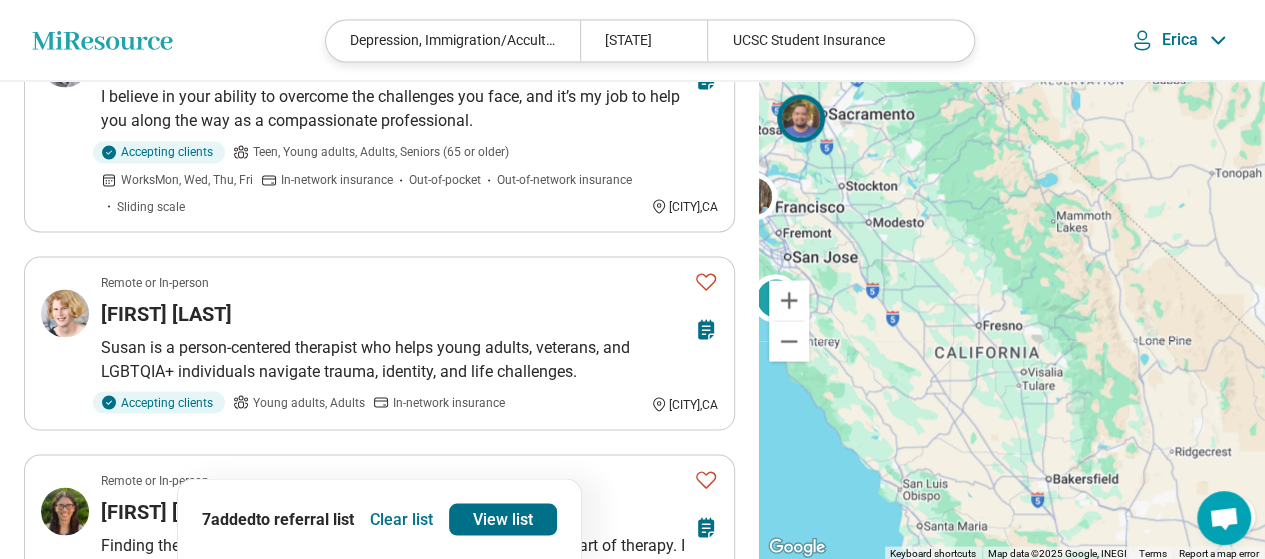 scroll, scrollTop: 2200, scrollLeft: 0, axis: vertical 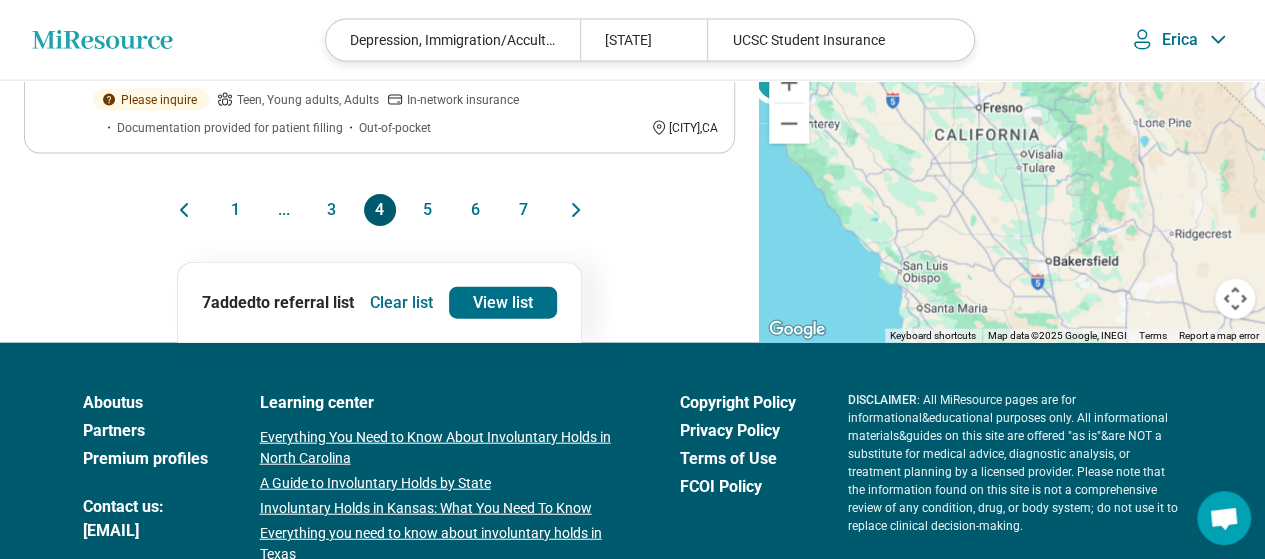 click on "3" at bounding box center [332, 210] 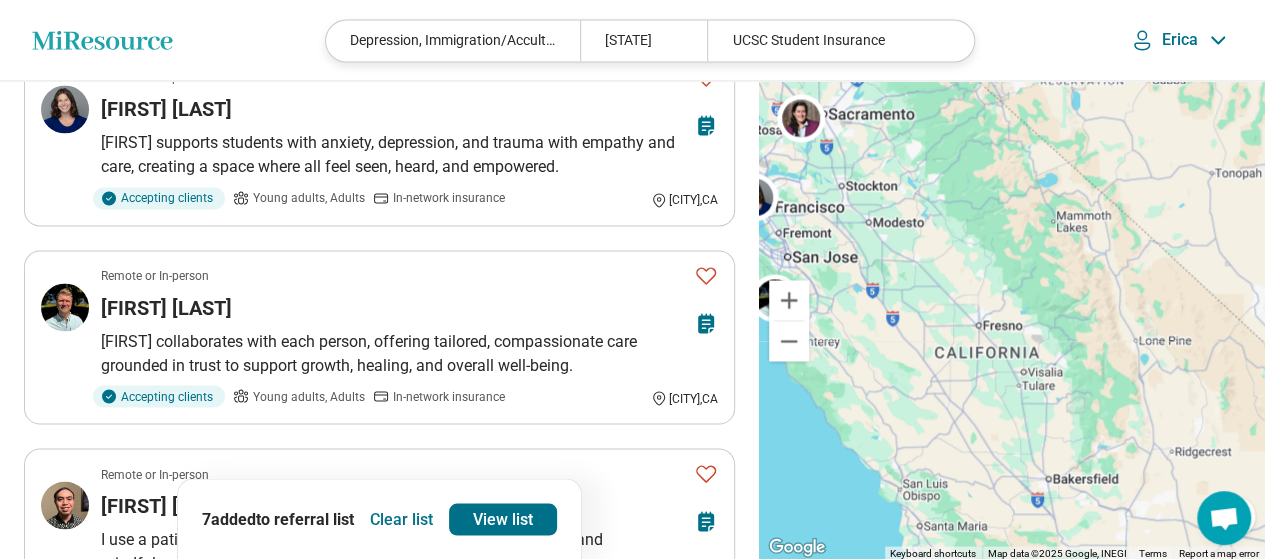 scroll, scrollTop: 1600, scrollLeft: 0, axis: vertical 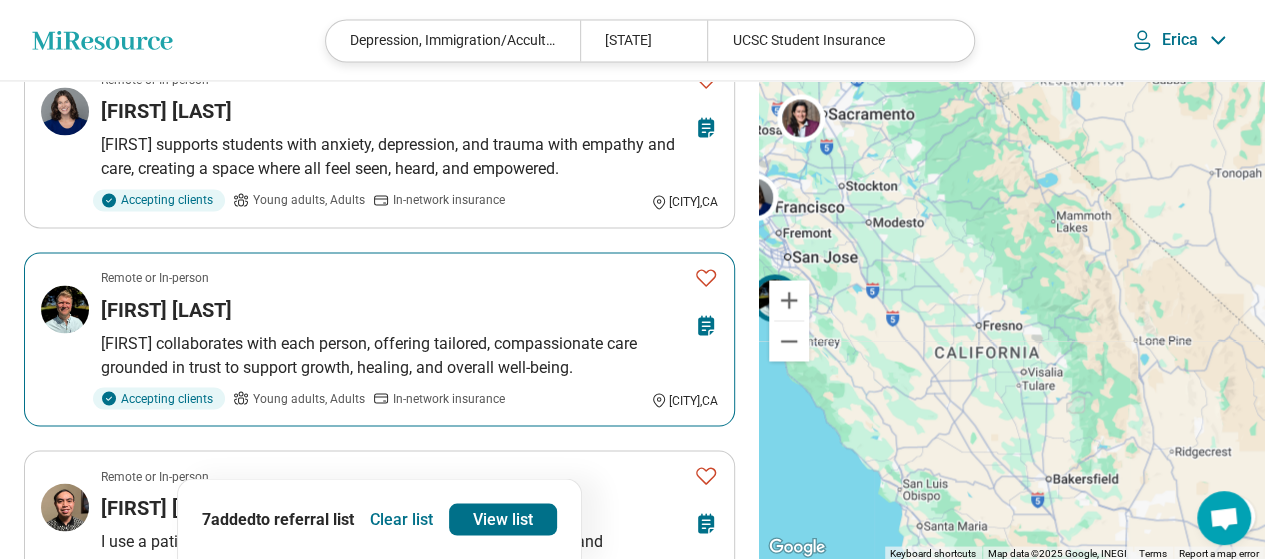 click on "Brennen collaborates with each person, offering tailored, compassionate care grounded in trust to support growth, healing, and overall well-being." at bounding box center [409, 355] 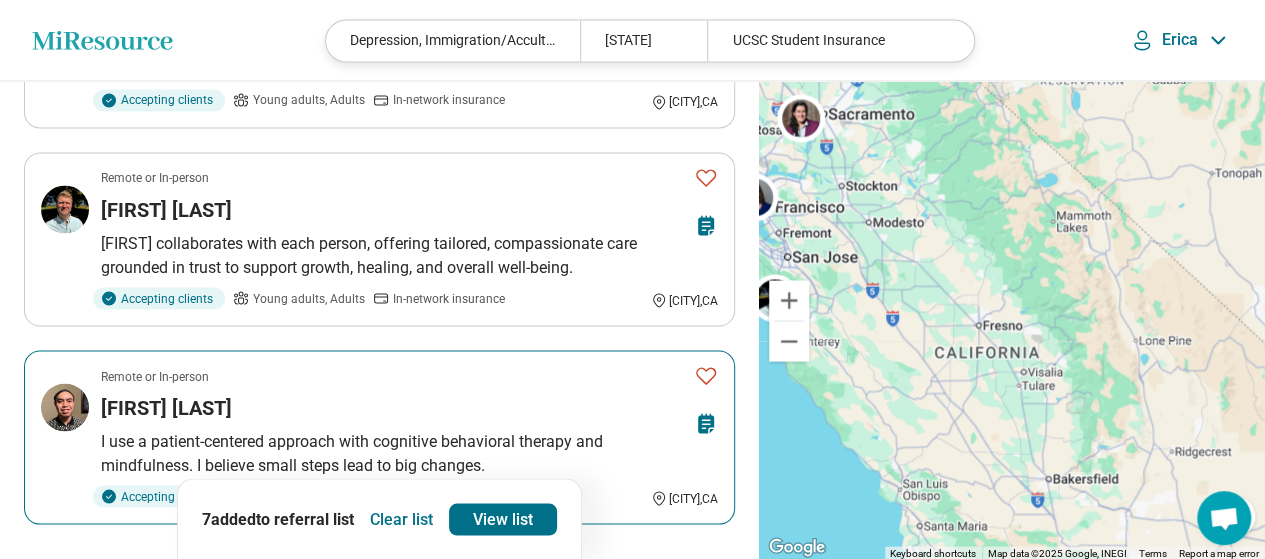 click on "I use a patient-centered approach with cognitive behavioral therapy and mindfulness. I believe small steps lead to big changes." at bounding box center (409, 453) 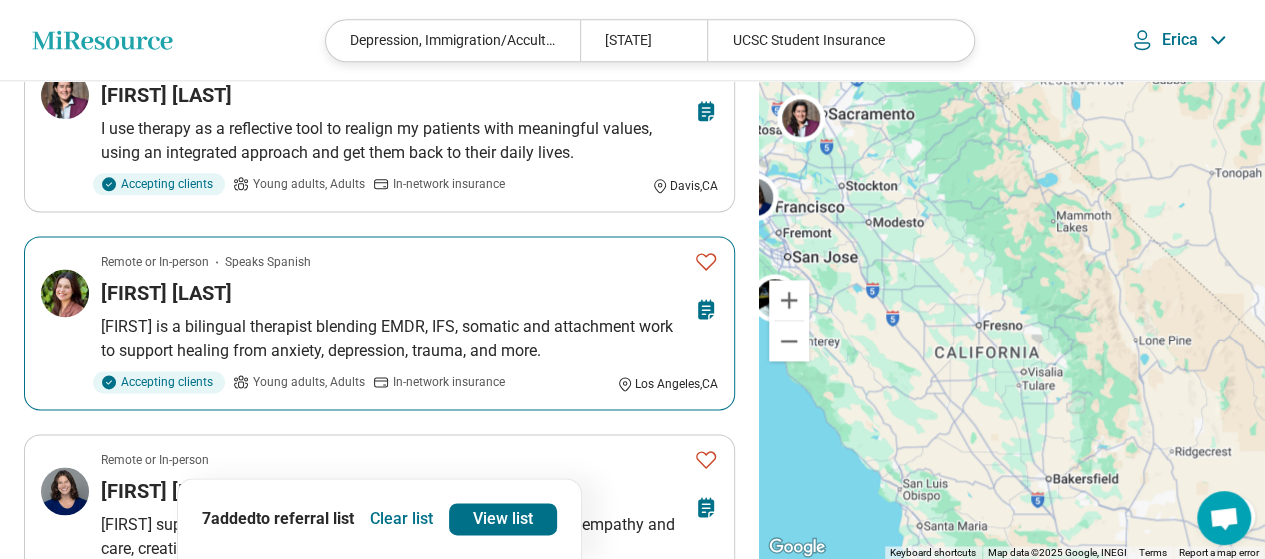 scroll, scrollTop: 1000, scrollLeft: 0, axis: vertical 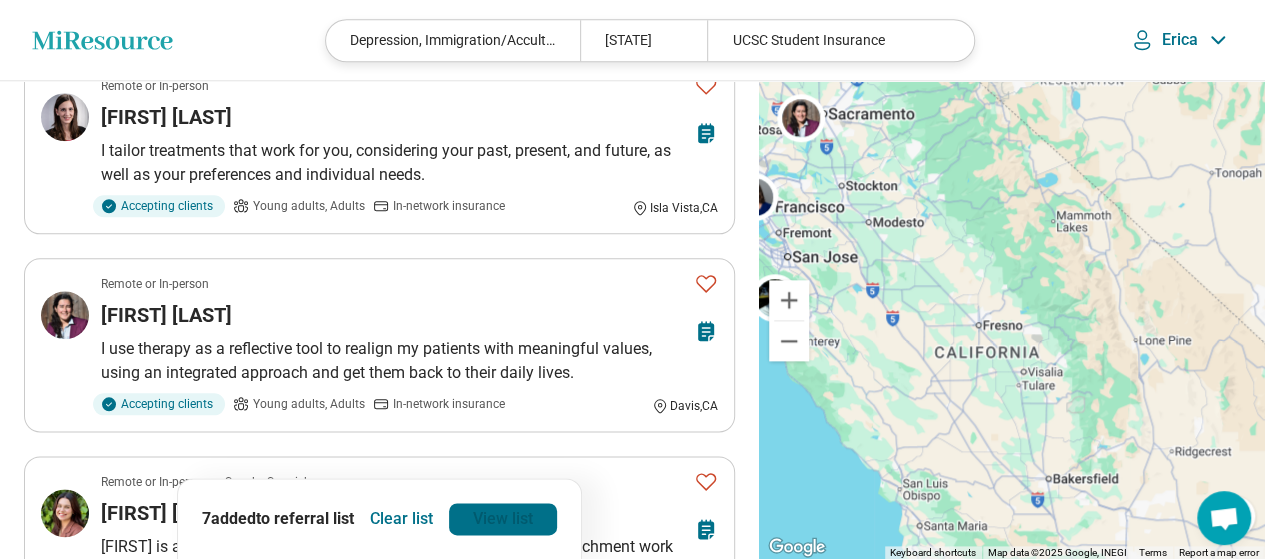 click on "View list" at bounding box center (503, 519) 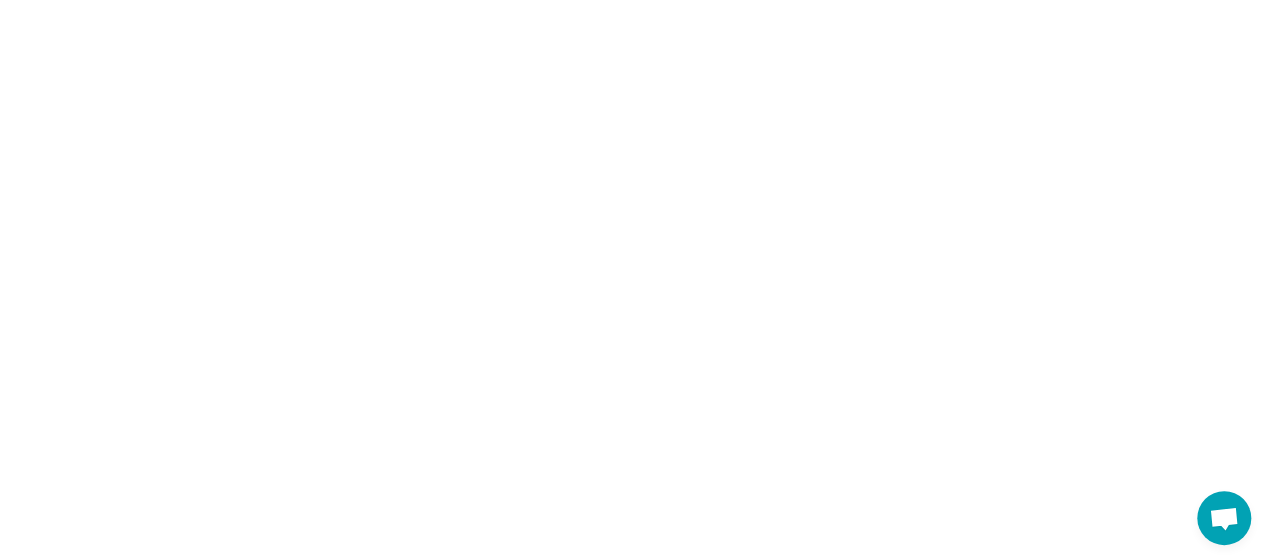 scroll, scrollTop: 0, scrollLeft: 0, axis: both 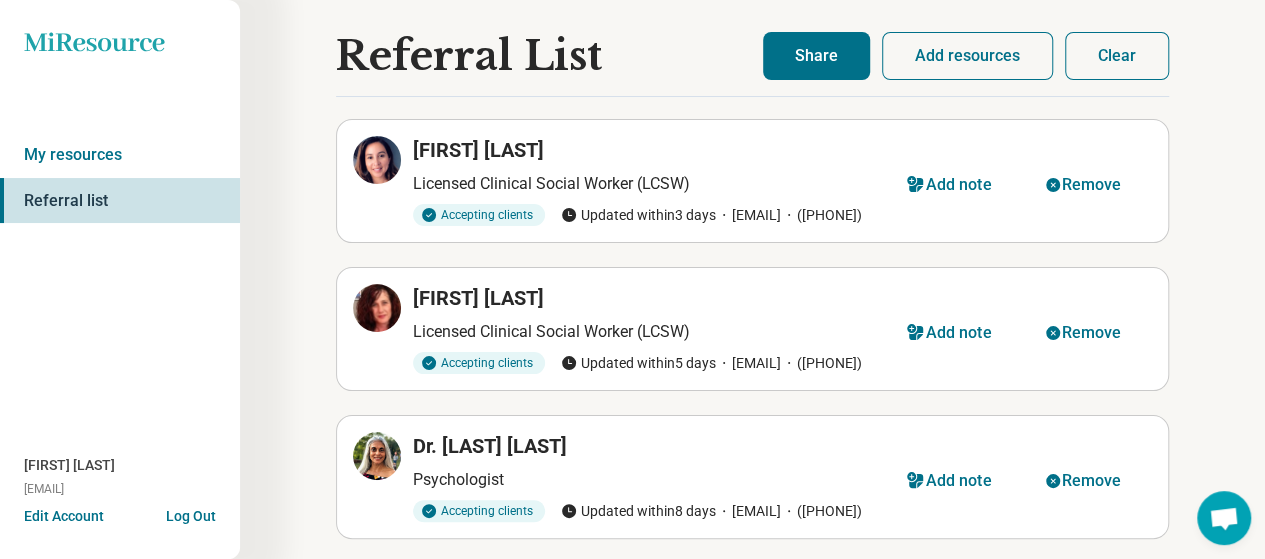 click on "Share" at bounding box center (816, 56) 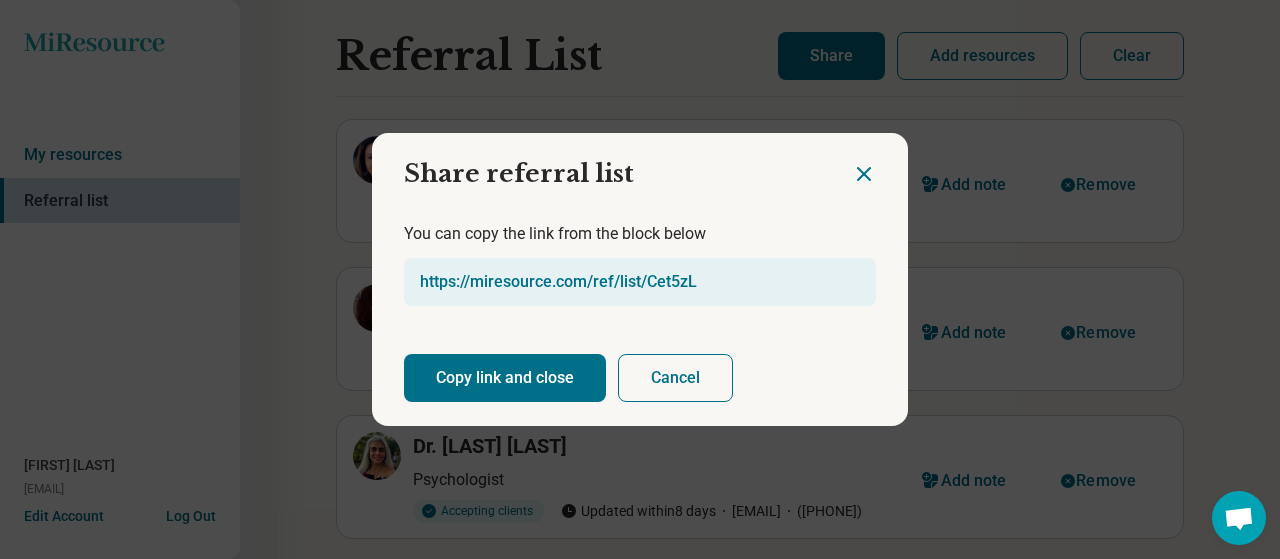 click on "Copy link and close" at bounding box center (505, 378) 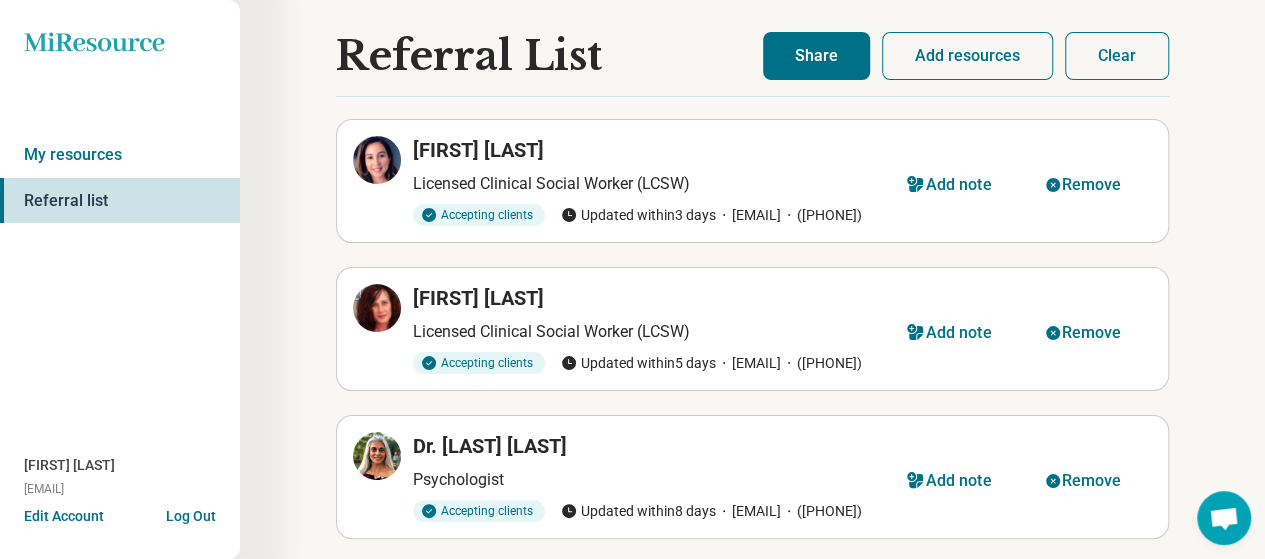 click 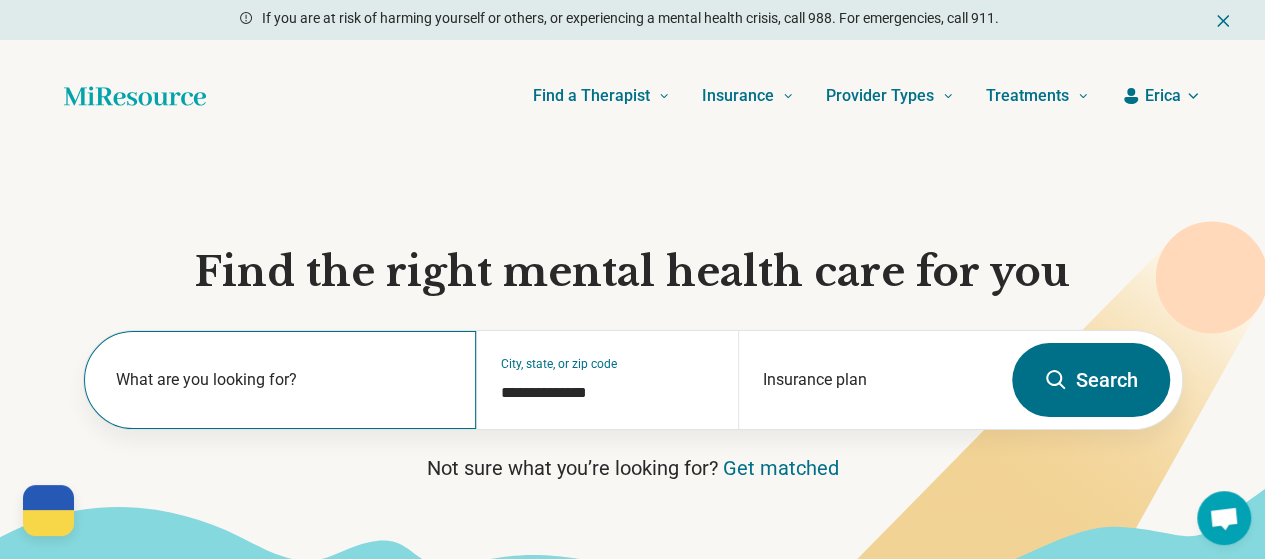 click on "What are you looking for?" at bounding box center (280, 380) 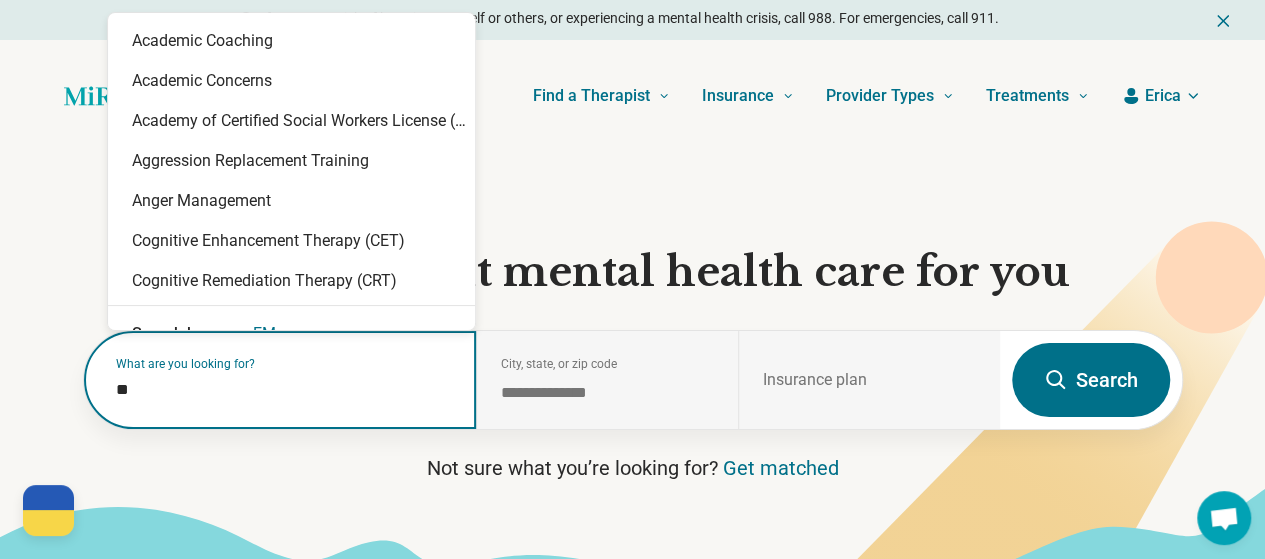 type on "***" 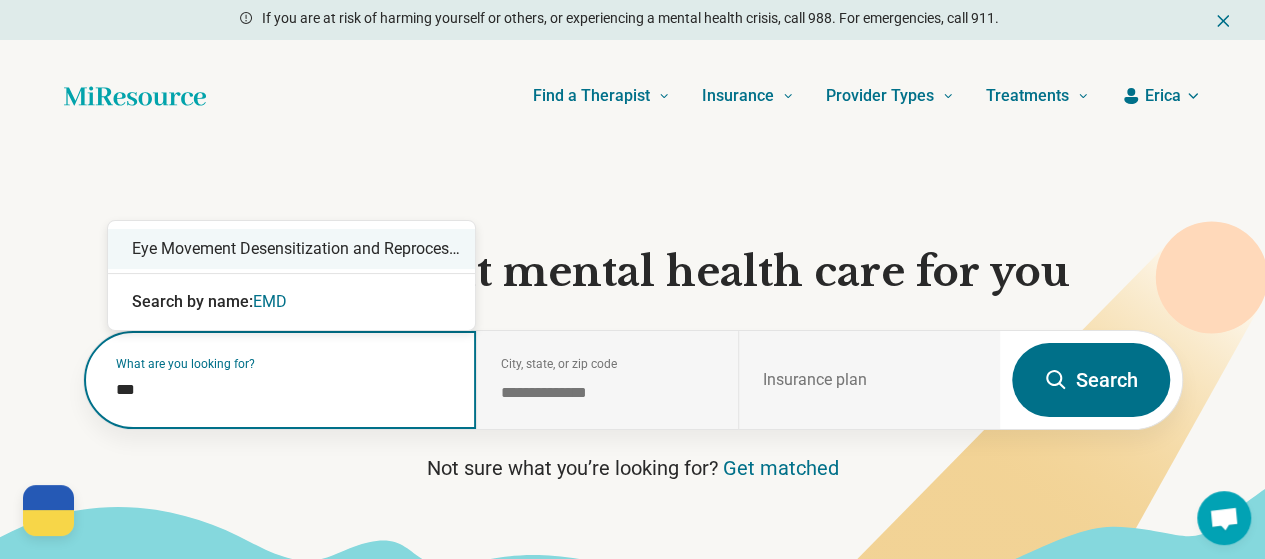 click on "Eye Movement Desensitization and Reprocessing (EMDR)" at bounding box center [291, 249] 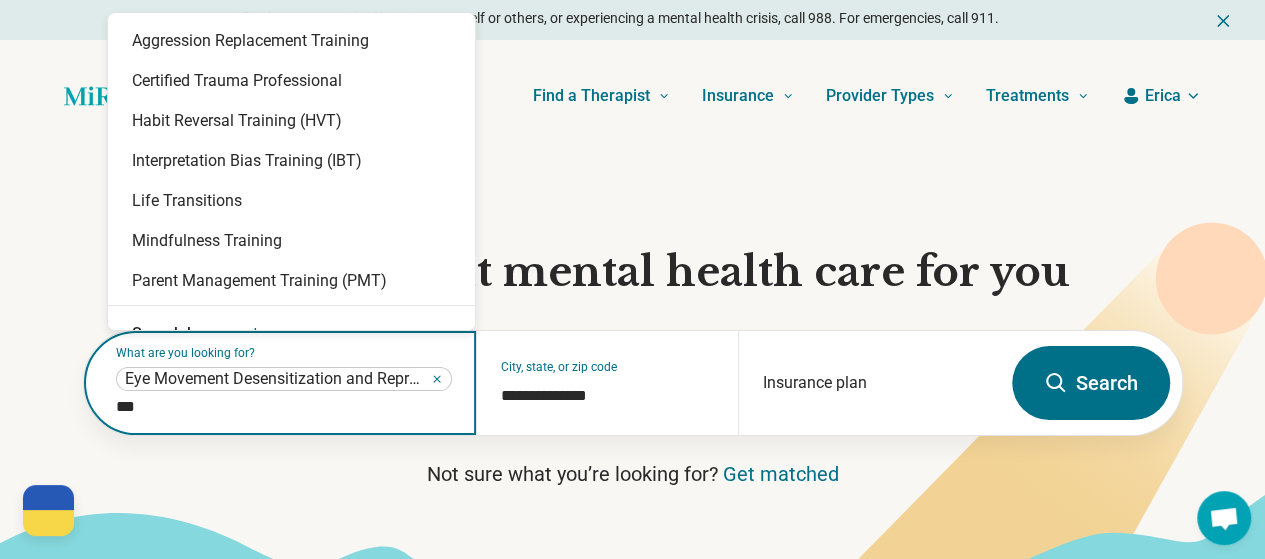 type on "****" 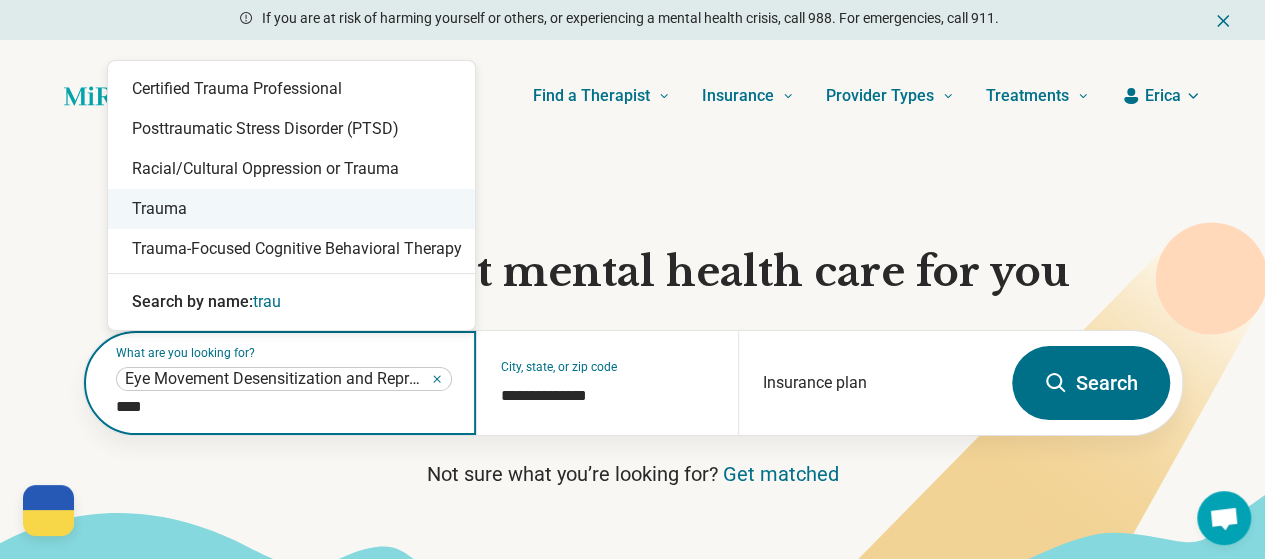 click on "Trauma" at bounding box center (291, 209) 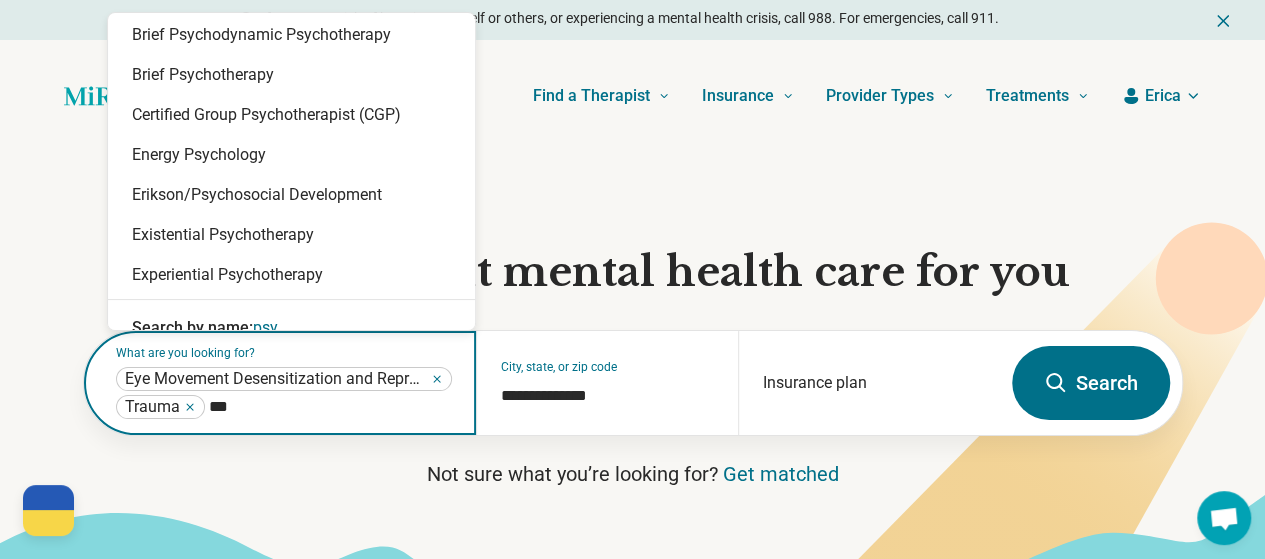 scroll, scrollTop: 0, scrollLeft: 0, axis: both 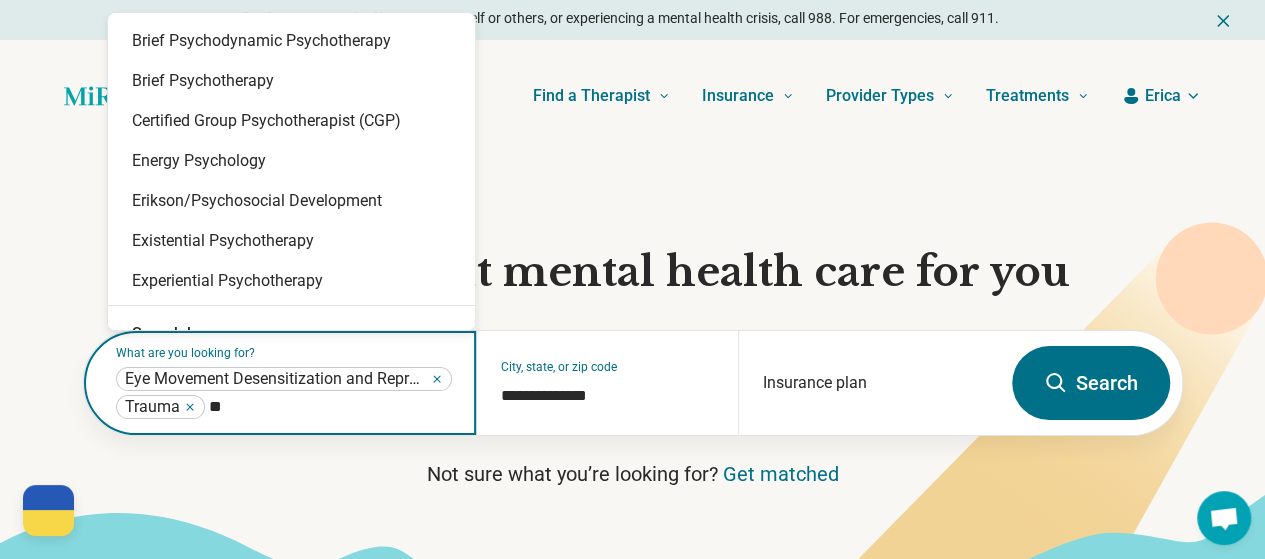 type on "*" 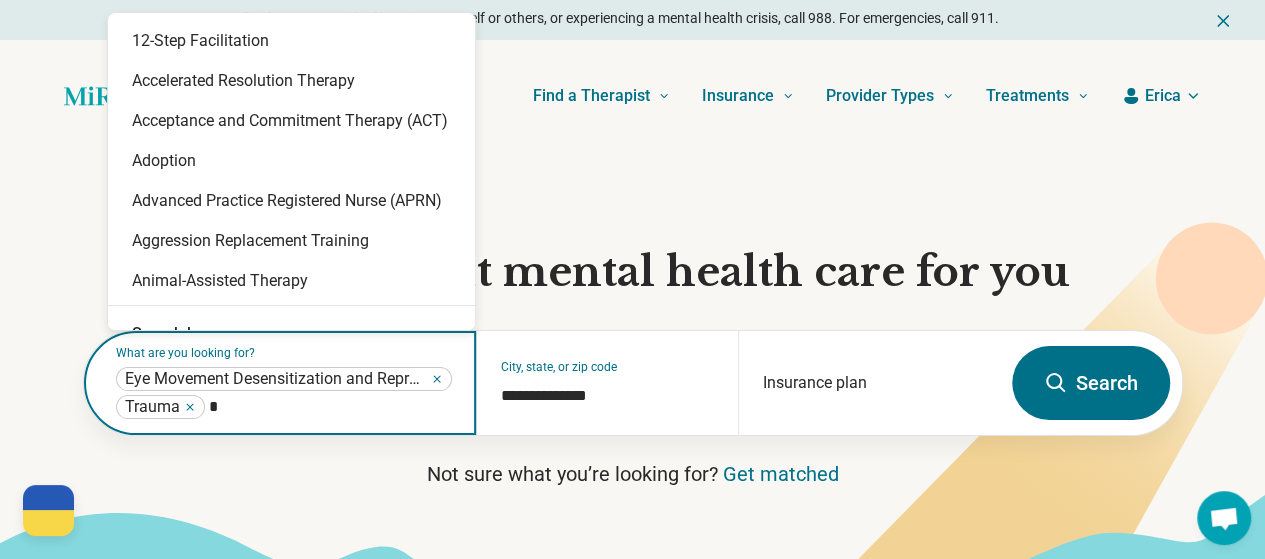 type 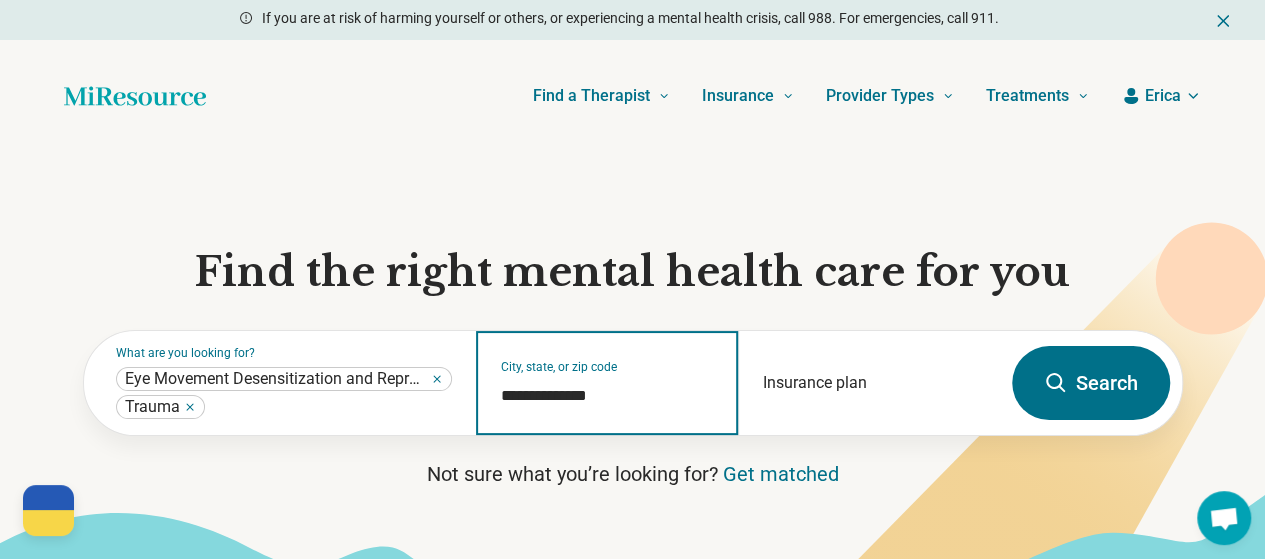 drag, startPoint x: 624, startPoint y: 407, endPoint x: 481, endPoint y: 421, distance: 143.68369 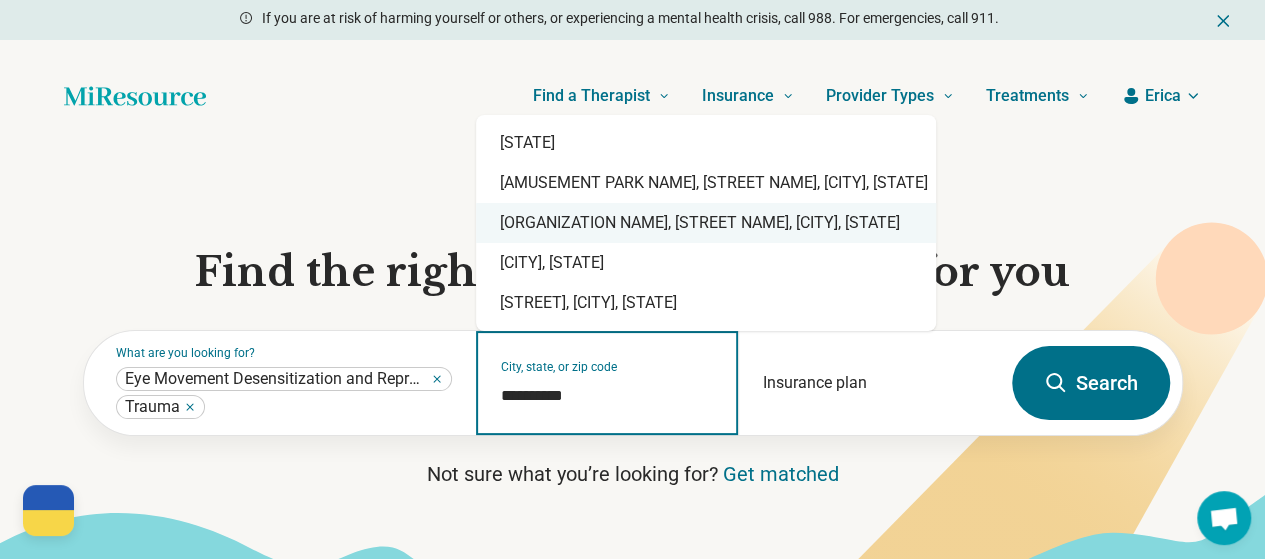 type on "**********" 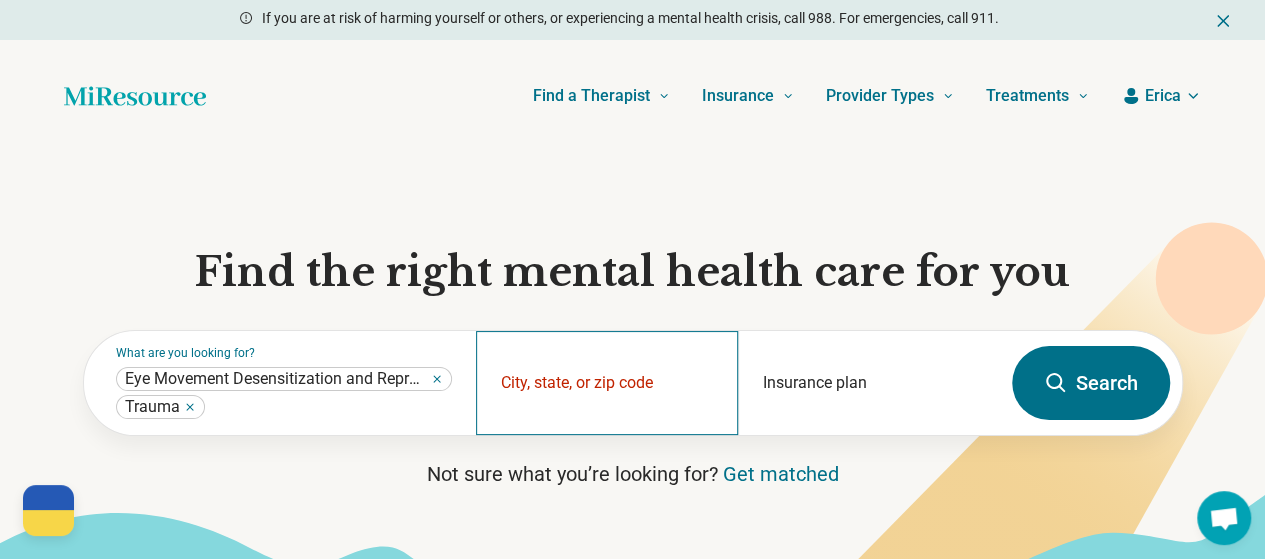 click on "City, state, or zip code" at bounding box center [607, 383] 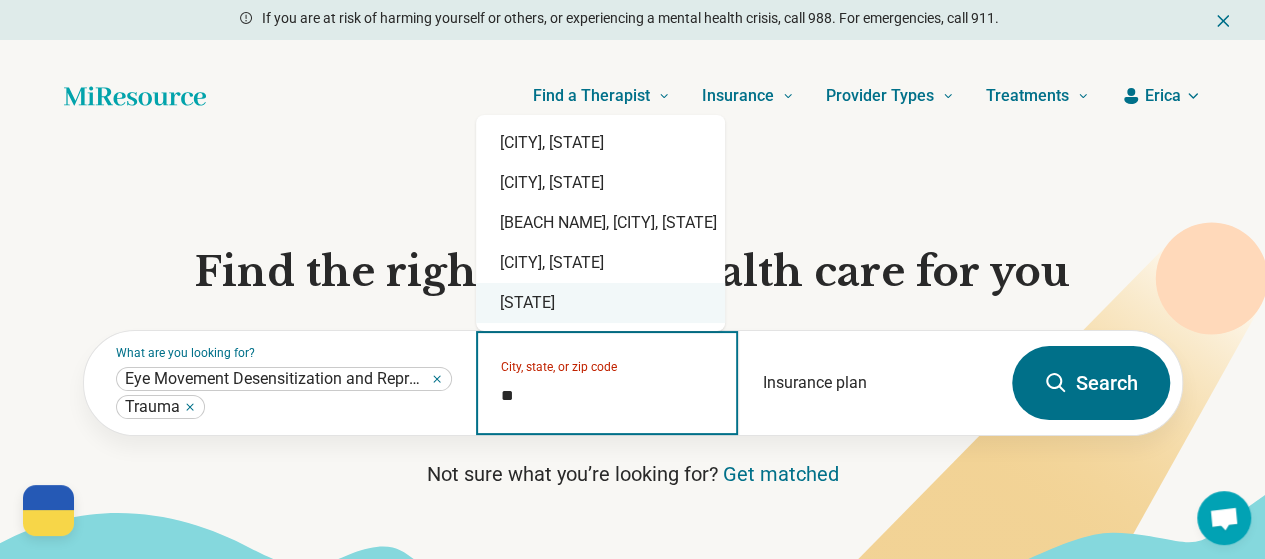 click on "[STATE]" at bounding box center [600, 303] 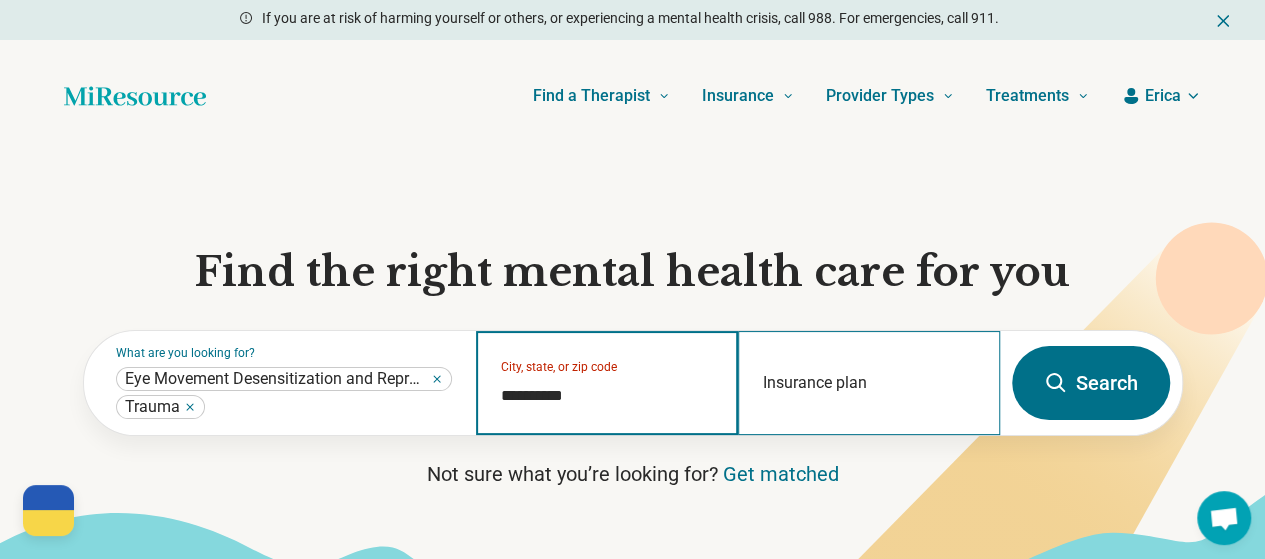 type on "**********" 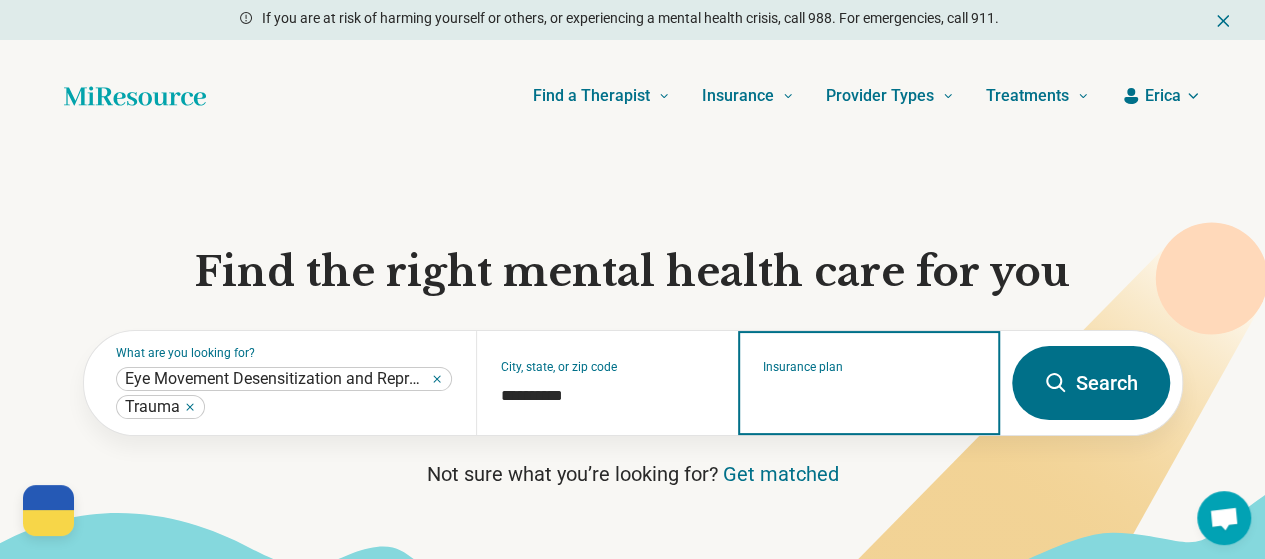 click on "Insurance plan" at bounding box center (869, 396) 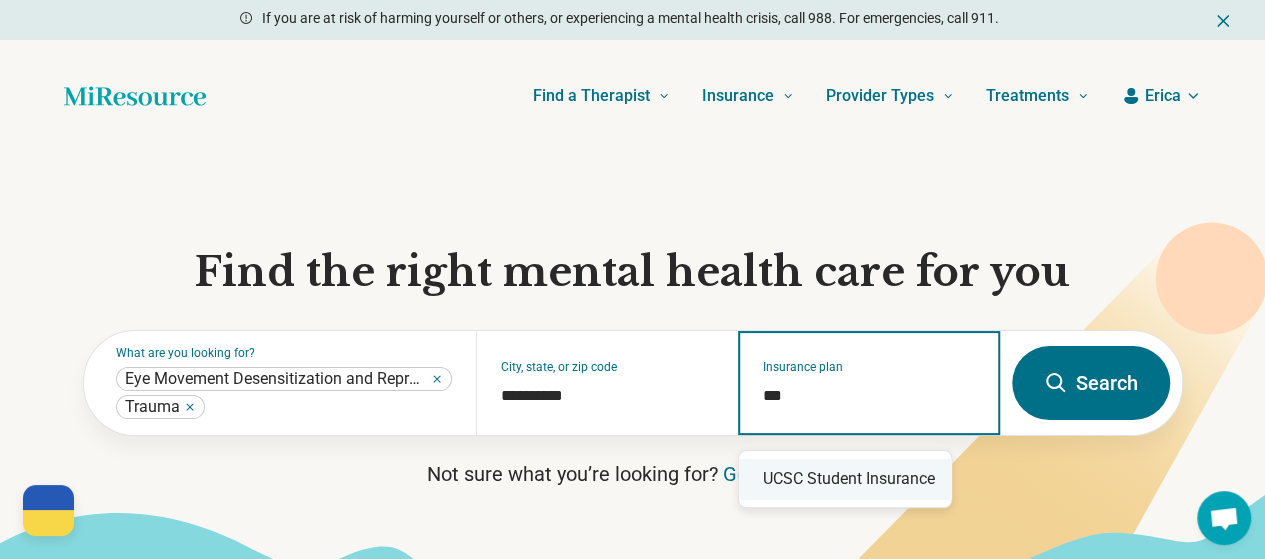 click on "UCSC Student Insurance" at bounding box center (845, 479) 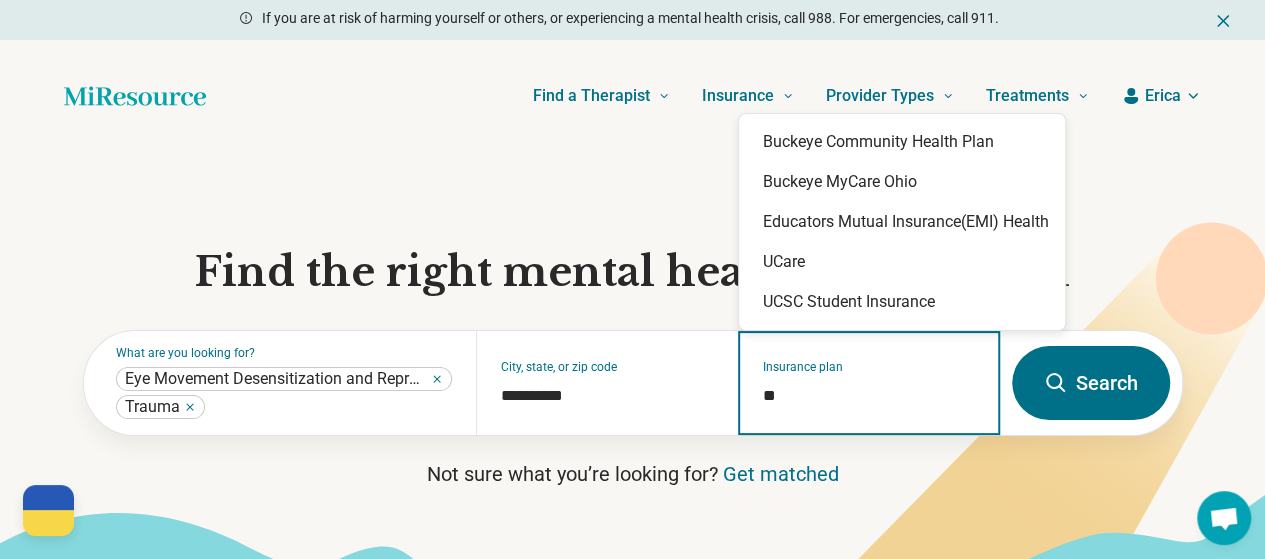 type on "*" 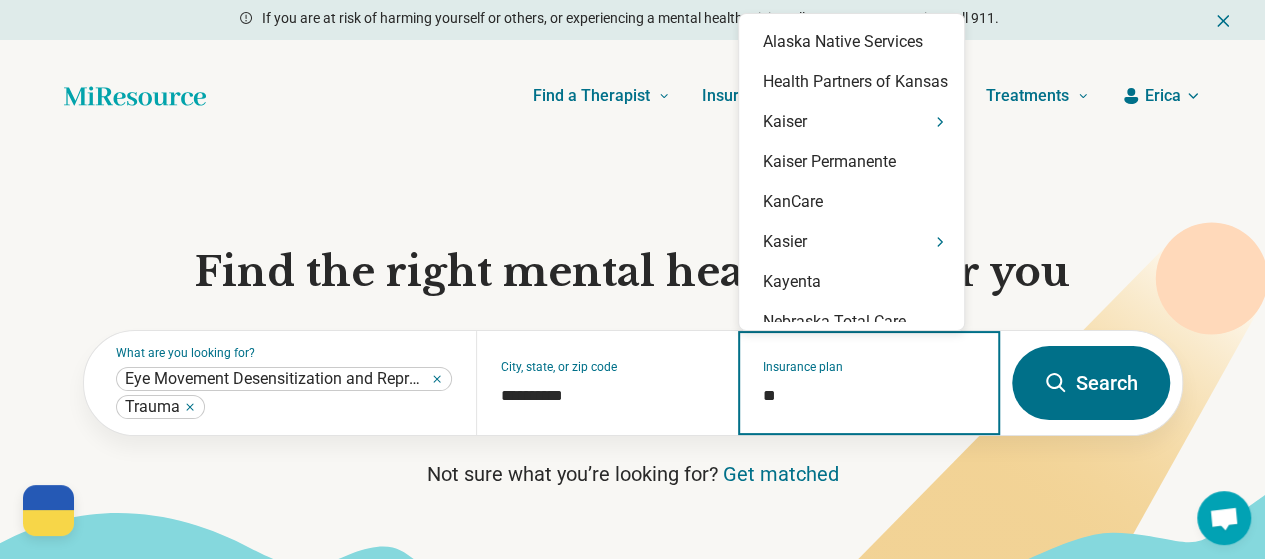 type on "***" 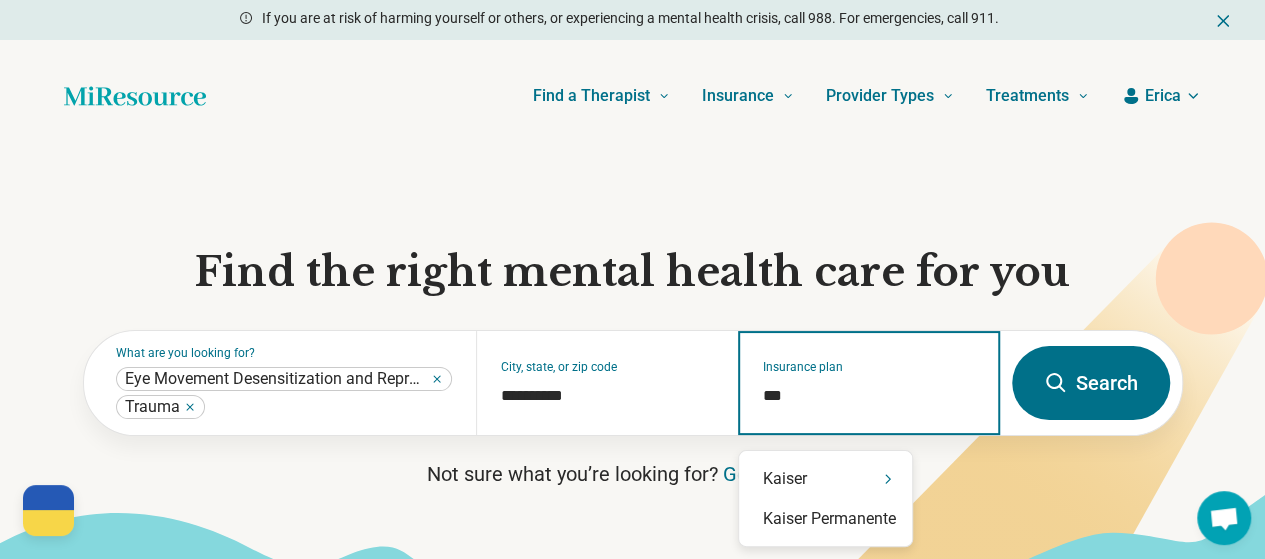 click on "Kaiser" at bounding box center (825, 479) 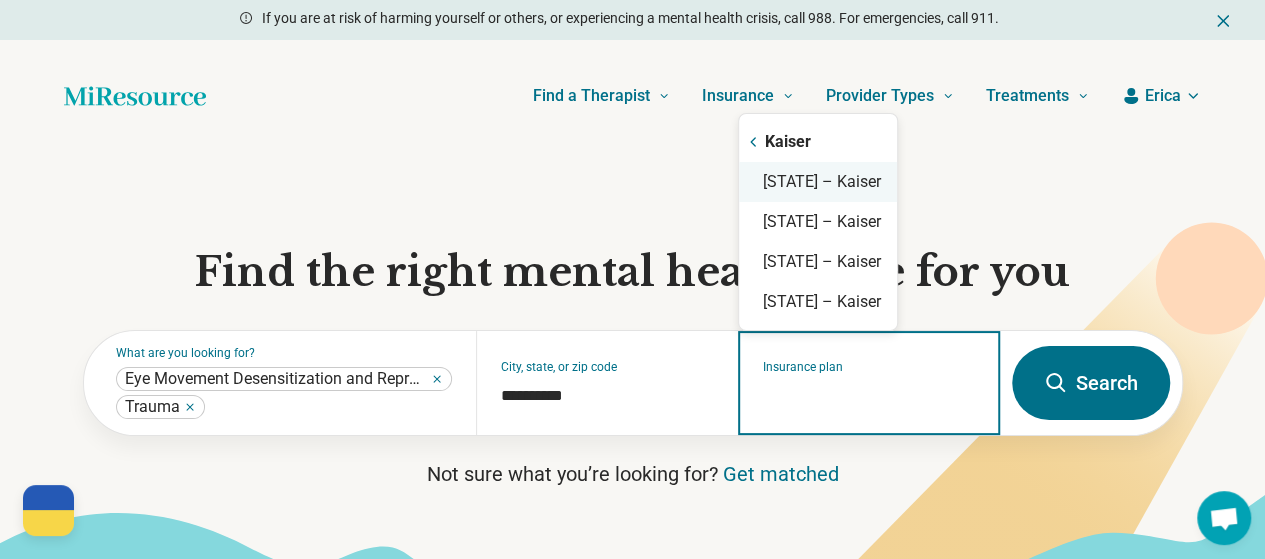 click on "California – Kaiser" at bounding box center (818, 182) 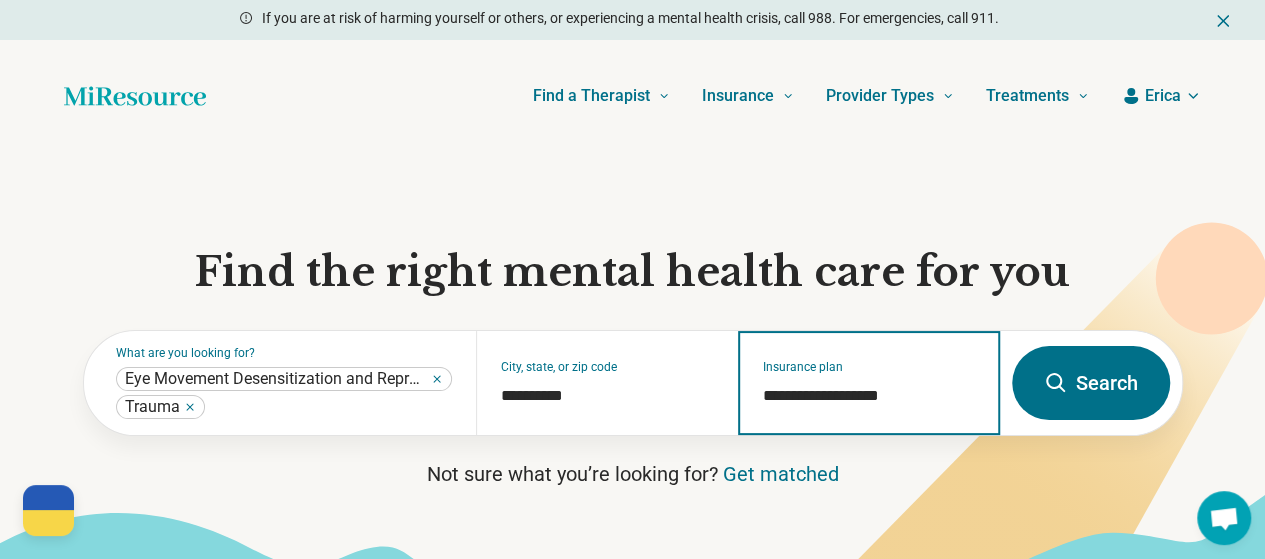 click on "Search" at bounding box center (1091, 383) 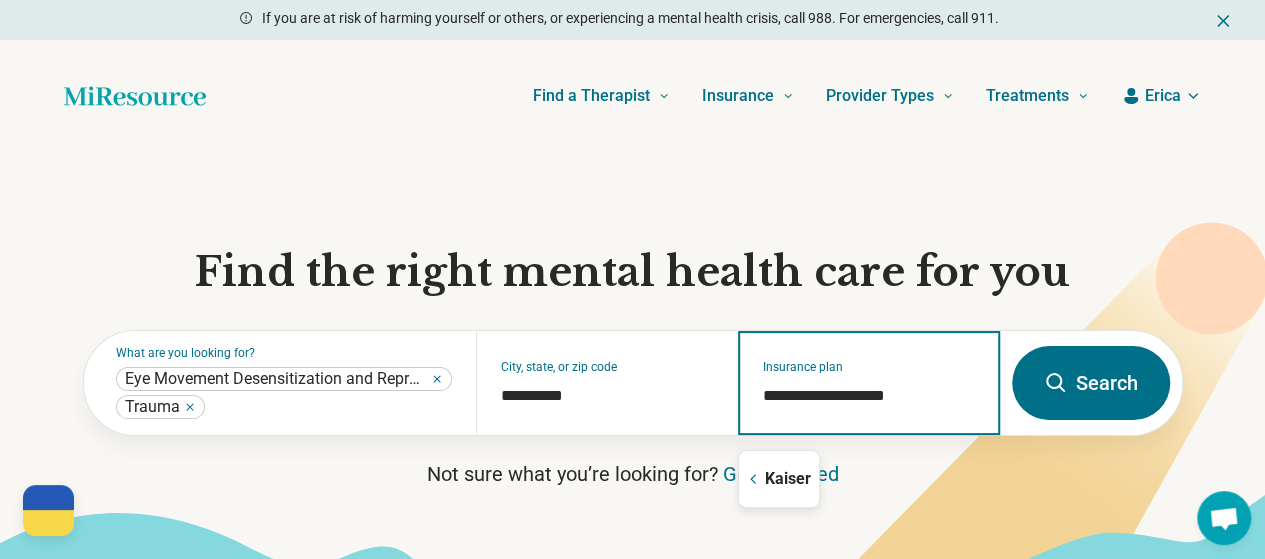 type on "**********" 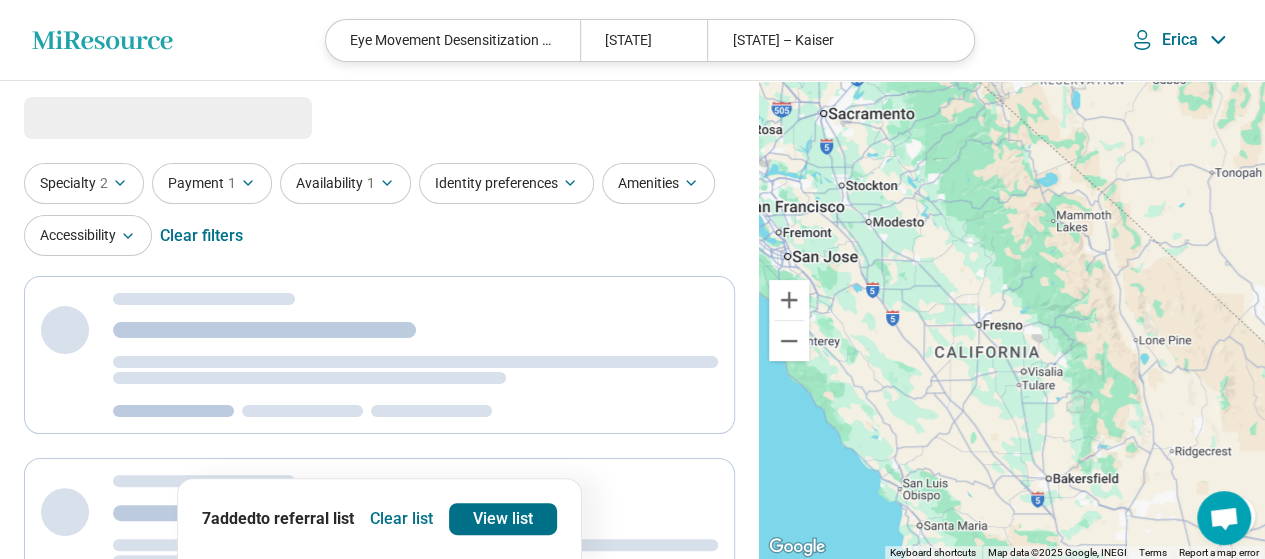 select on "***" 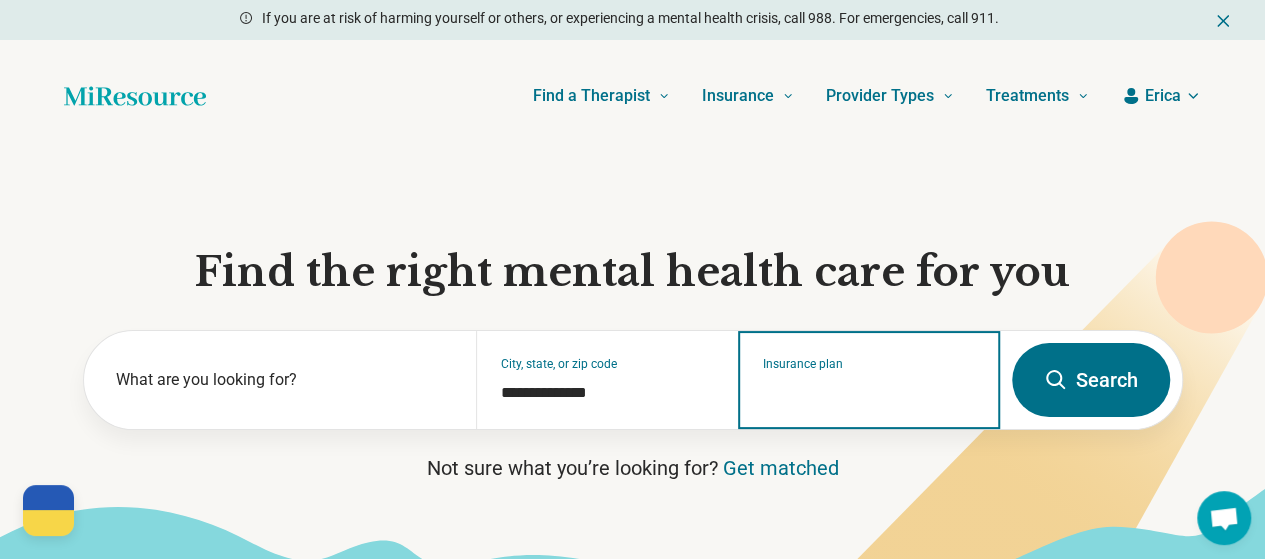 click on "Insurance plan" at bounding box center (869, 393) 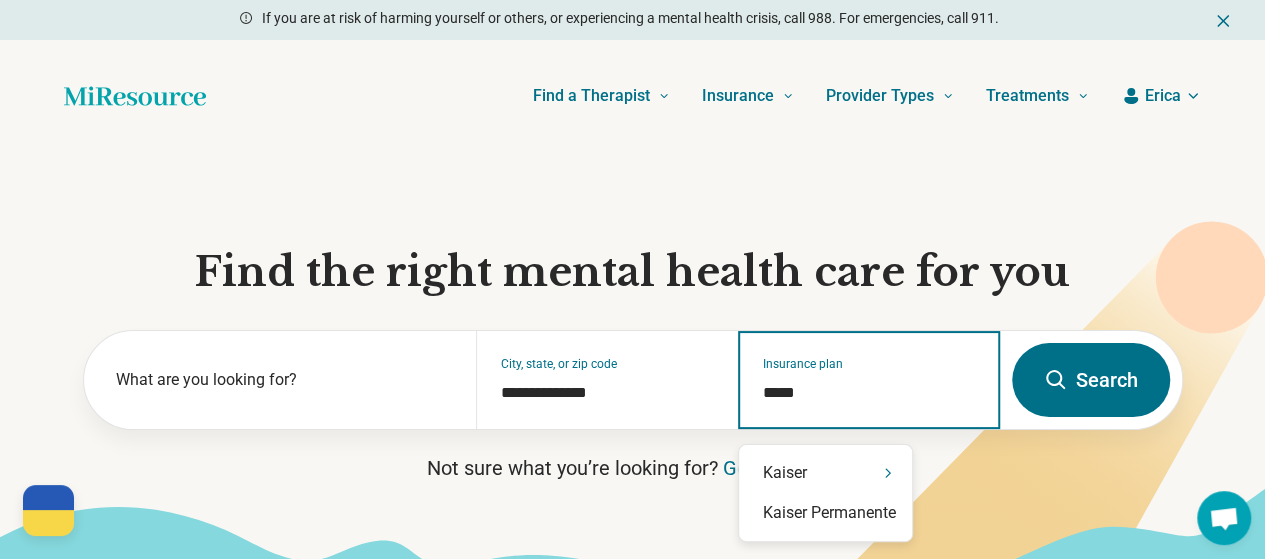 type on "******" 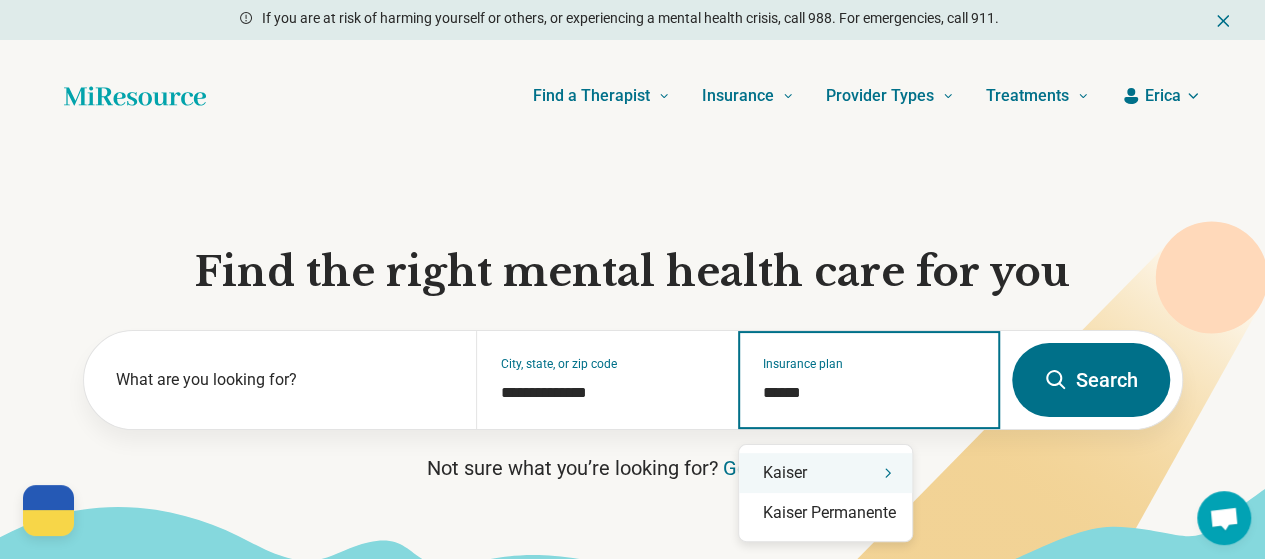 click on "Kaiser" at bounding box center (825, 473) 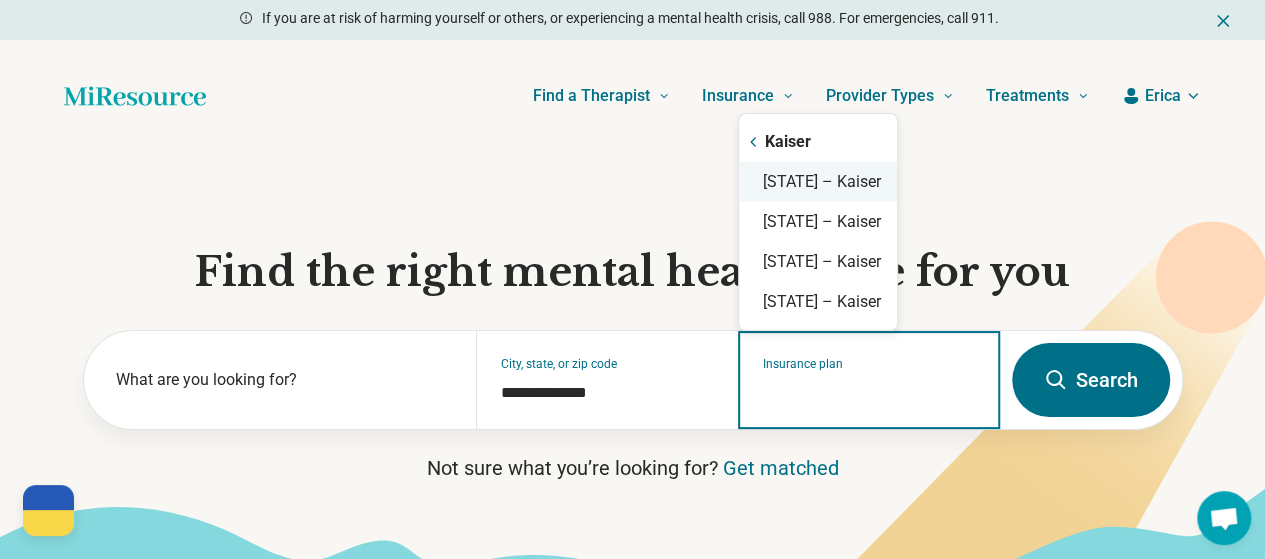 click on "California – Kaiser" at bounding box center [818, 182] 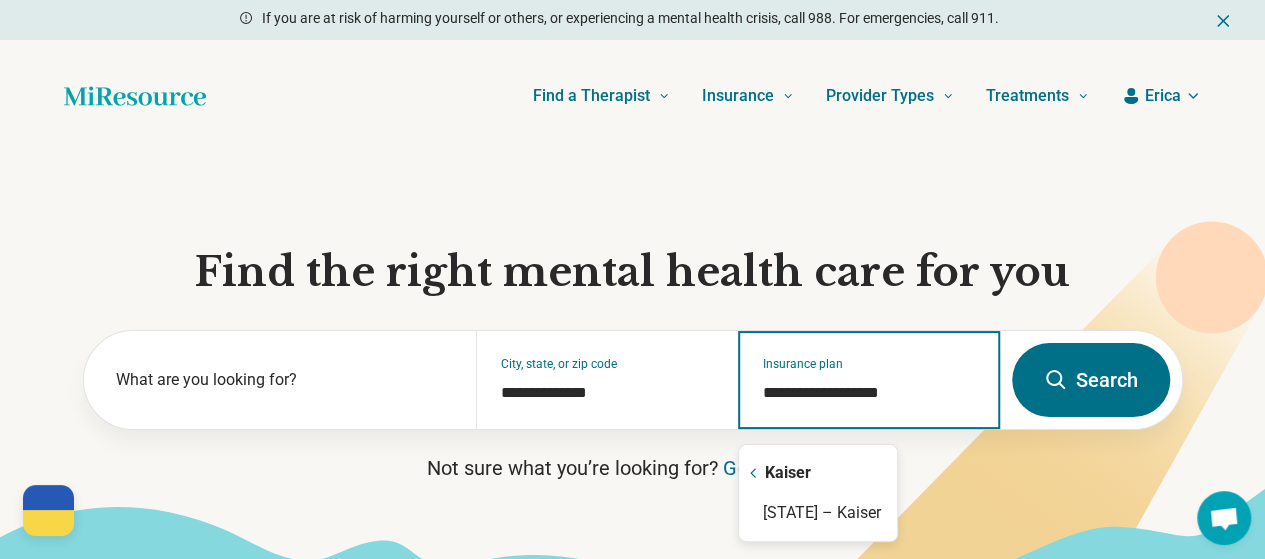 type on "**********" 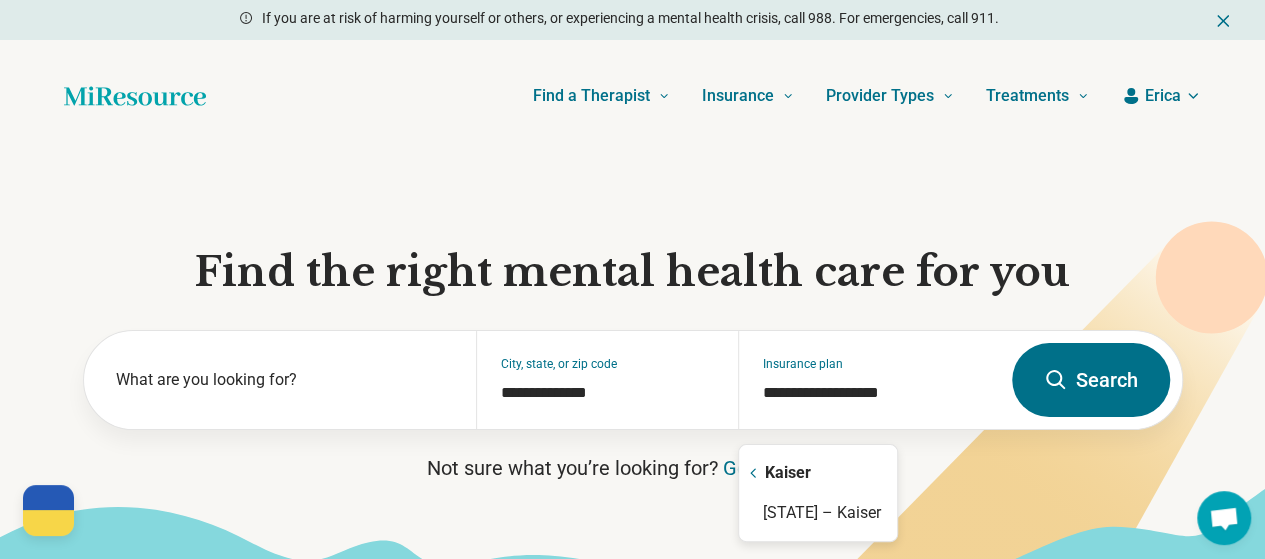 click on "Search" at bounding box center [1091, 380] 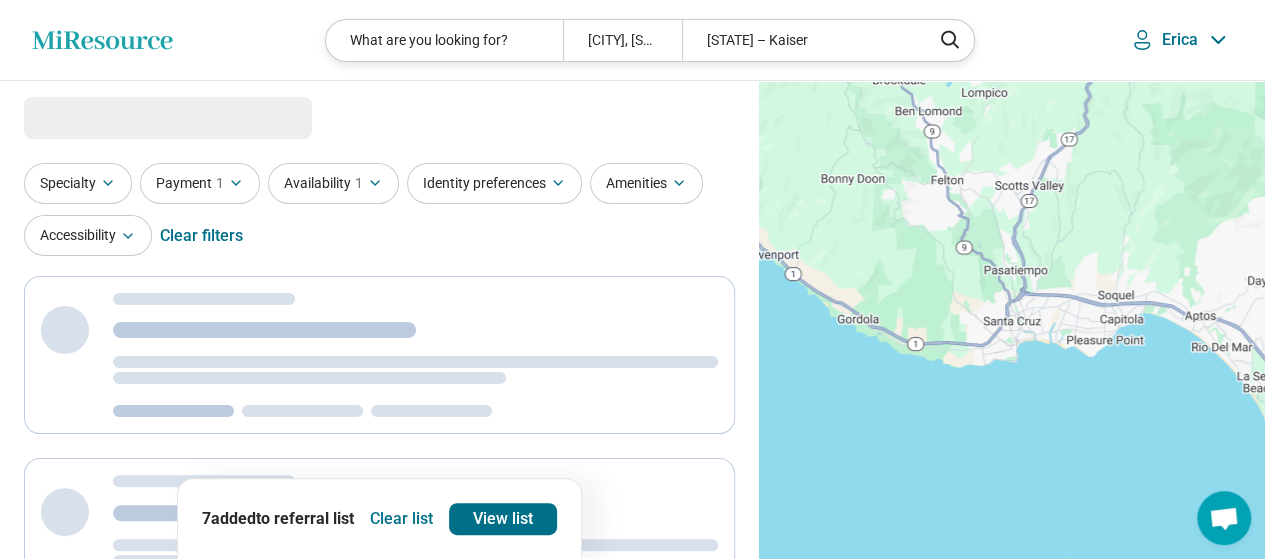select on "***" 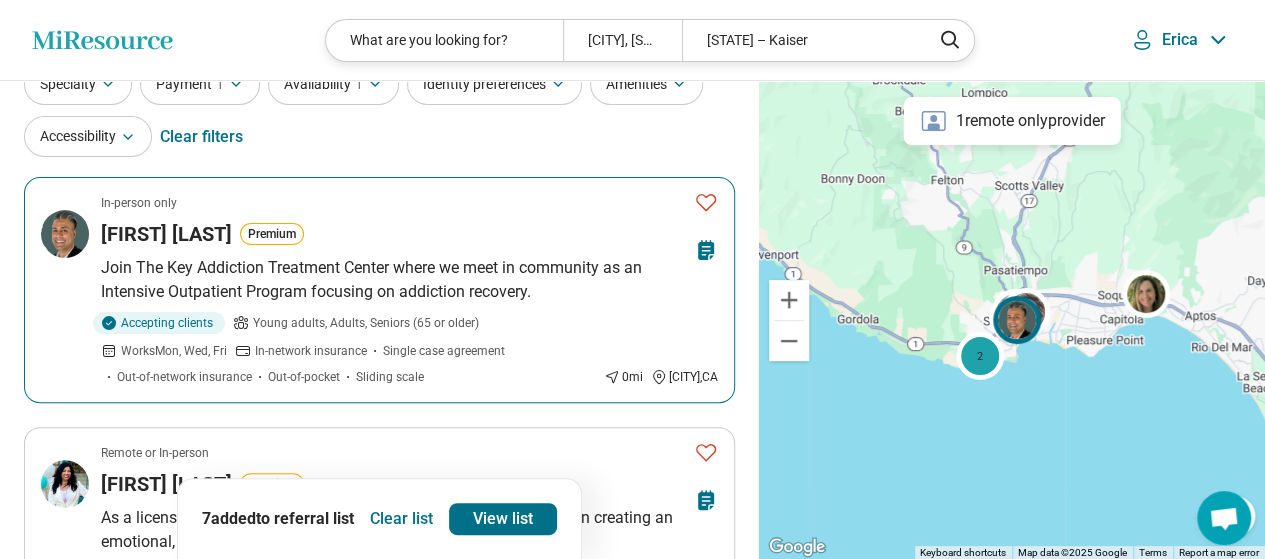 scroll, scrollTop: 0, scrollLeft: 0, axis: both 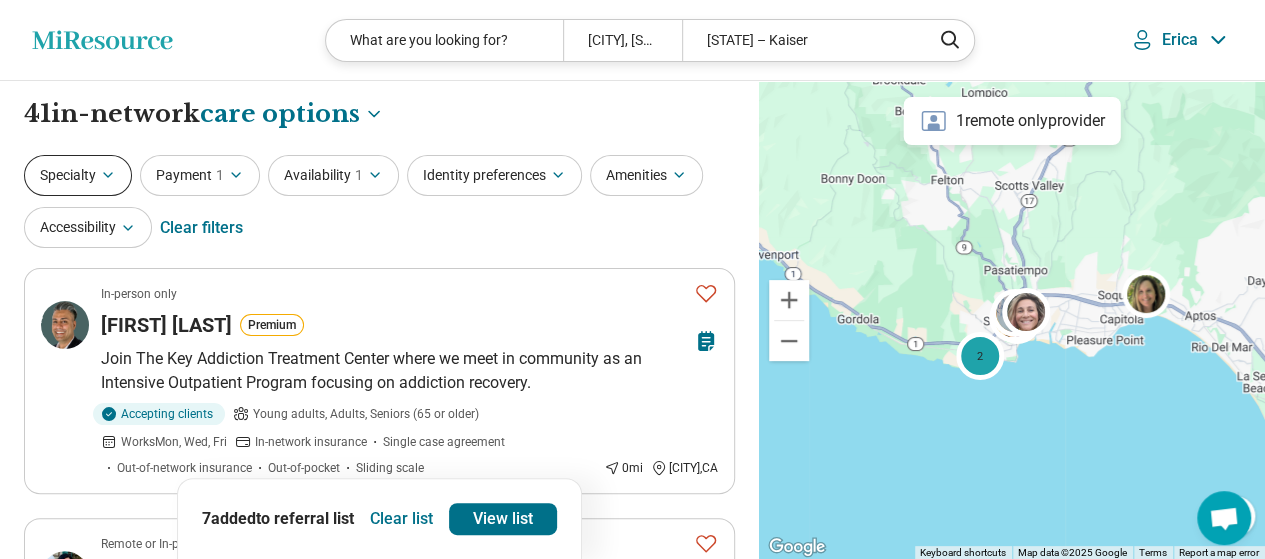 click on "Specialty" at bounding box center (78, 175) 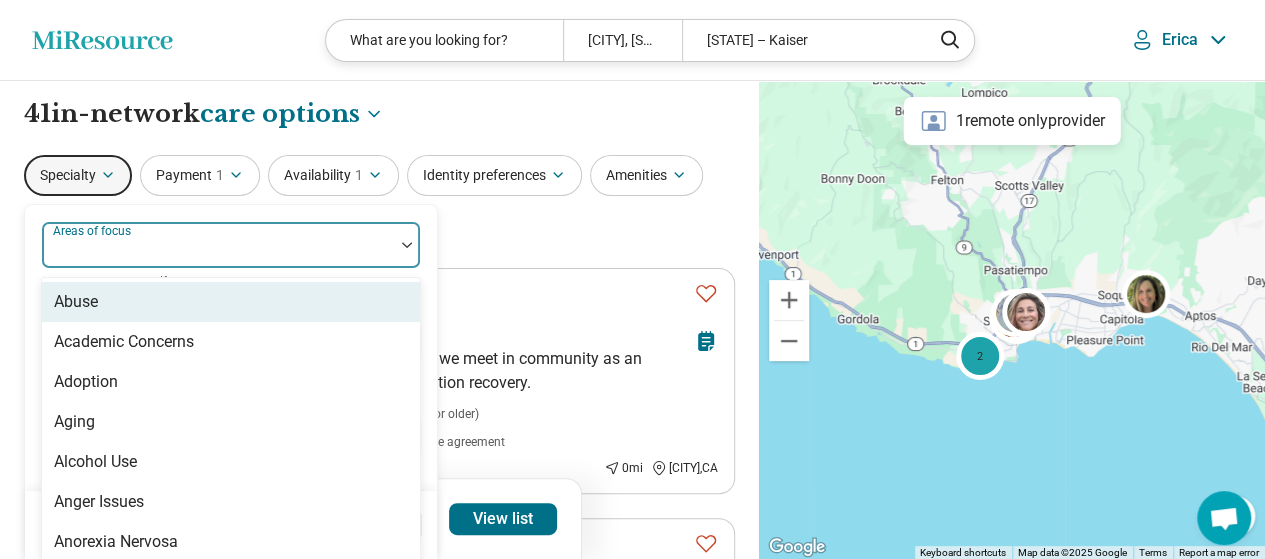 click at bounding box center [218, 253] 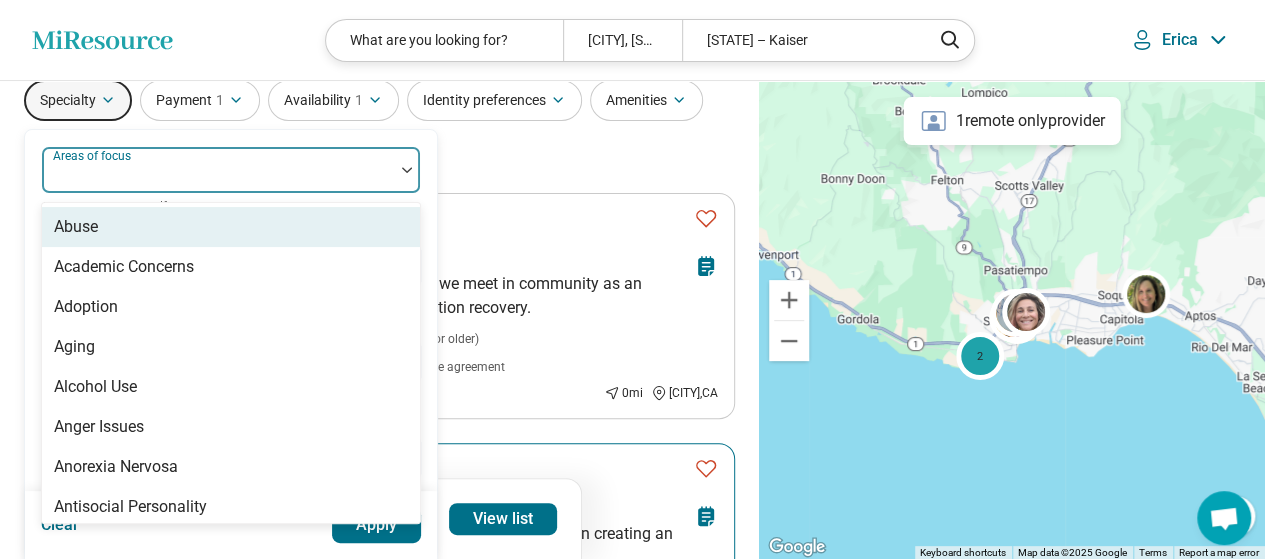 scroll, scrollTop: 68, scrollLeft: 0, axis: vertical 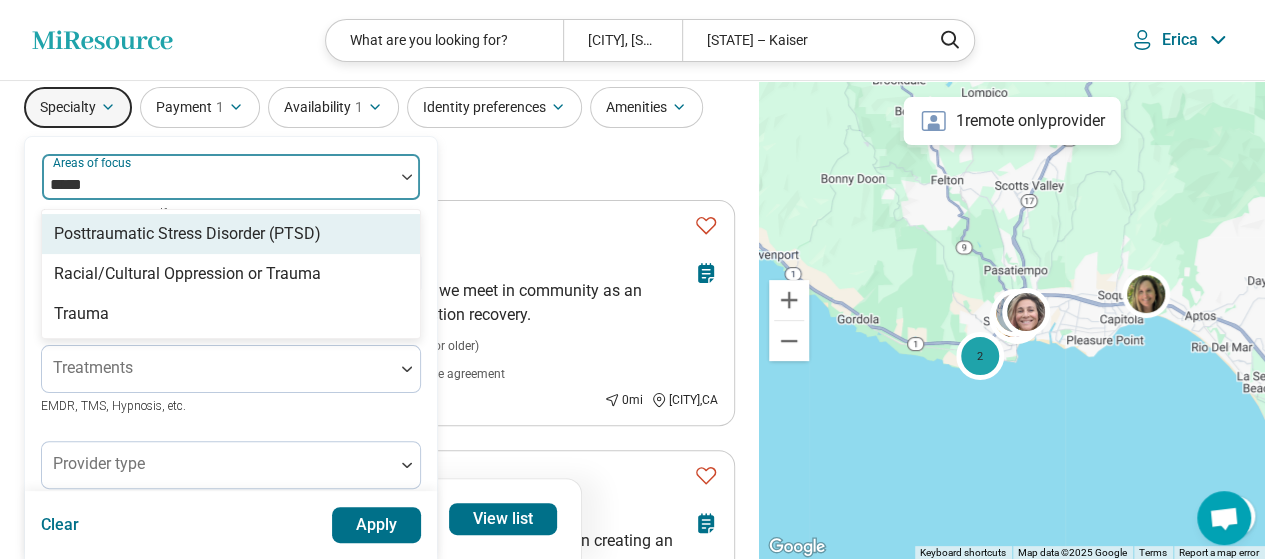 type on "******" 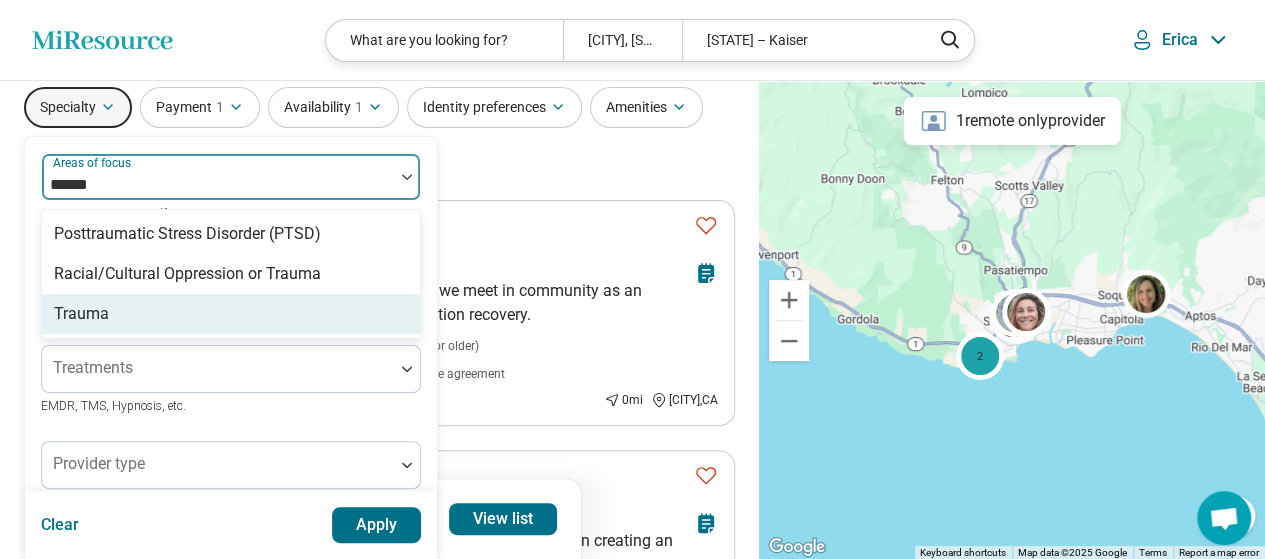 click on "Trauma" at bounding box center (231, 314) 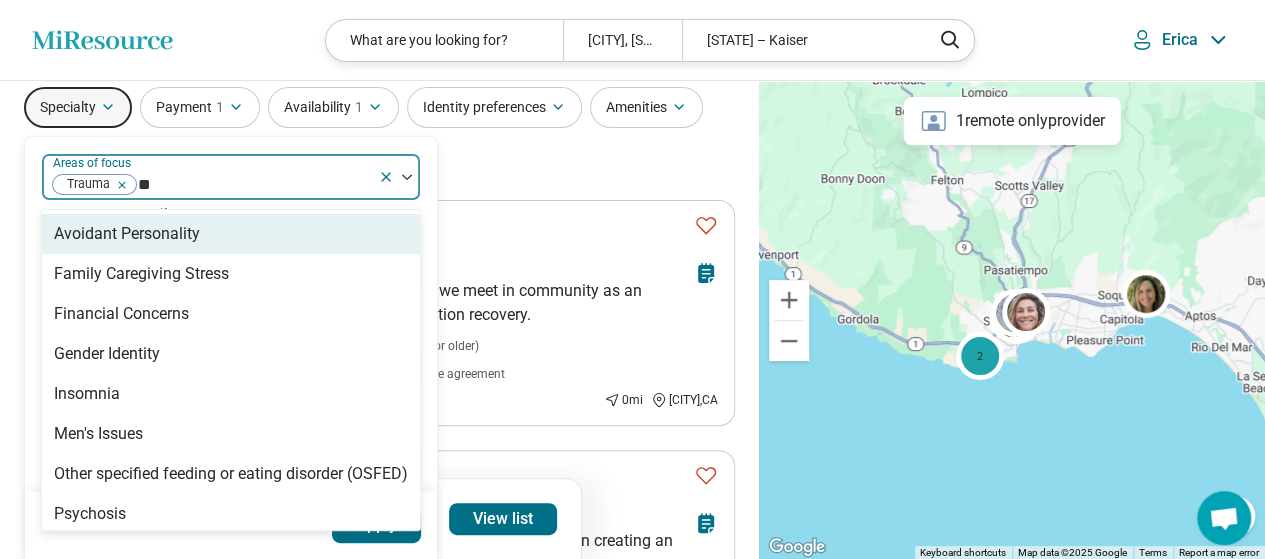 type on "***" 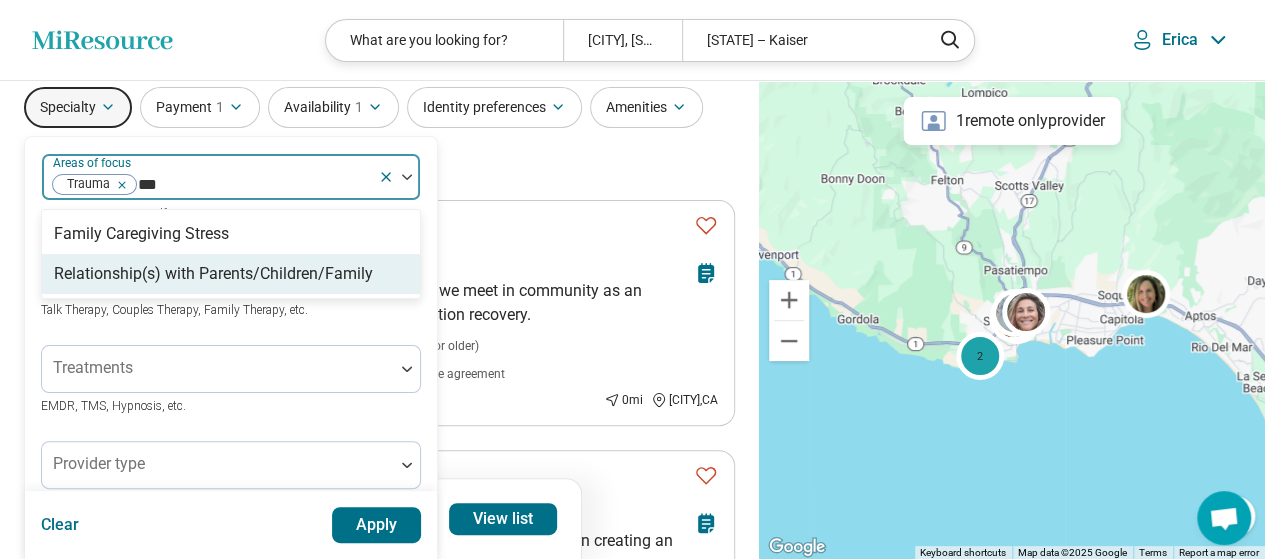 click on "Relationship(s) with Parents/Children/Family" at bounding box center (213, 274) 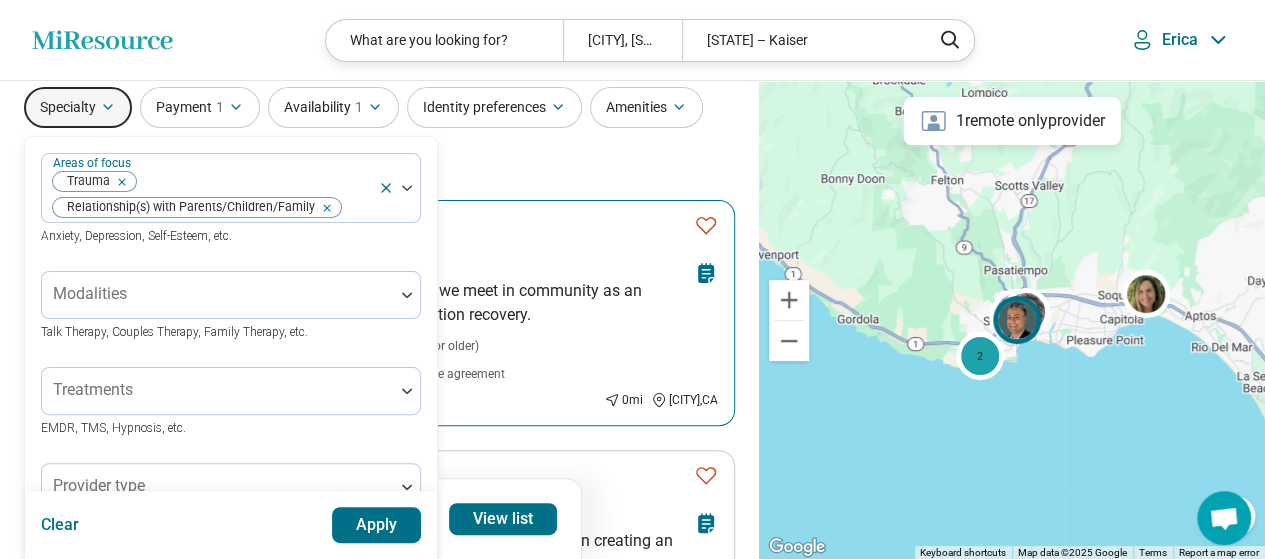 click on "Depinder Singh Premium" at bounding box center (393, 257) 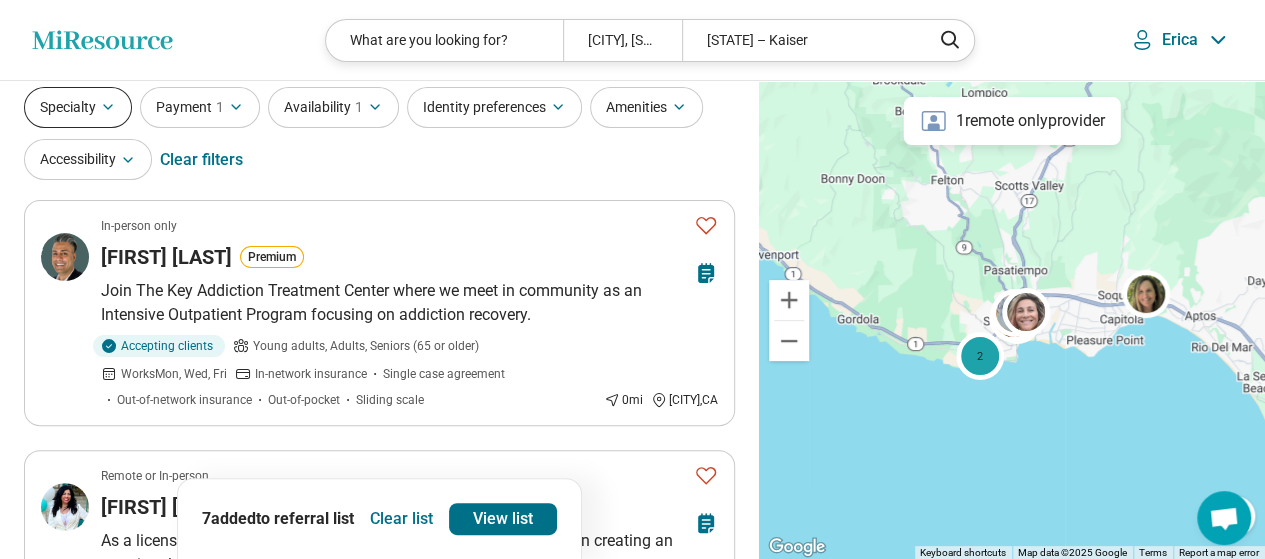 click on "Specialty" at bounding box center [78, 107] 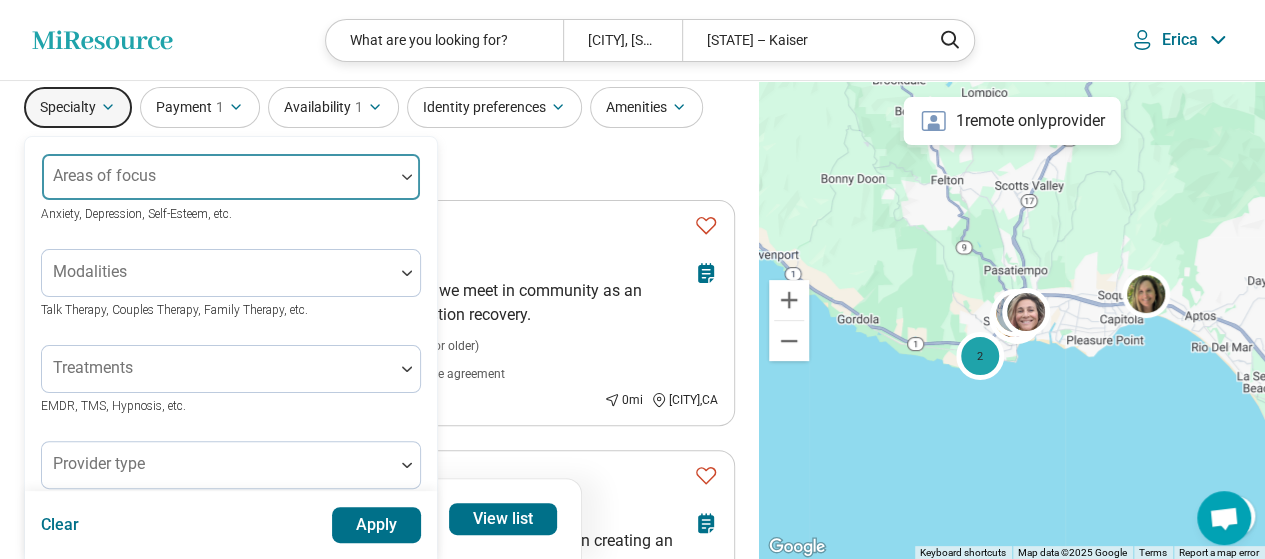click at bounding box center (407, 177) 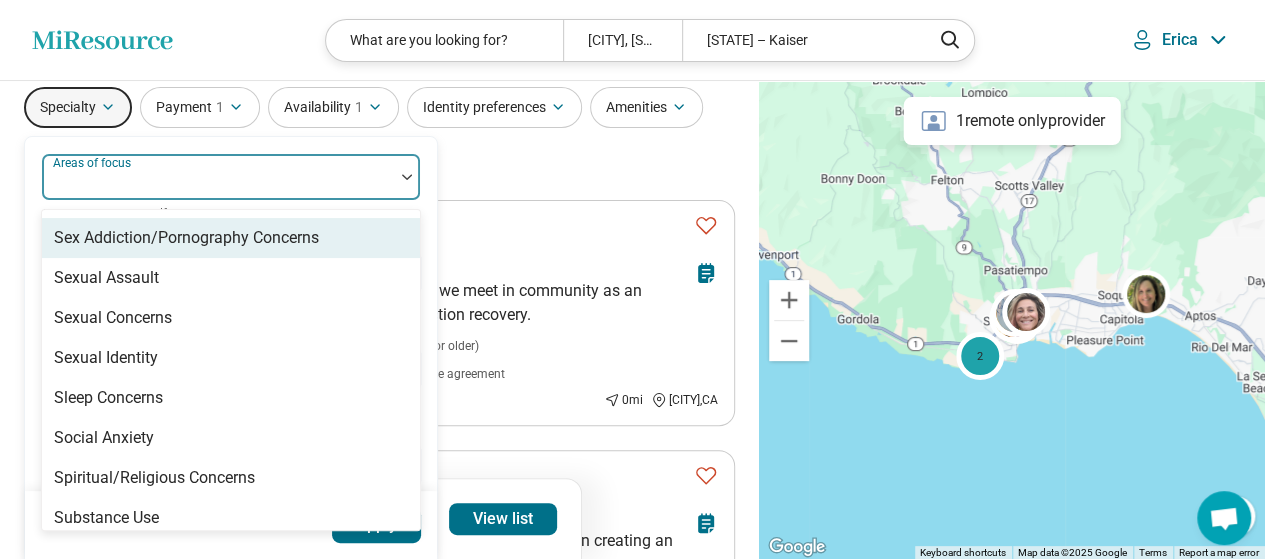 scroll, scrollTop: 3736, scrollLeft: 0, axis: vertical 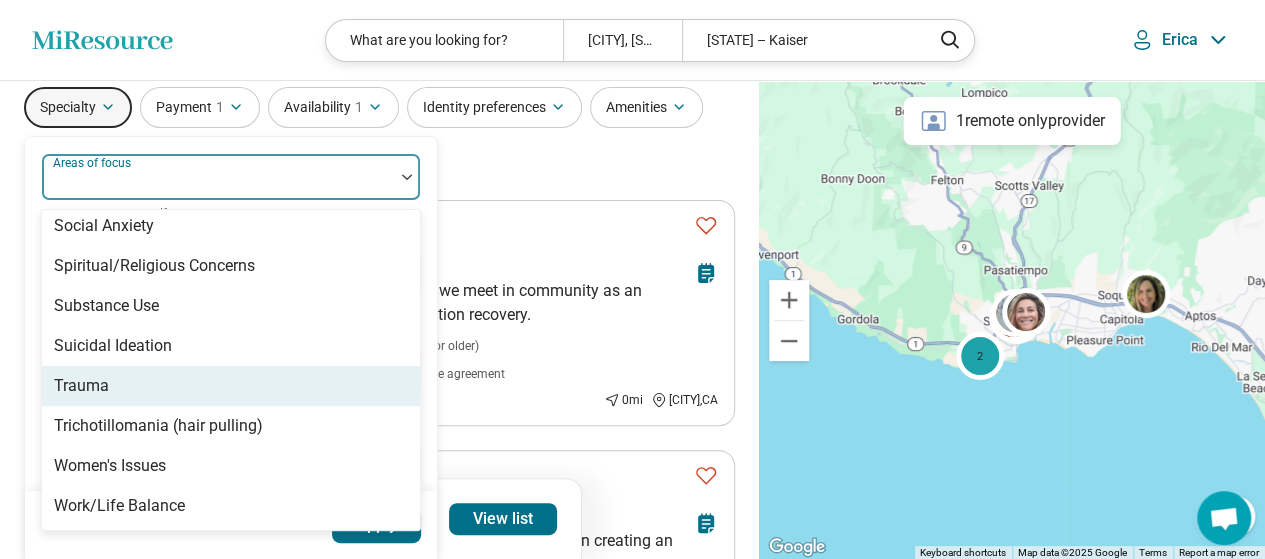 click on "Trauma" at bounding box center [231, 386] 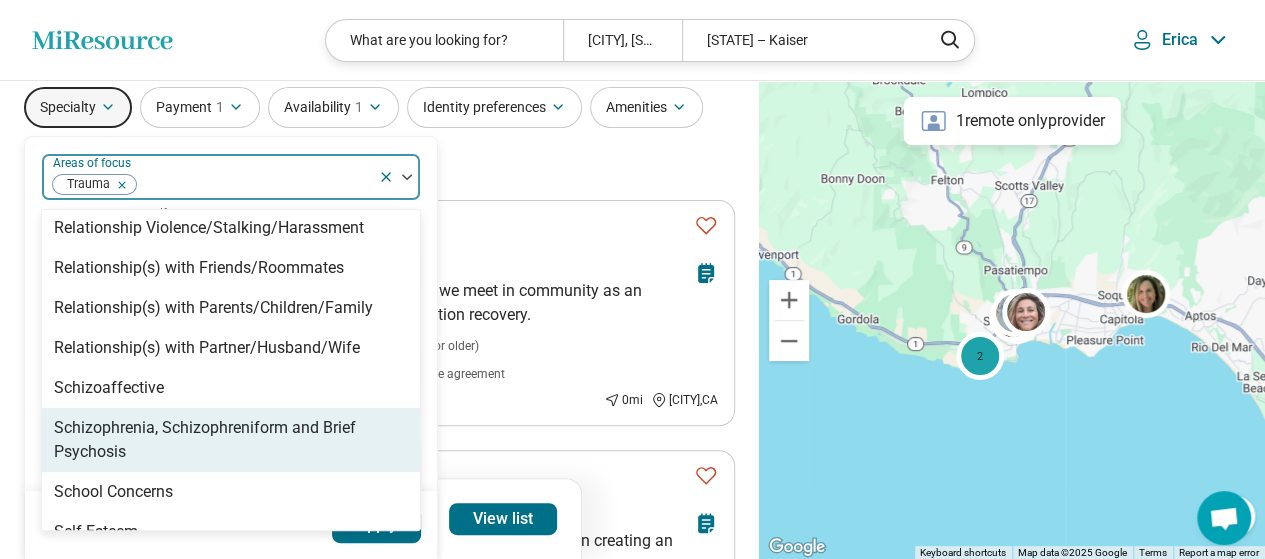scroll, scrollTop: 3096, scrollLeft: 0, axis: vertical 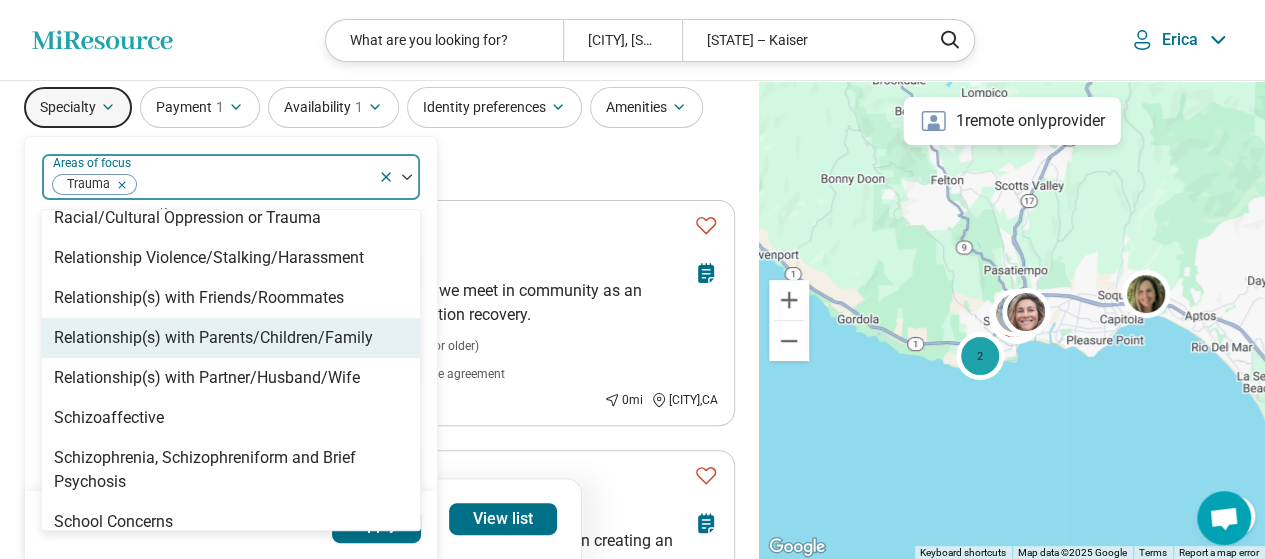 click on "Relationship(s) with Parents/Children/Family" at bounding box center [213, 338] 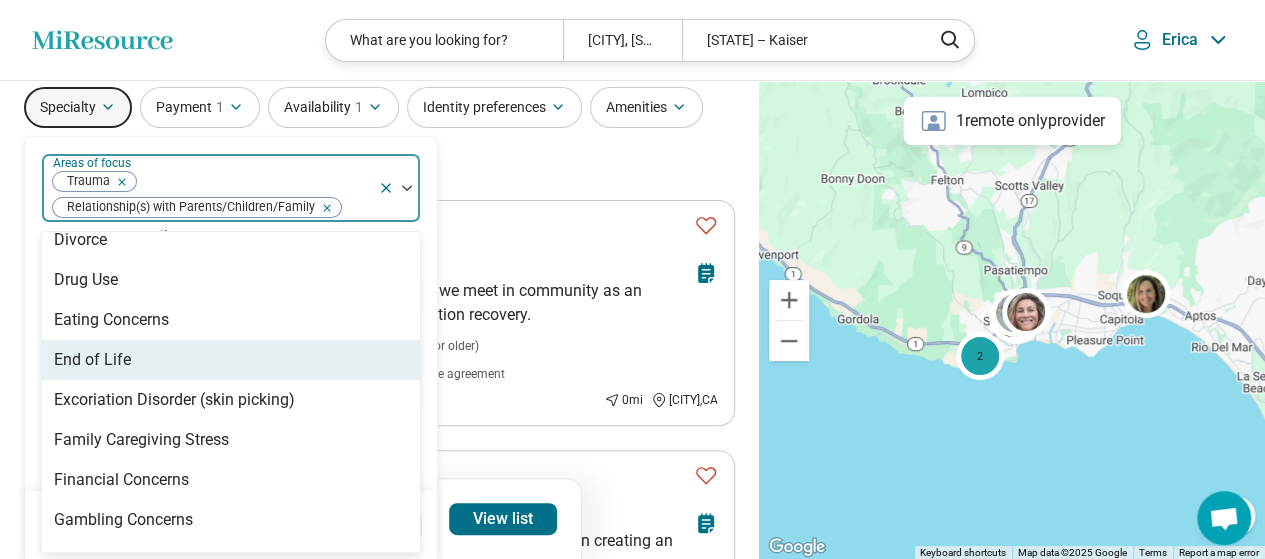 scroll, scrollTop: 1996, scrollLeft: 0, axis: vertical 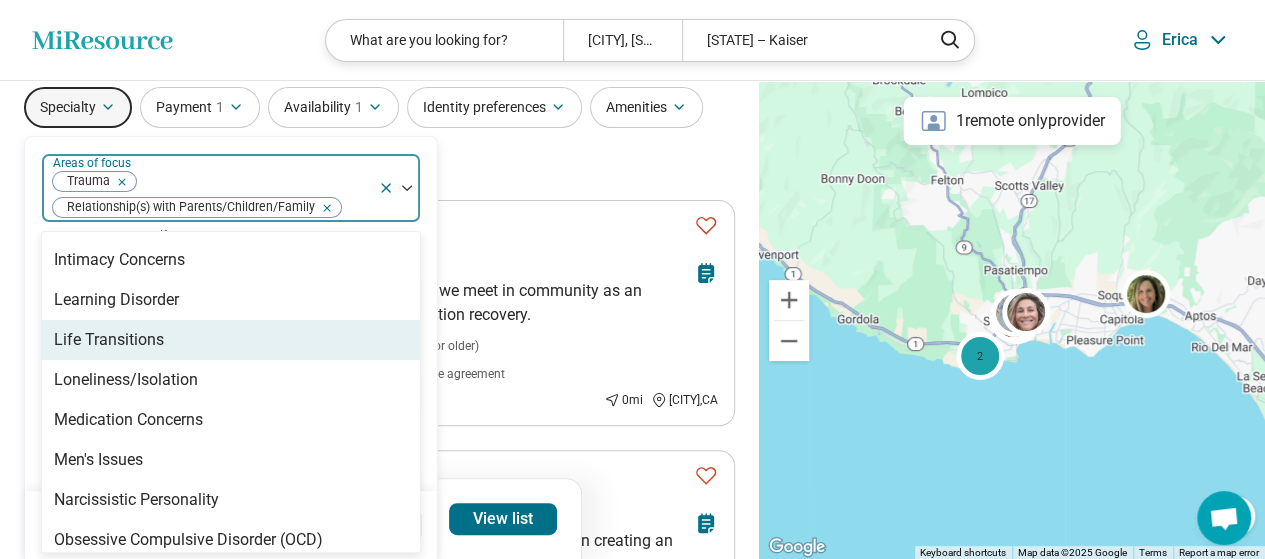 click on "option Relationship(s) with Parents/Children/Family, selected. 98 results available. Use Up and Down to choose options, press Enter to select the currently focused option, press Escape to exit the menu, press Tab to select the option and exit the menu. Areas of focus Trauma Relationship(s) with Parents/Children/Family Abuse Academic Concerns Adoption Aging Alcohol Use Anger Issues Anorexia Nervosa Antisocial Personality Anxiety Athletic Performance Athletic/Sports performance Attention Deficit Hyperactivity Disorder (ADHD) Autism Avoidant Personality Avoidant/Restrictive Food Intake Disorder Binge-Eating Disorder Bipolar Disorder Body Image Borderline Personality Bulimia Nervosa Bullying Burnout Career Childhood Abuse Chronic Illness/Pain Cognitive Functioning College and School Placement Compulsive Exercise Conflict Resolution Dependent Personality Depression Disability Divorce Drug Use Eating Concerns End of Life Excoriation Disorder (skin picking) Family Caregiving Stress Financial Concerns Gender Identity" at bounding box center [231, 555] 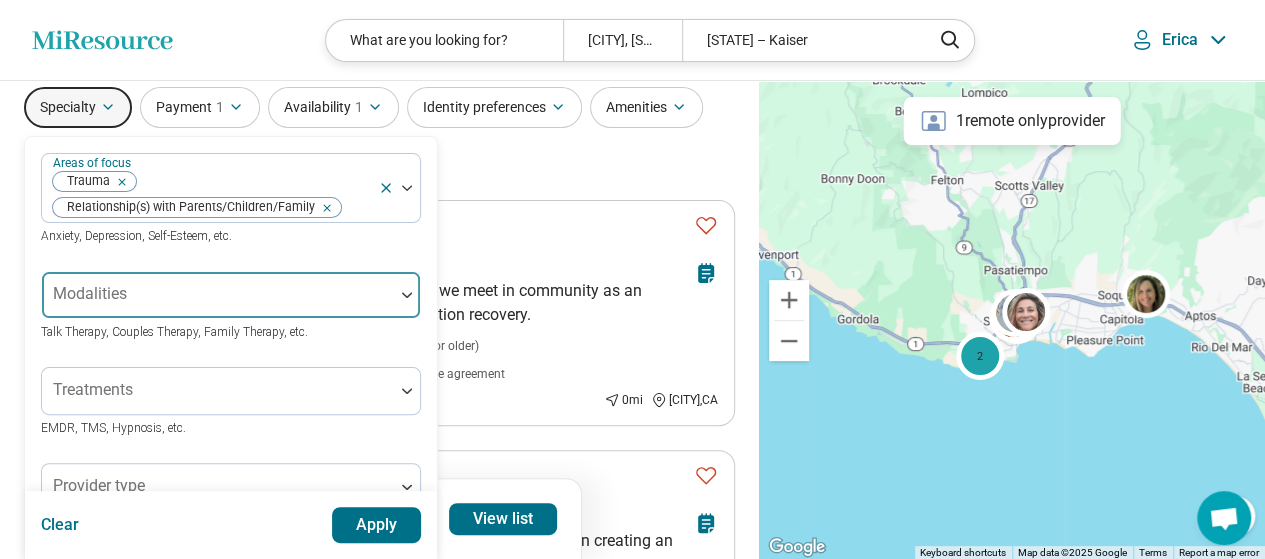 click at bounding box center (218, 295) 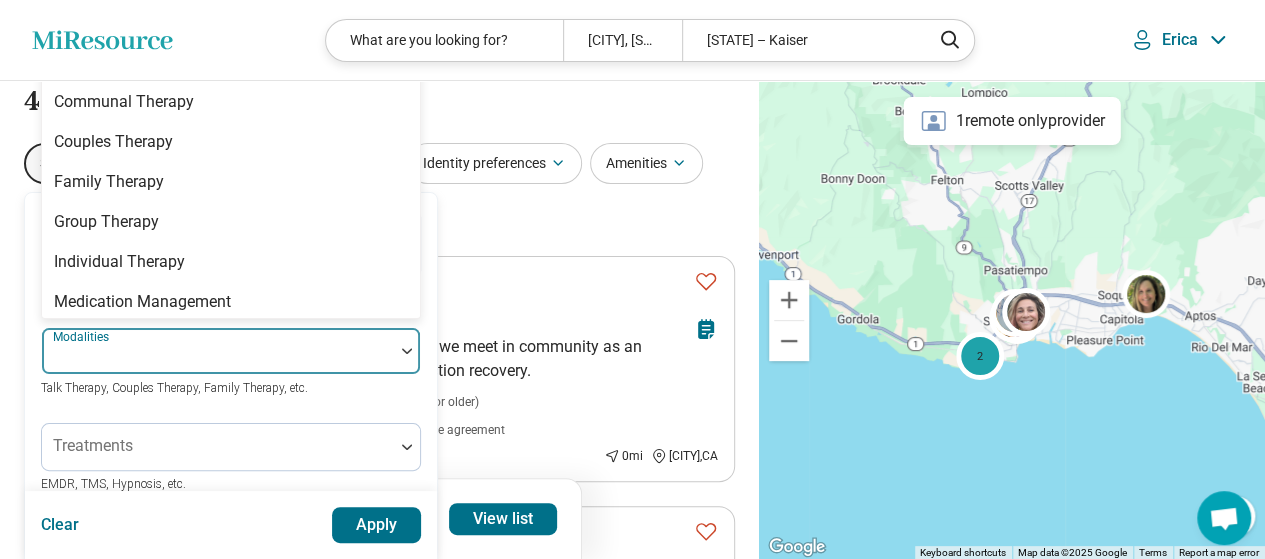 scroll, scrollTop: 0, scrollLeft: 0, axis: both 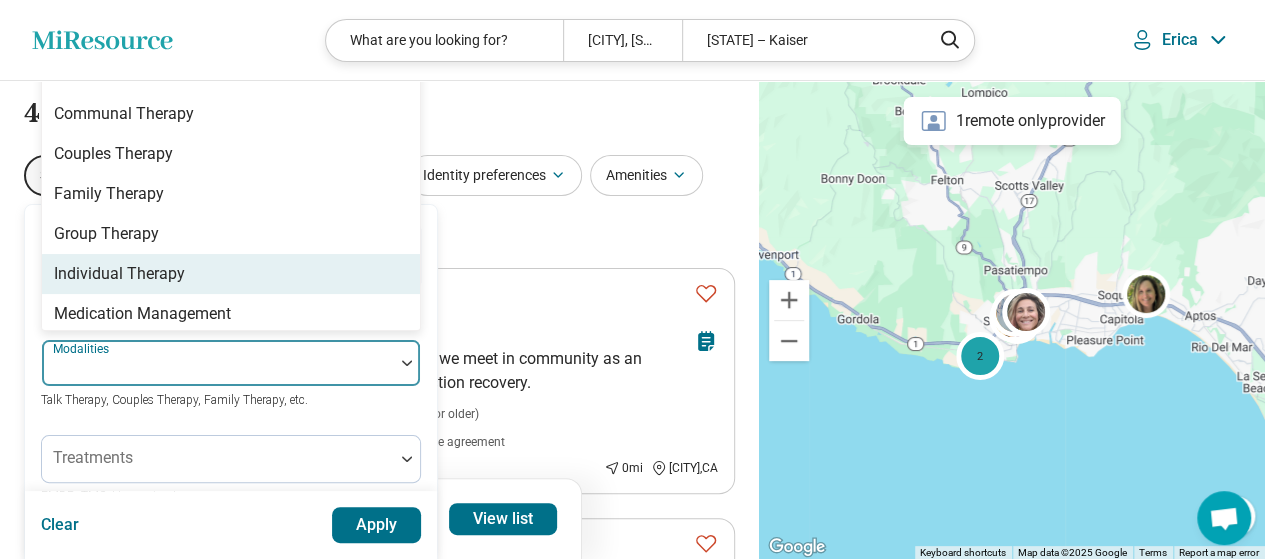 click on "Individual Therapy" at bounding box center (119, 274) 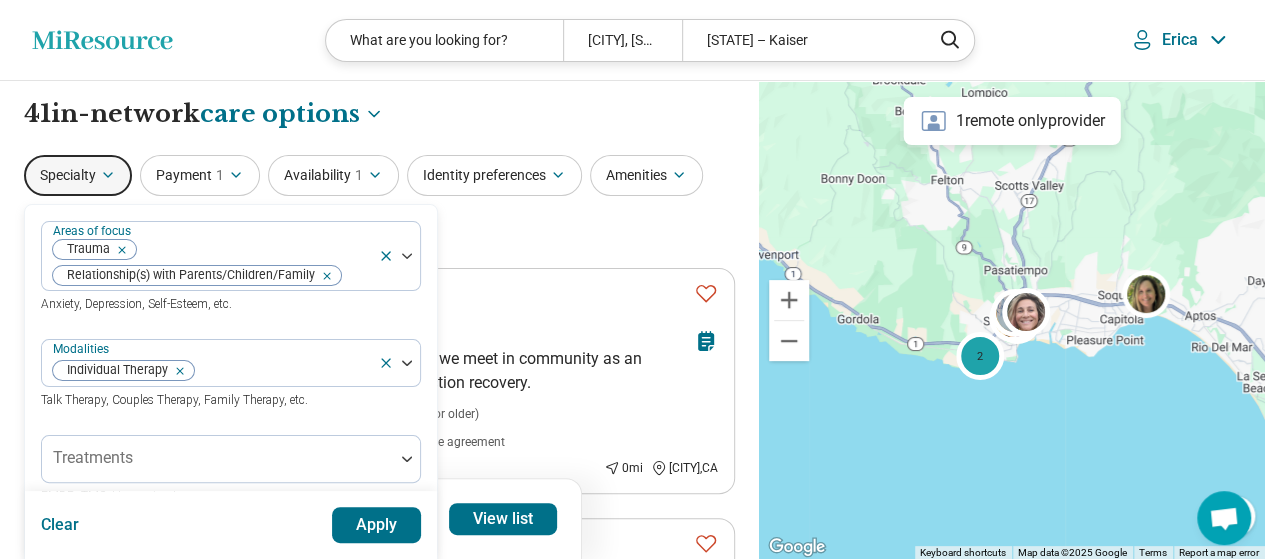 click on "Areas of focus Trauma Relationship(s) with Parents/Children/Family Anxiety, Depression, Self-Esteem, etc. Modalities Individual Therapy Talk Therapy, Couples Therapy, Family Therapy, etc. Treatments EMDR, TMS, Hypnosis, etc. Provider type Psychologist, Psychiatrist, LMFT, etc. Offers medication management Program type Medically unstable Actively suicidal Help with activities of daily living Special groups Body positivity, People with disabilities, Active duty military, etc. Age groups" at bounding box center [231, 623] 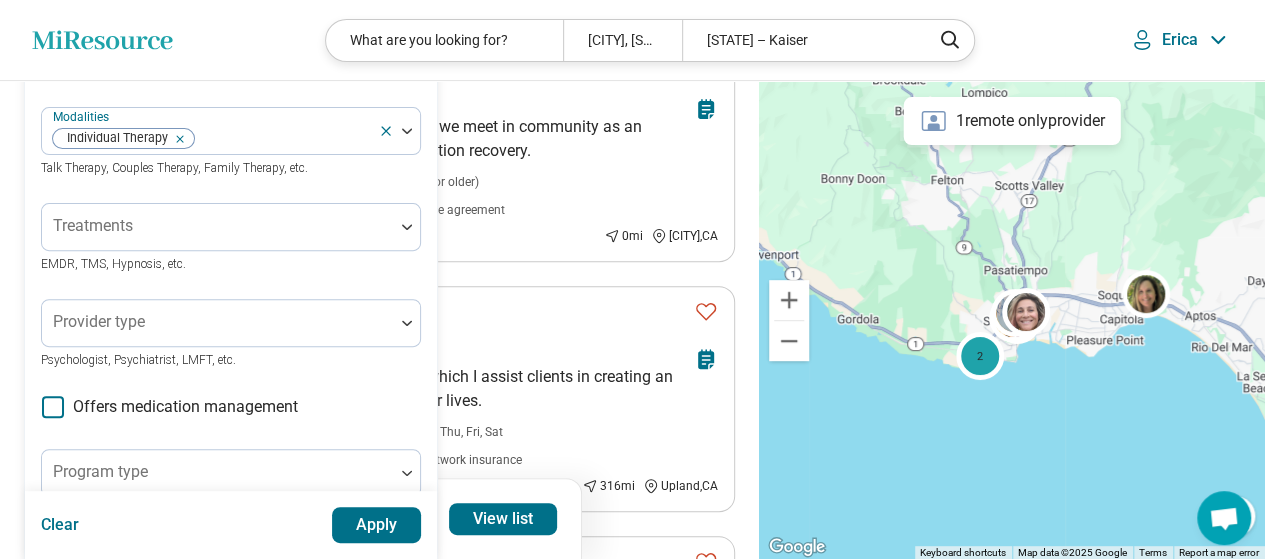 scroll, scrollTop: 200, scrollLeft: 0, axis: vertical 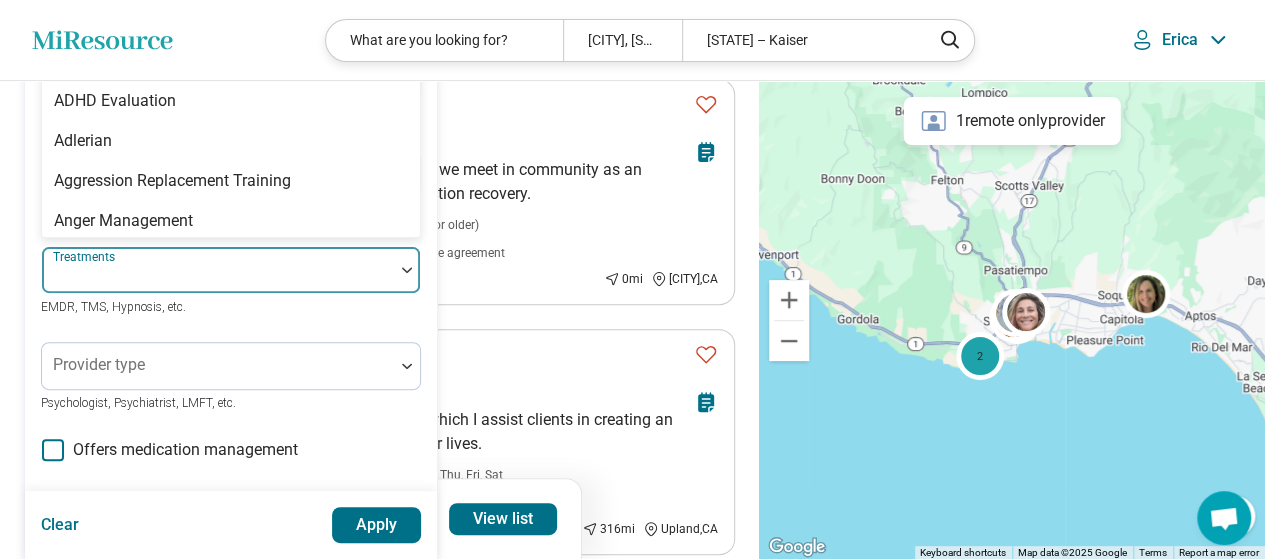 click at bounding box center (407, 270) 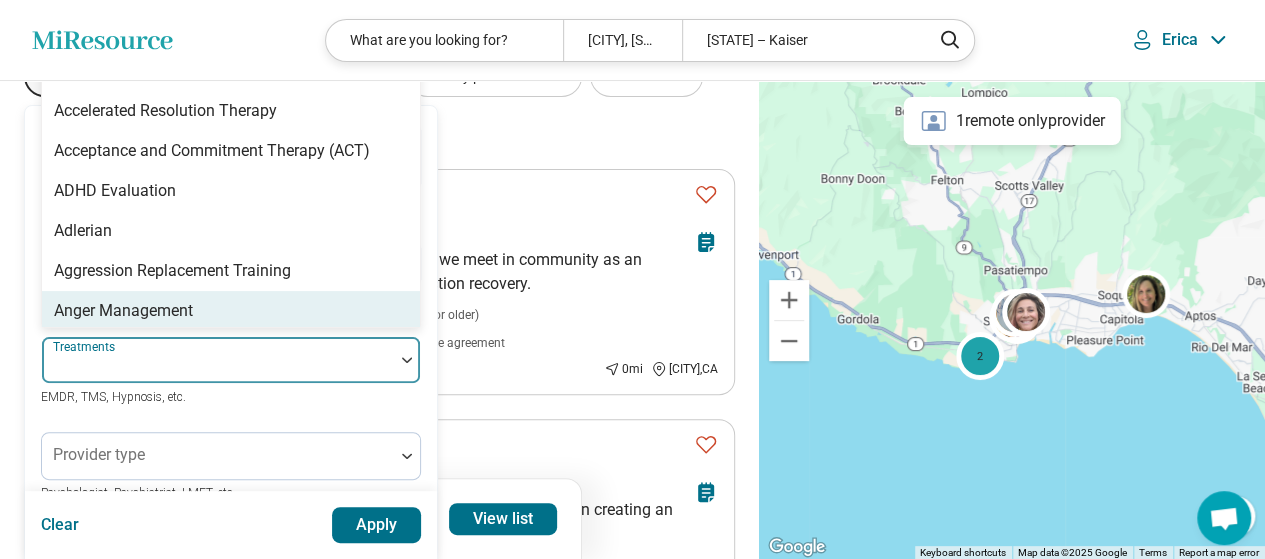 scroll, scrollTop: 96, scrollLeft: 0, axis: vertical 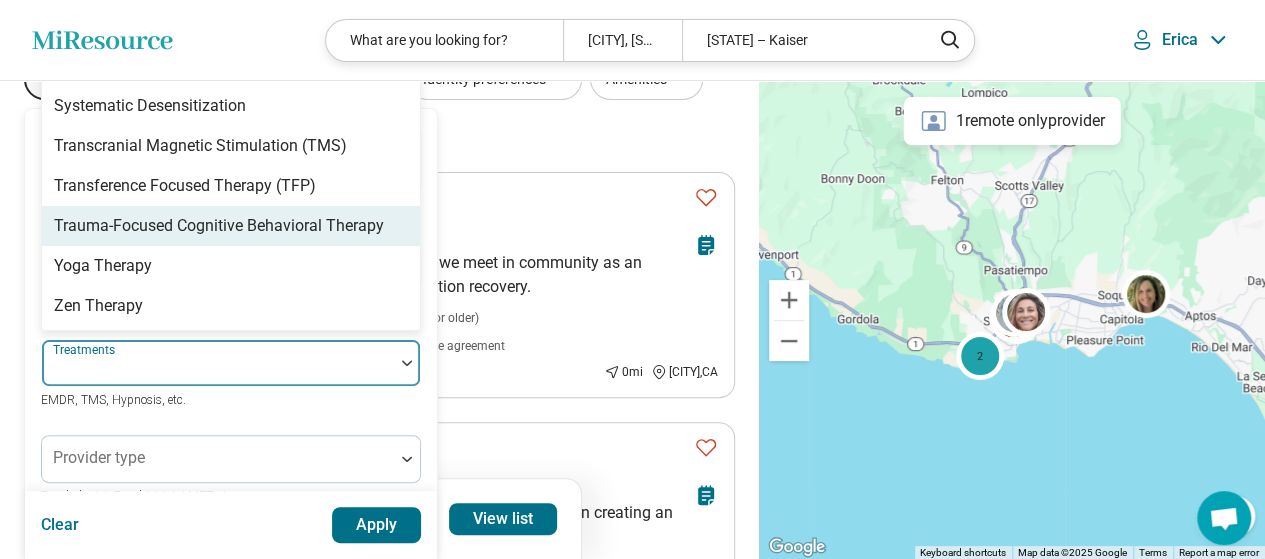 click on "Trauma-Focused Cognitive Behavioral Therapy" at bounding box center (231, 226) 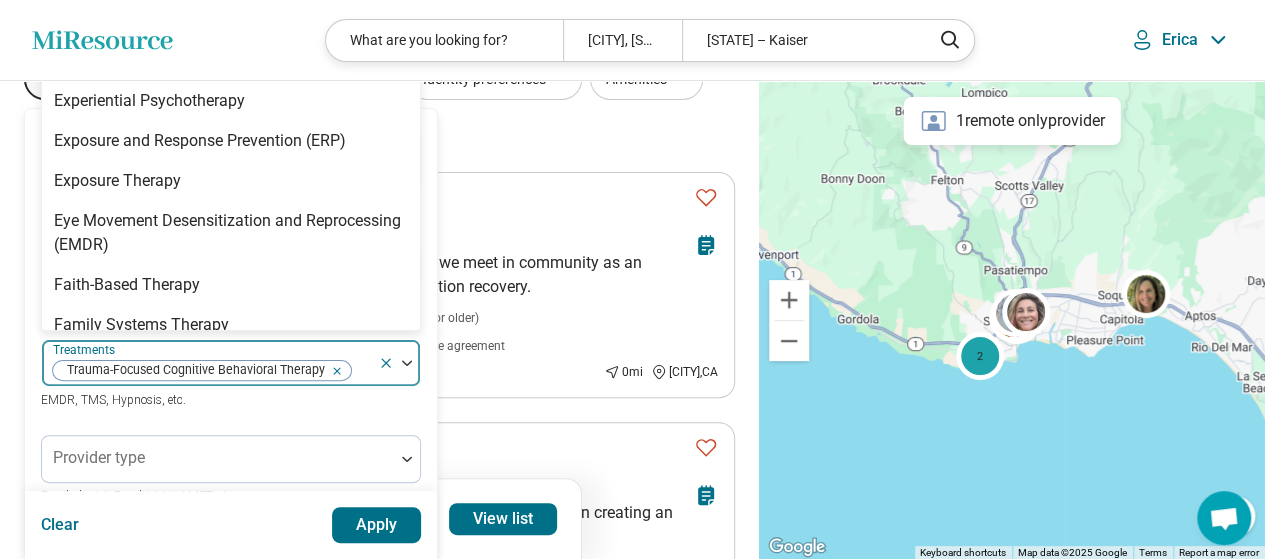 scroll, scrollTop: 1456, scrollLeft: 0, axis: vertical 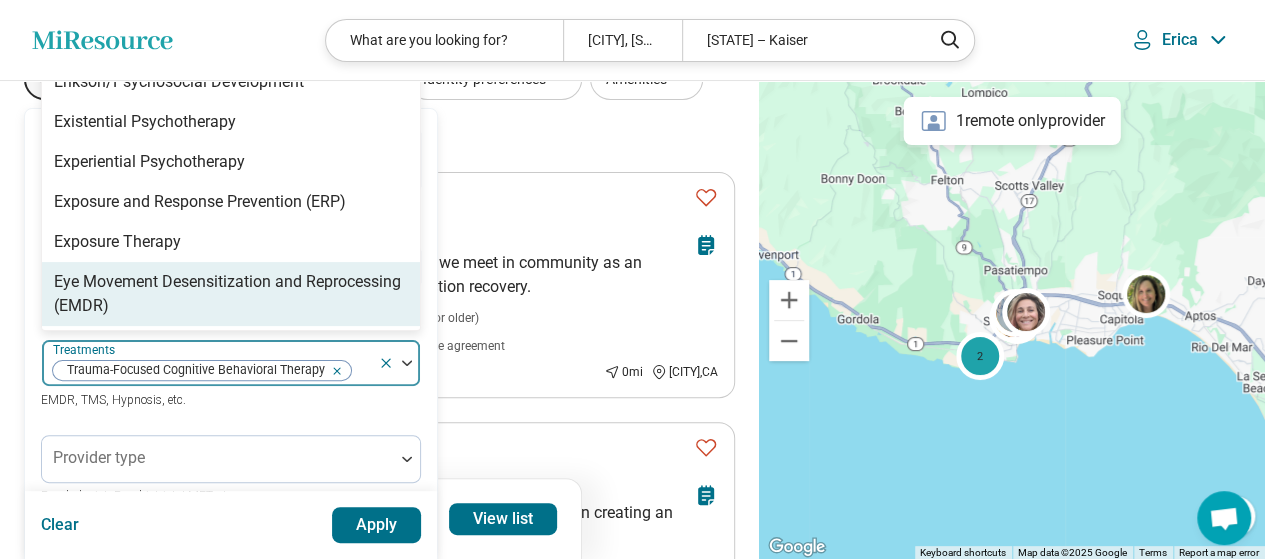 click on "Eye Movement Desensitization and Reprocessing (EMDR)" at bounding box center [231, 294] 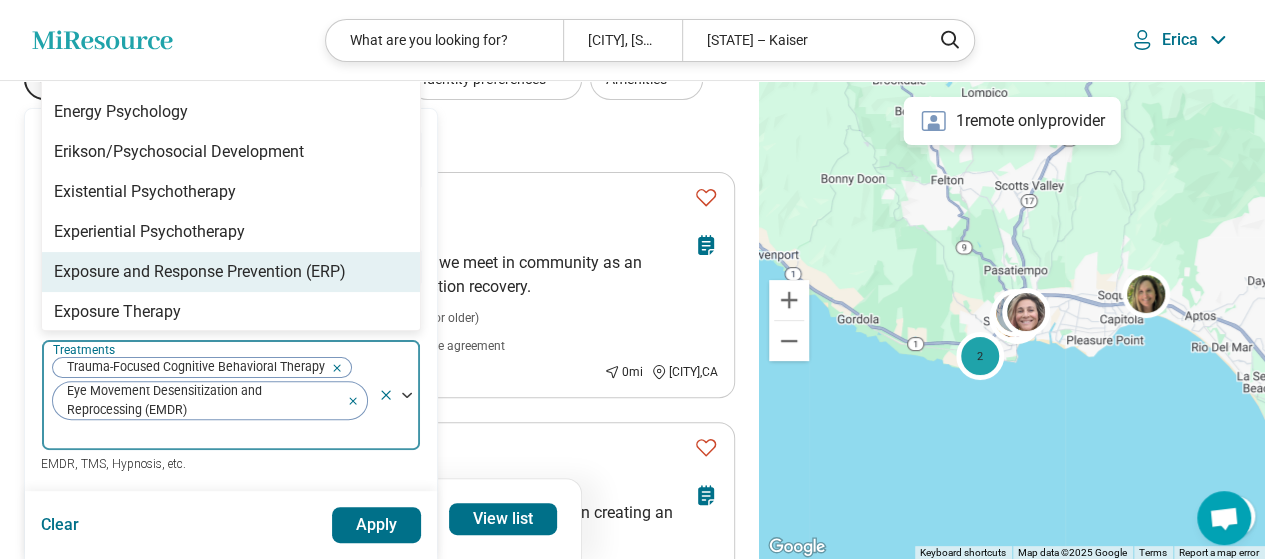 scroll, scrollTop: 1356, scrollLeft: 0, axis: vertical 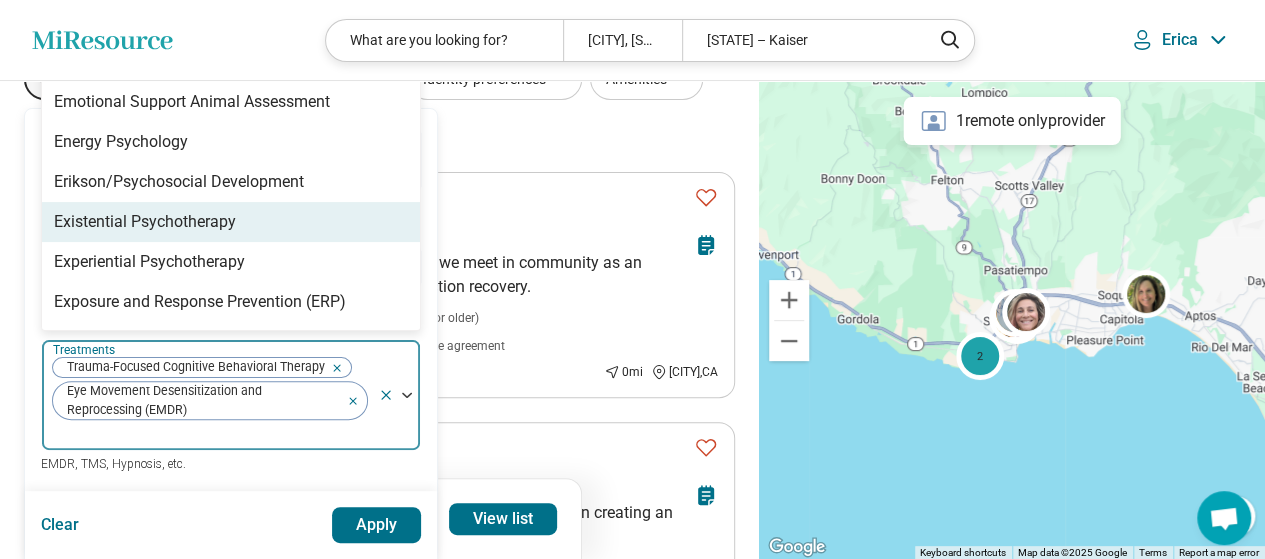 click on "Existential Psychotherapy" at bounding box center [145, 222] 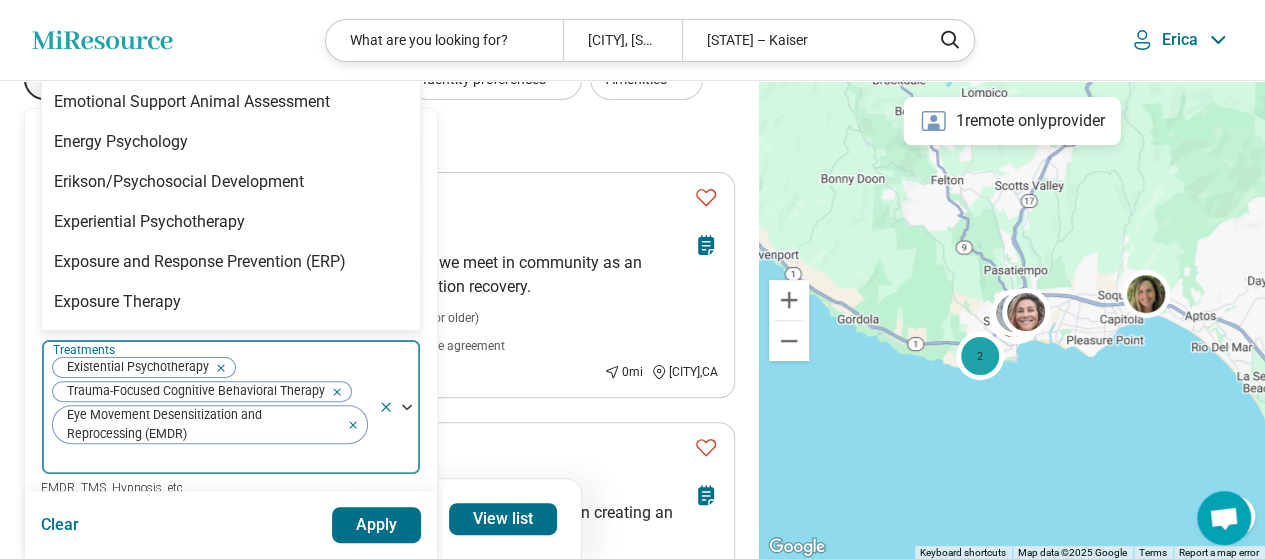 click on "Apply" at bounding box center (377, 525) 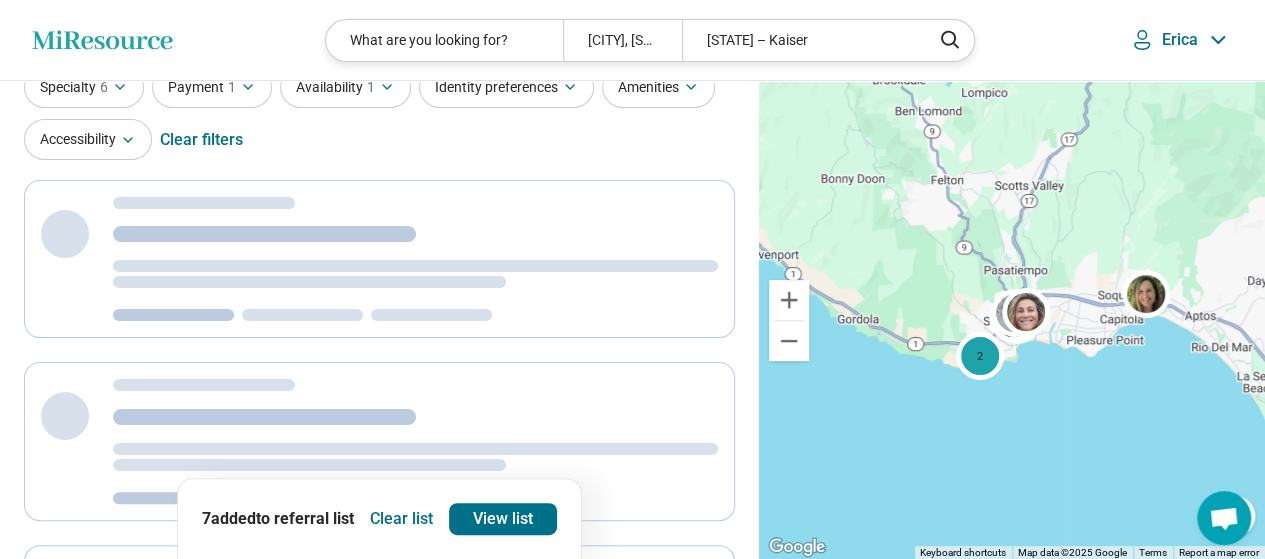 scroll, scrollTop: 0, scrollLeft: 0, axis: both 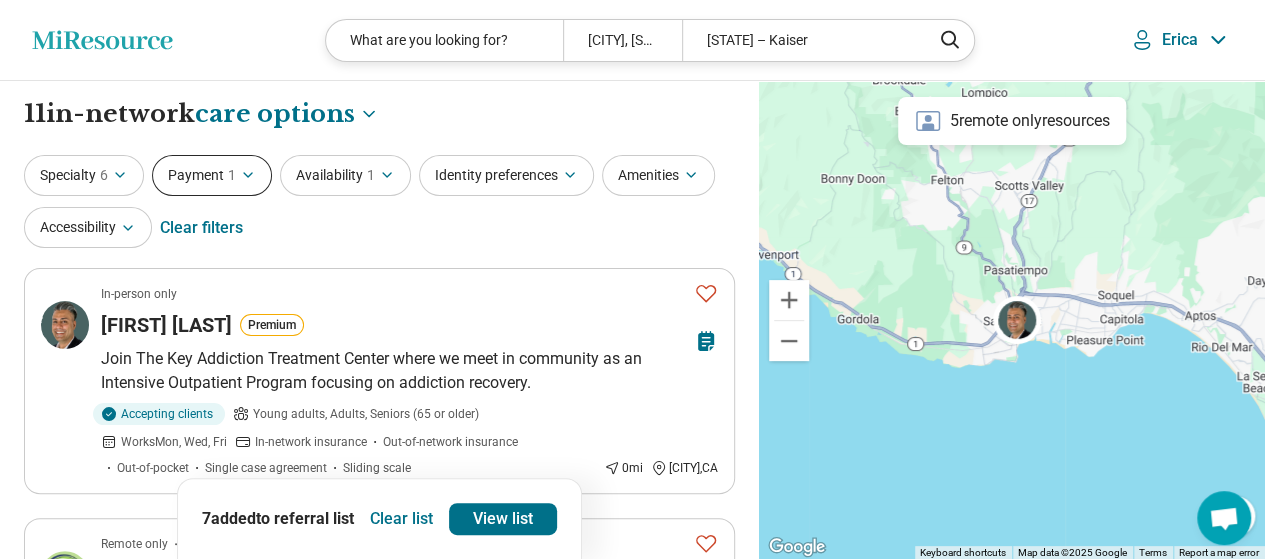 click on "Payment 1" at bounding box center [212, 175] 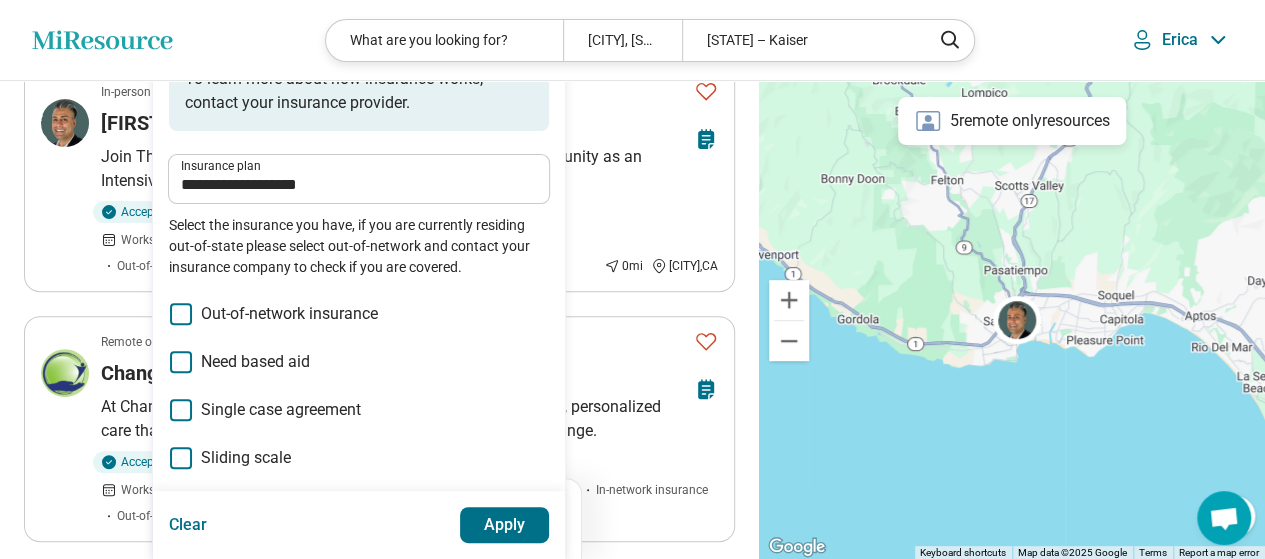 scroll, scrollTop: 200, scrollLeft: 0, axis: vertical 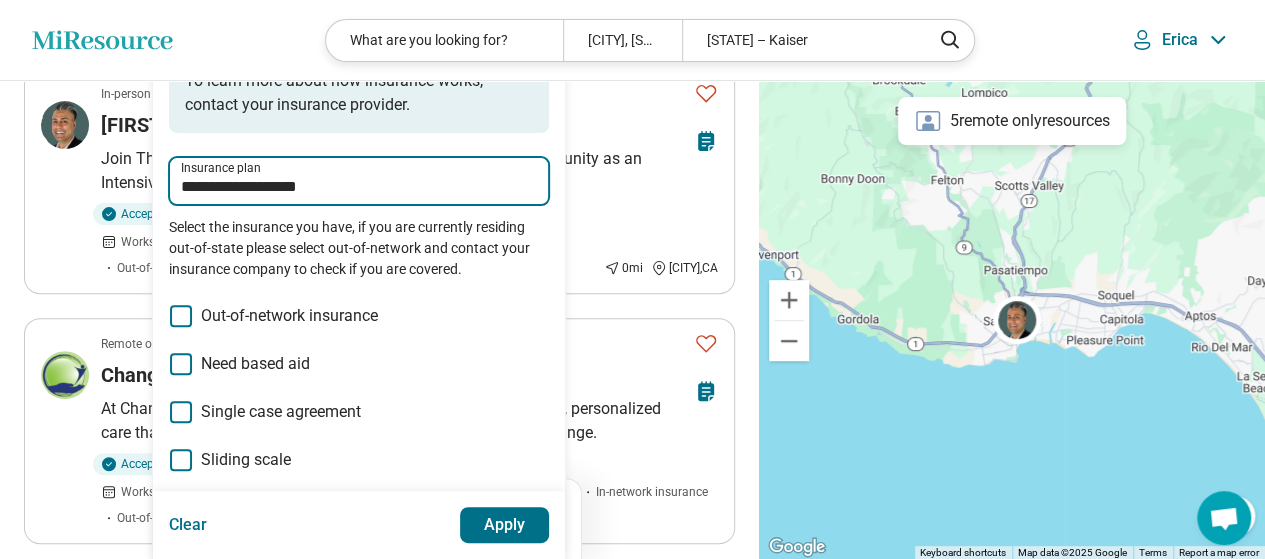 click on "**********" at bounding box center [359, 187] 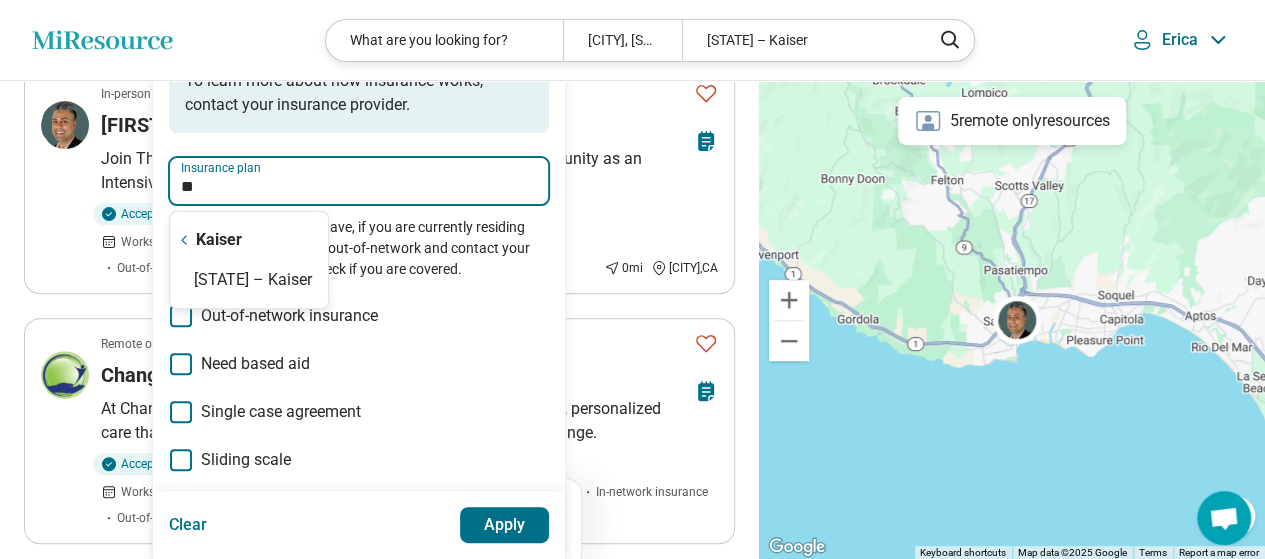 type on "*" 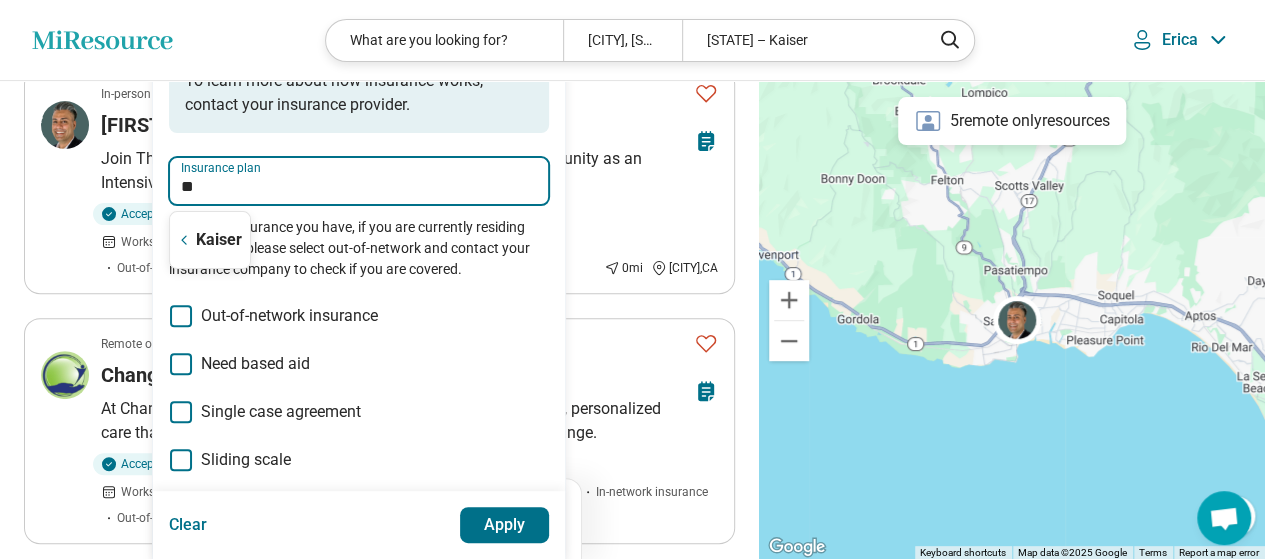 type on "***" 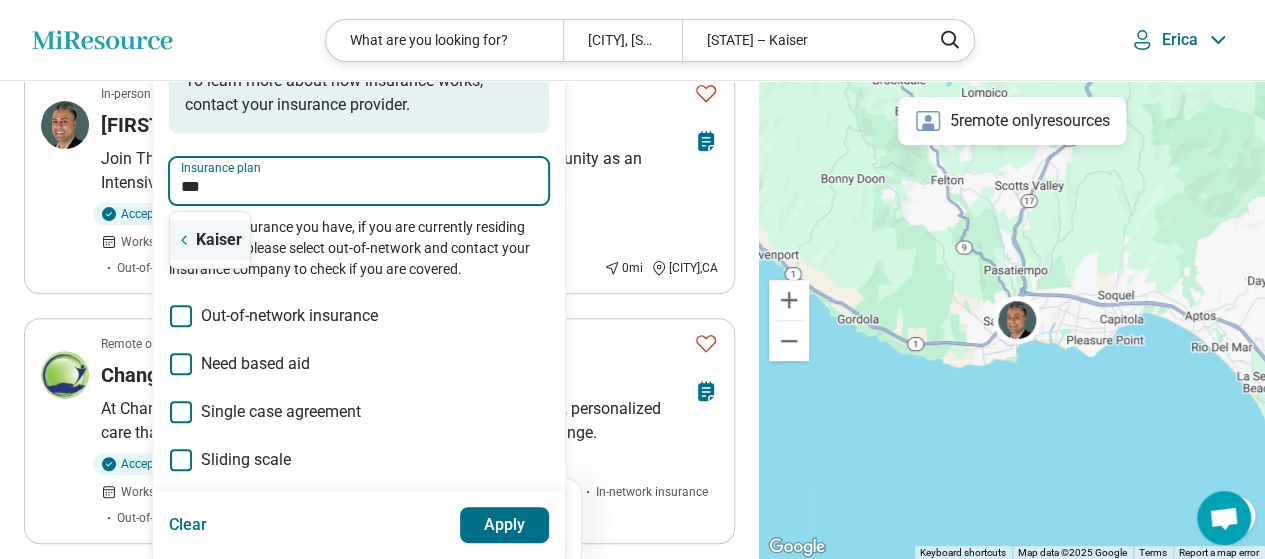click on "***" at bounding box center (359, 187) 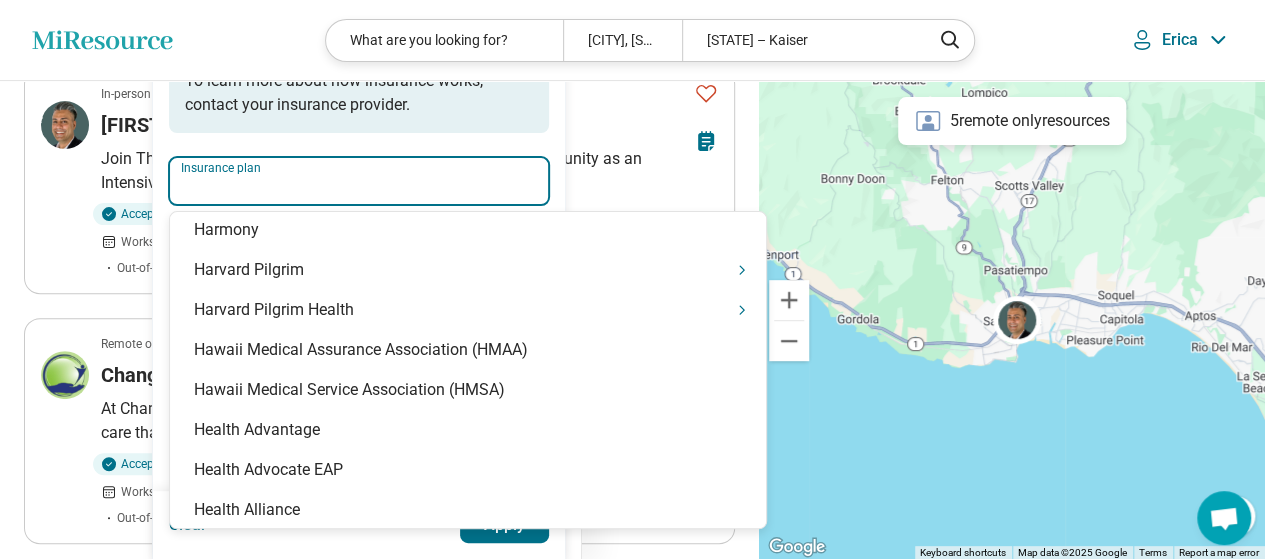 scroll, scrollTop: 8700, scrollLeft: 0, axis: vertical 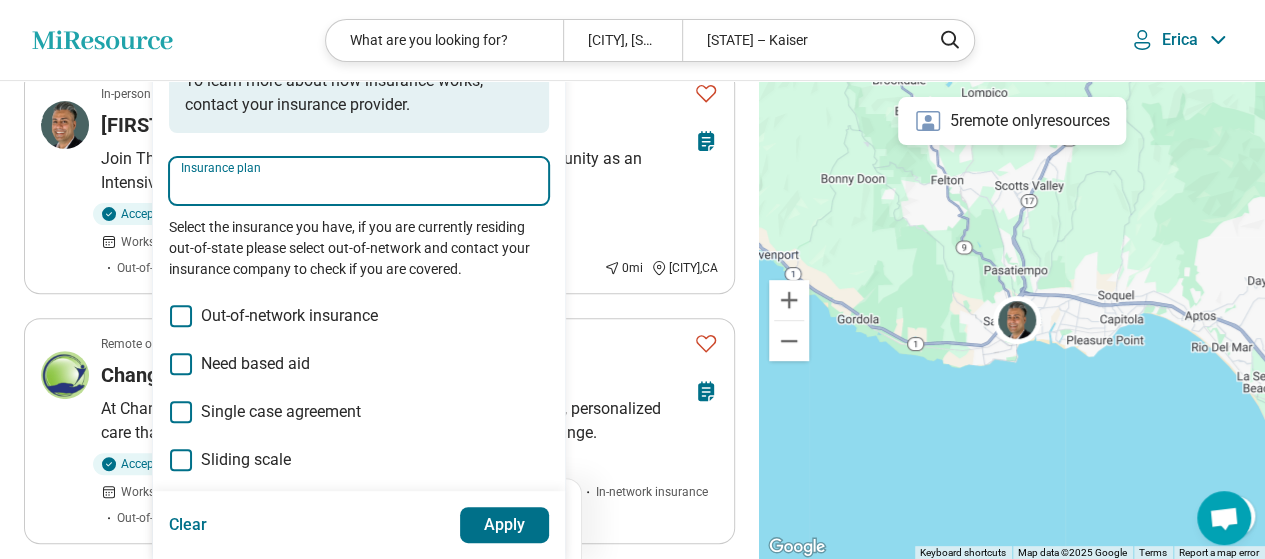 click on "Insurance plan" at bounding box center [359, 187] 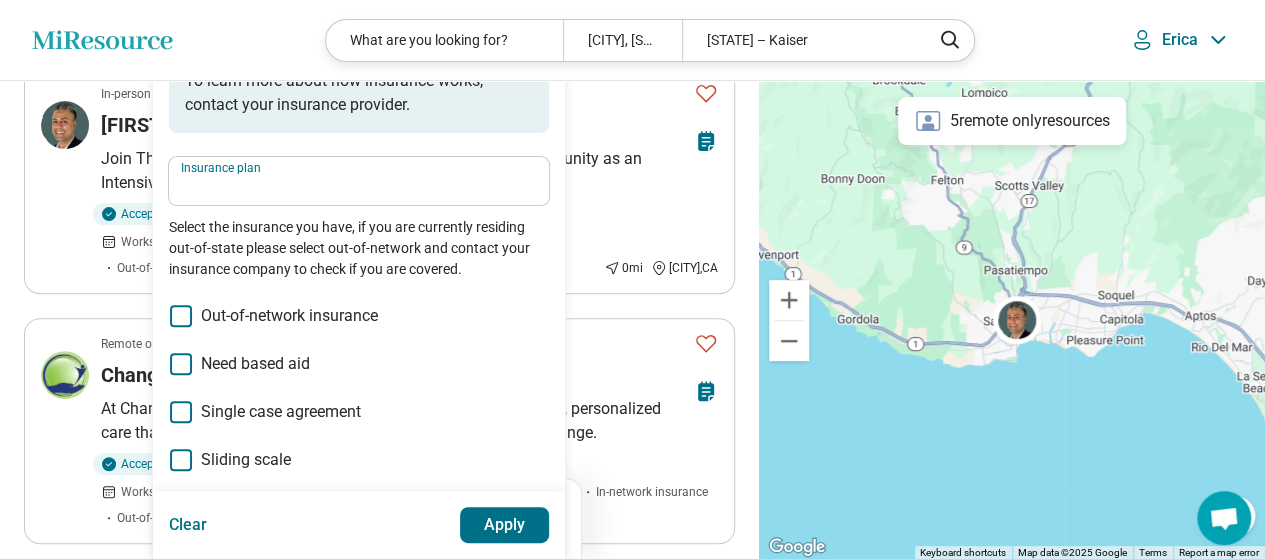click on "Insurance plan" at bounding box center [359, 181] 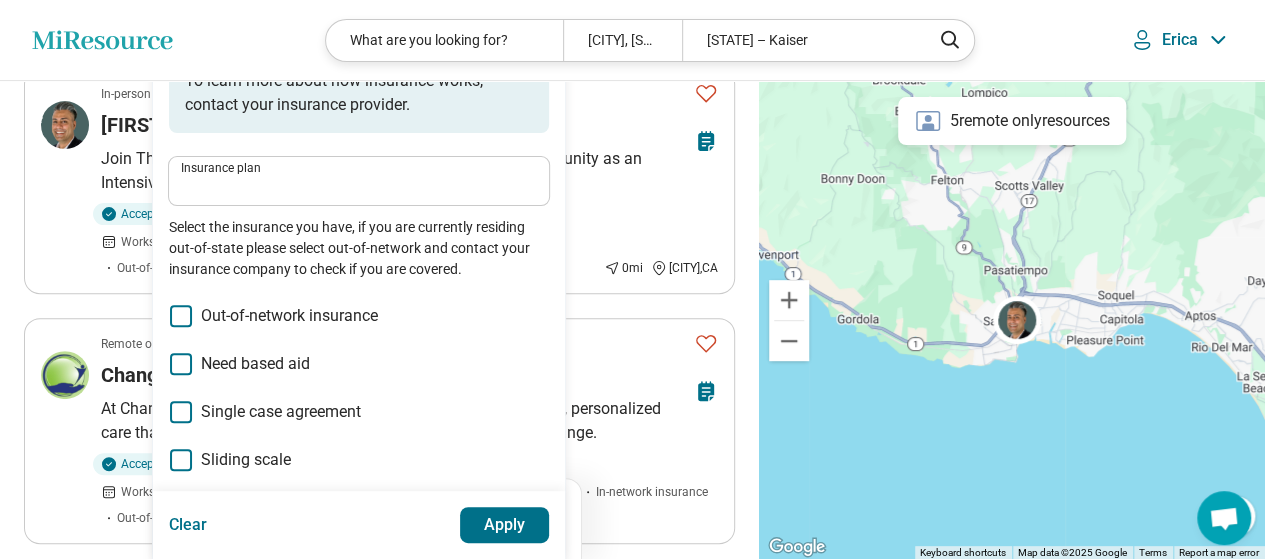 click on "Insurance plan" at bounding box center [359, 181] 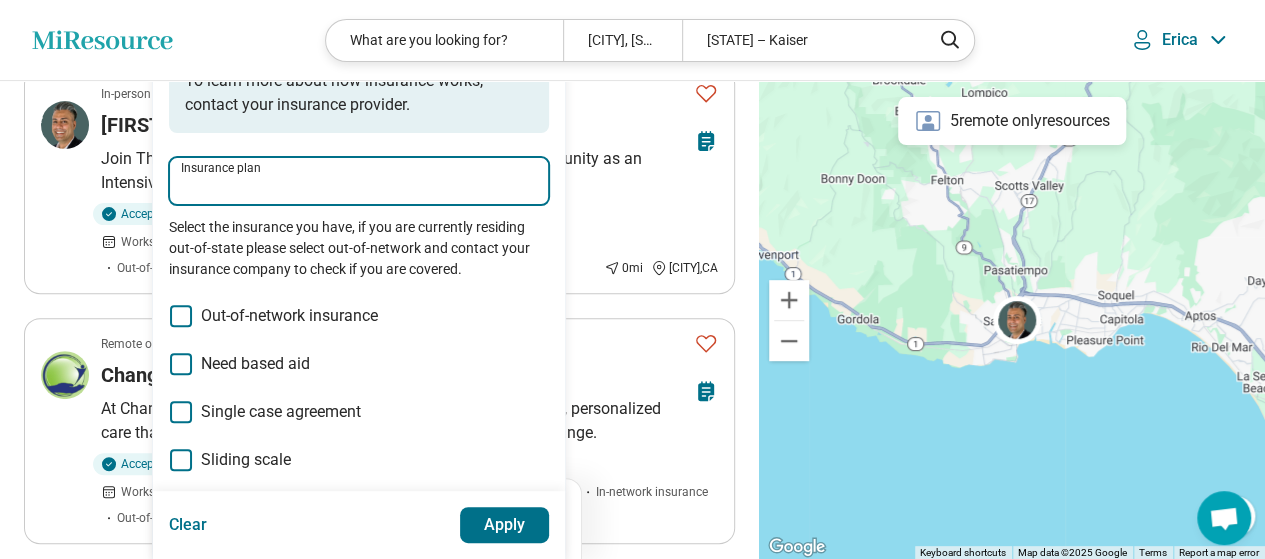 click on "Insurance plan" at bounding box center [359, 187] 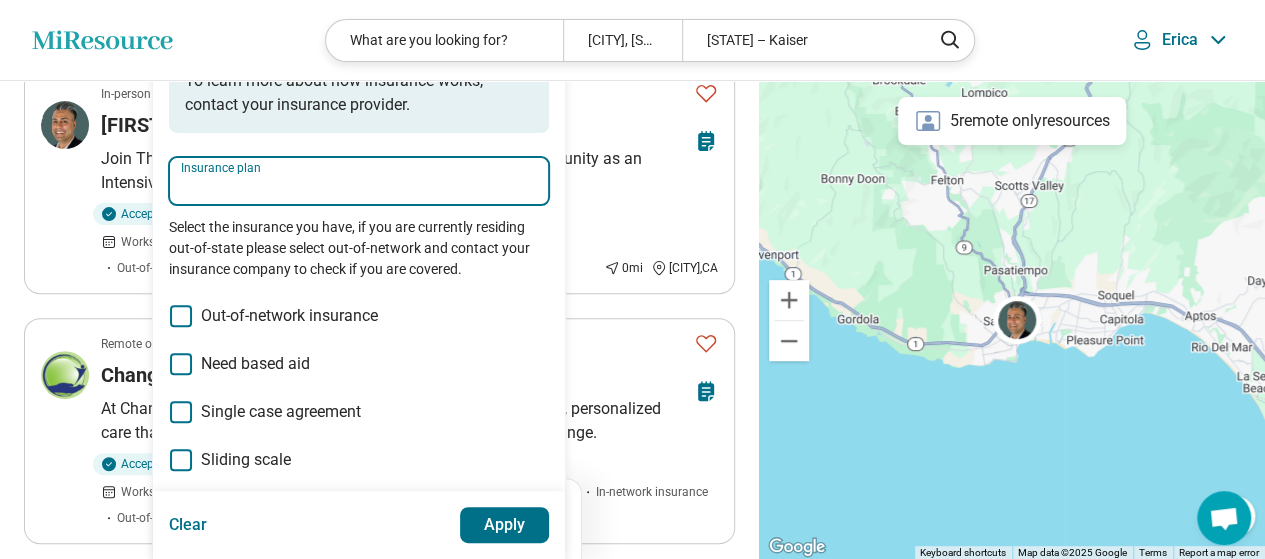 click on "Insurance plan" at bounding box center (359, 187) 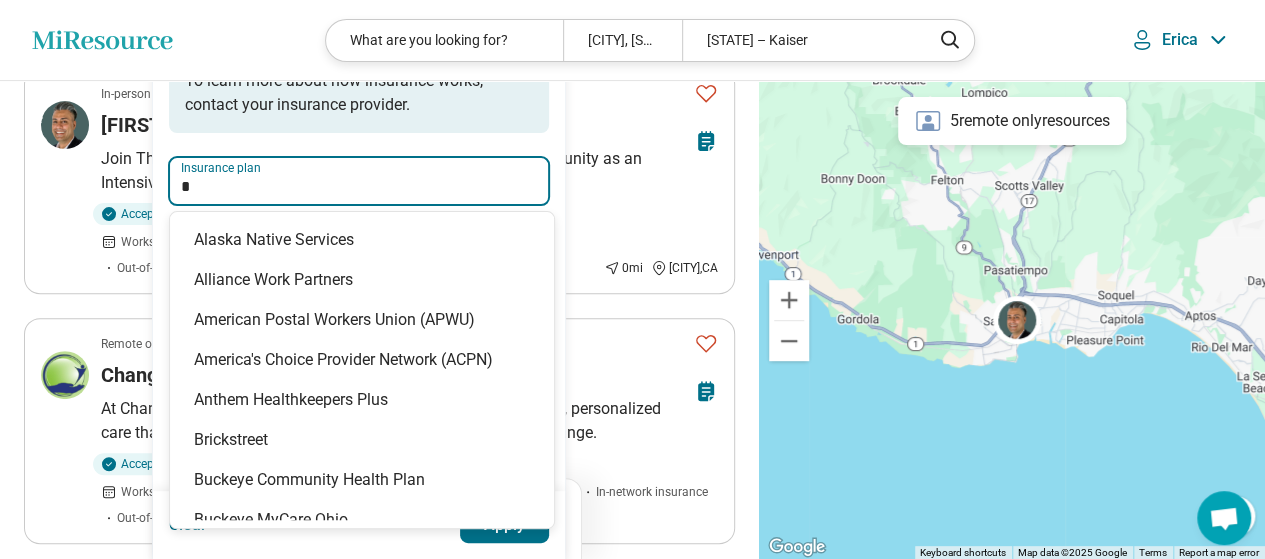 type on "**" 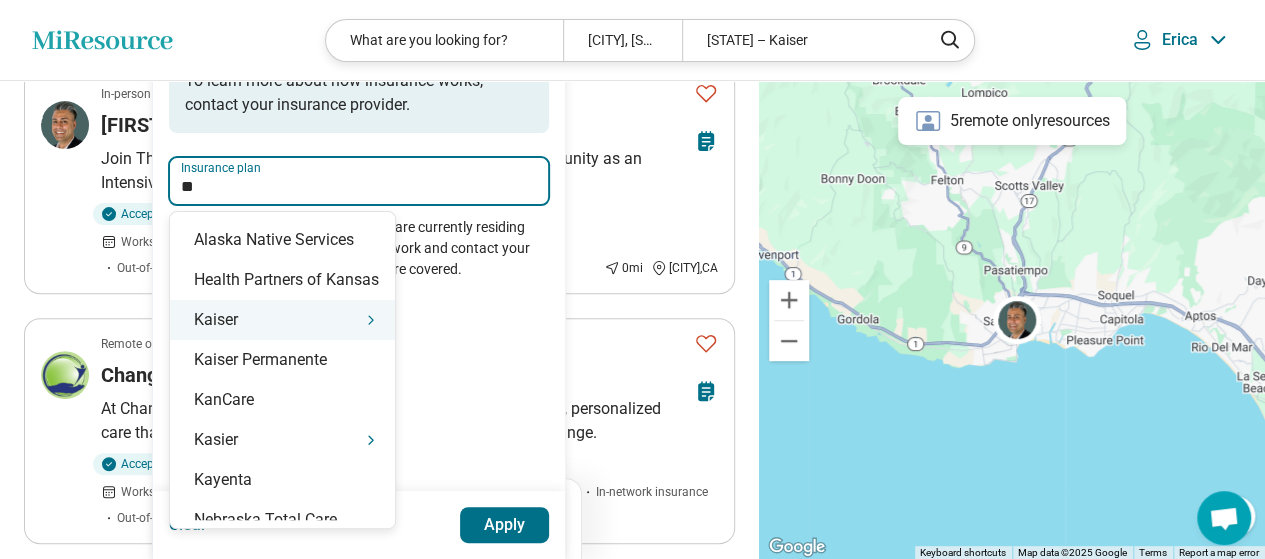 click on "Kaiser" at bounding box center [282, 320] 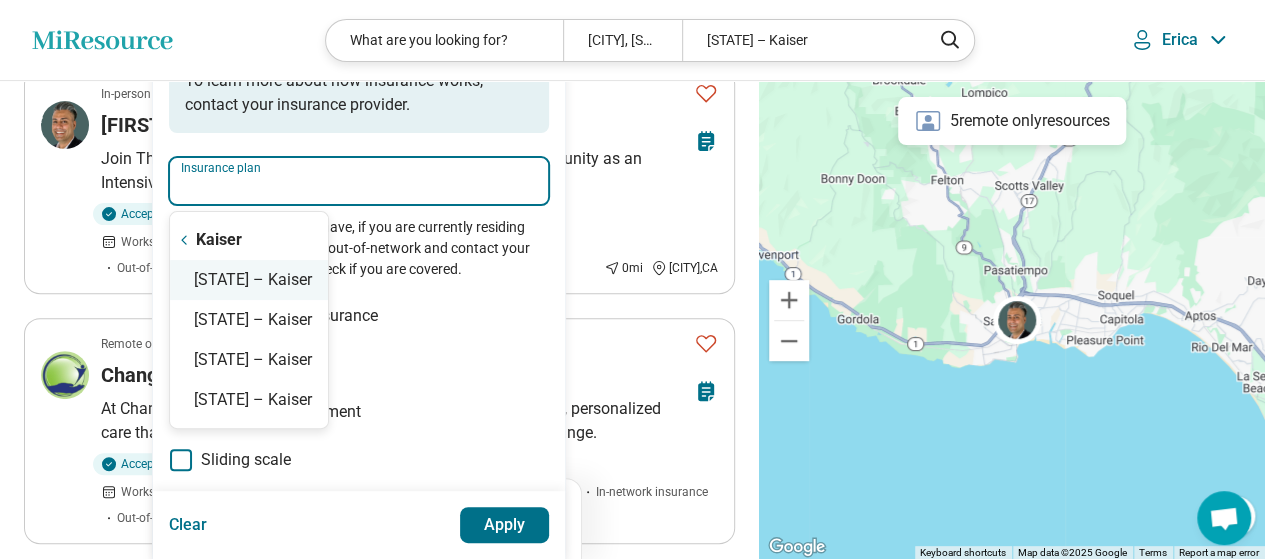 click on "California – Kaiser" at bounding box center (249, 280) 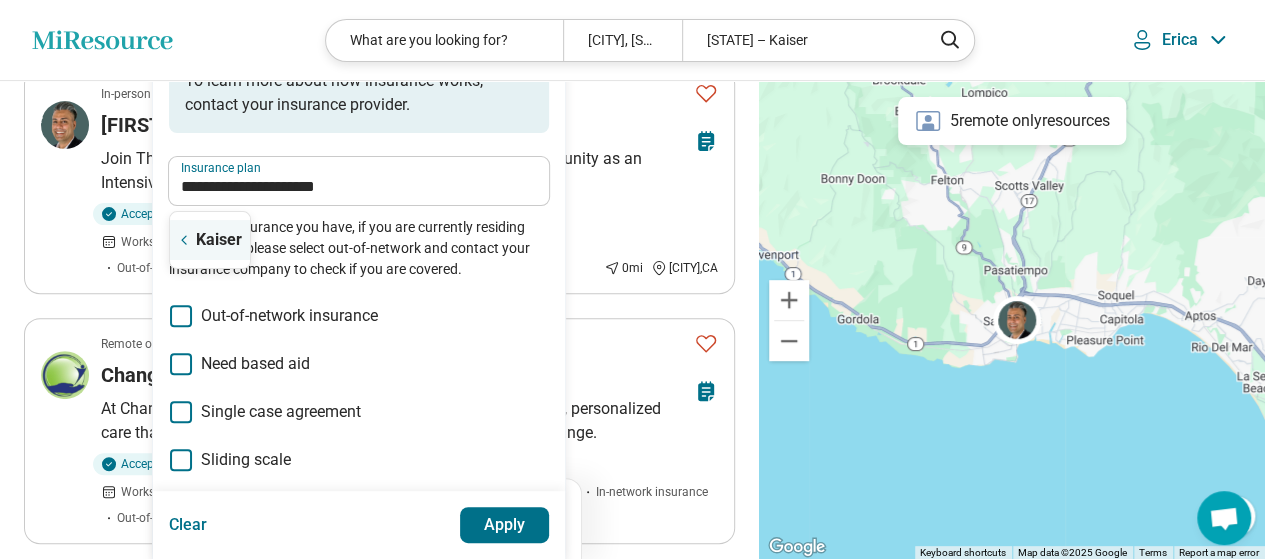 type on "**********" 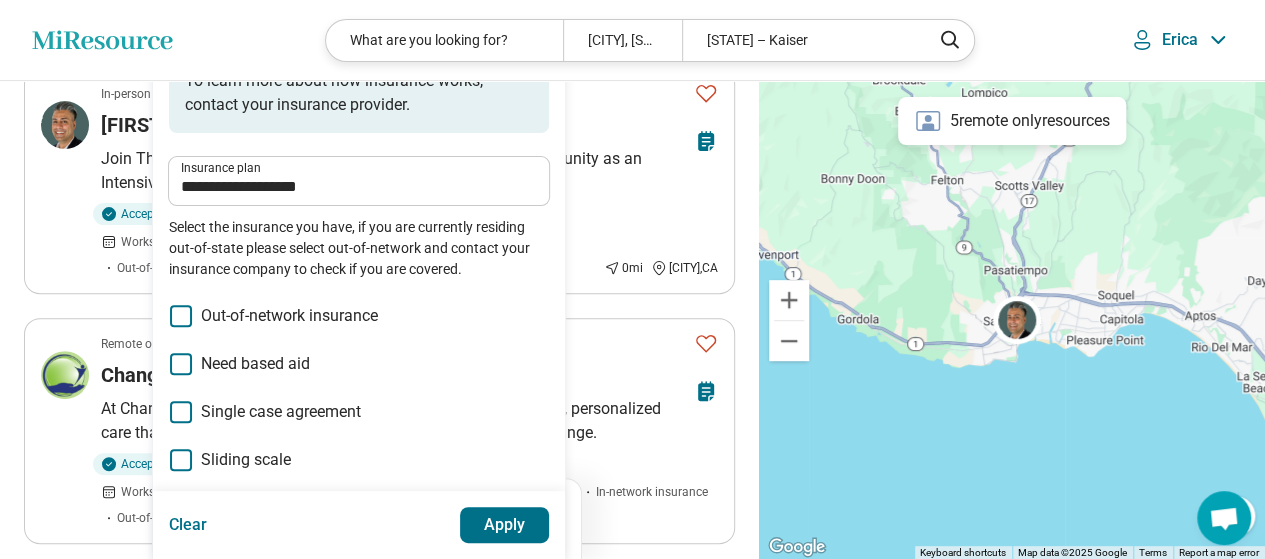 click on "**********" at bounding box center (359, 181) 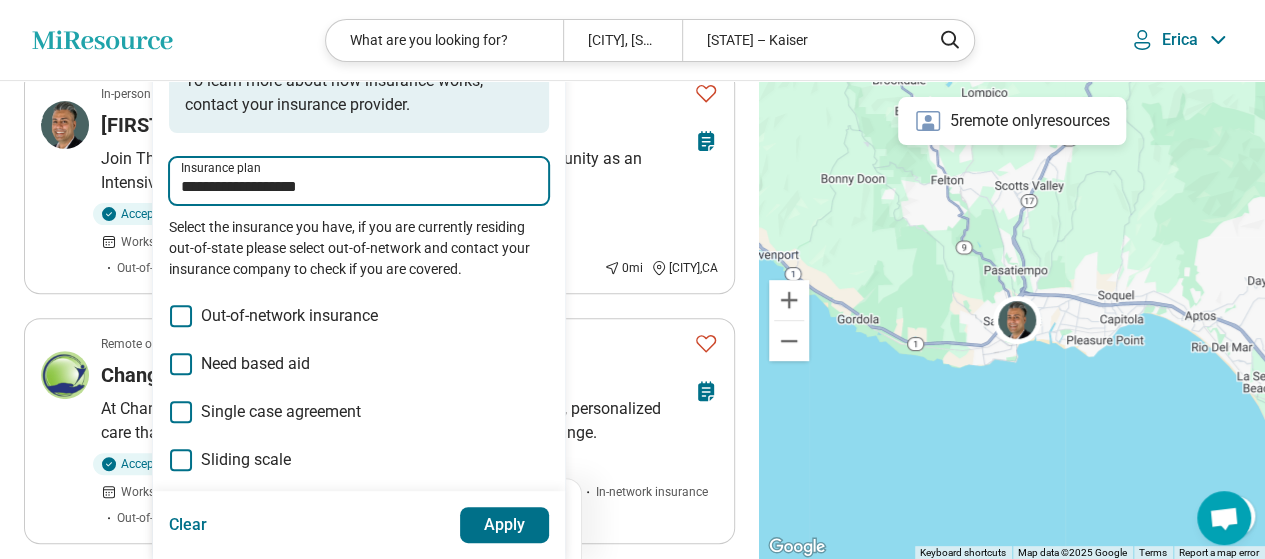 click on "**********" at bounding box center (359, 187) 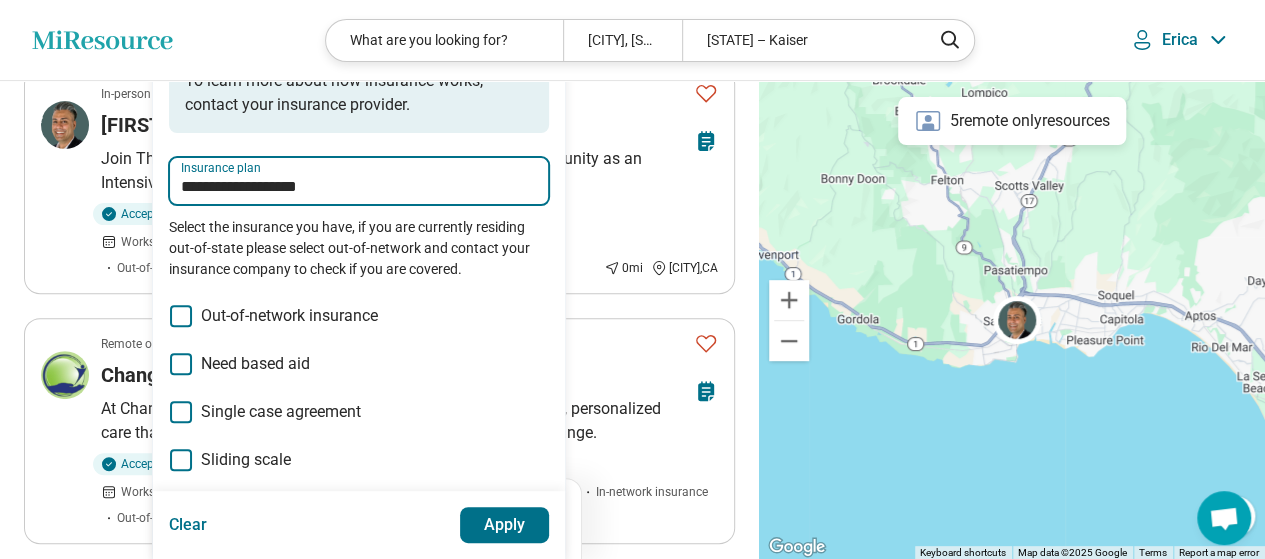 click on "Apply" at bounding box center (505, 525) 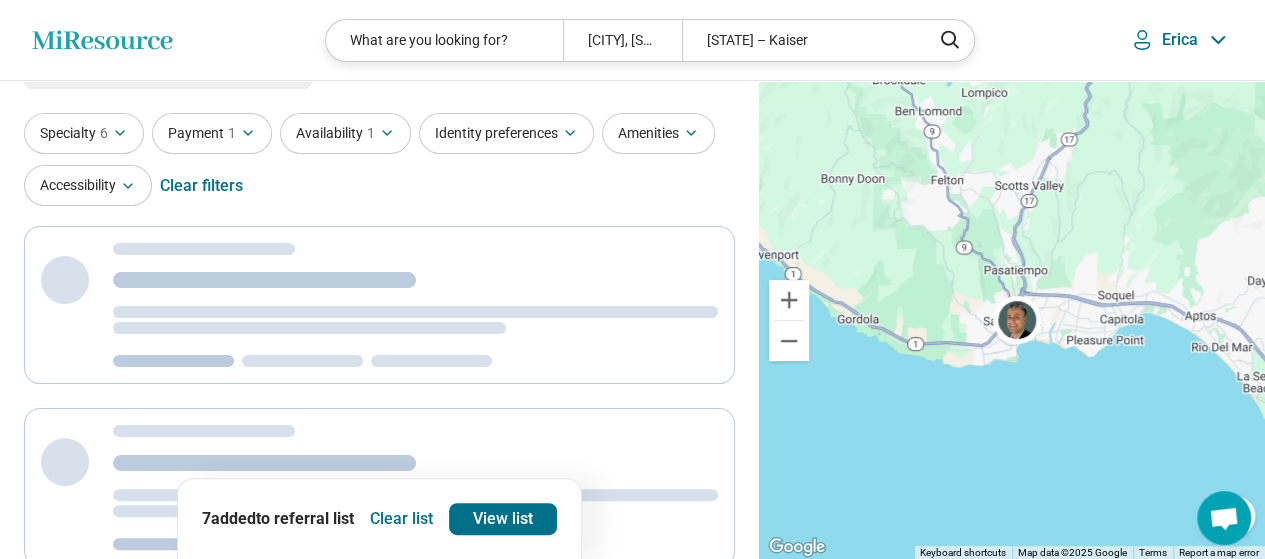 scroll, scrollTop: 0, scrollLeft: 0, axis: both 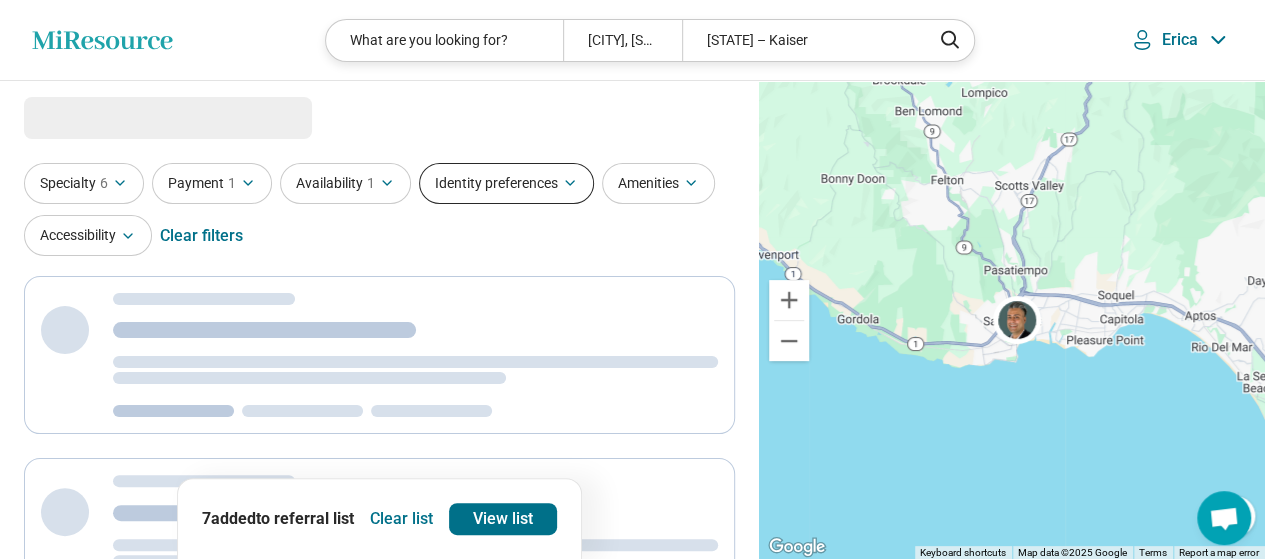 click on "Identity preferences" at bounding box center [506, 183] 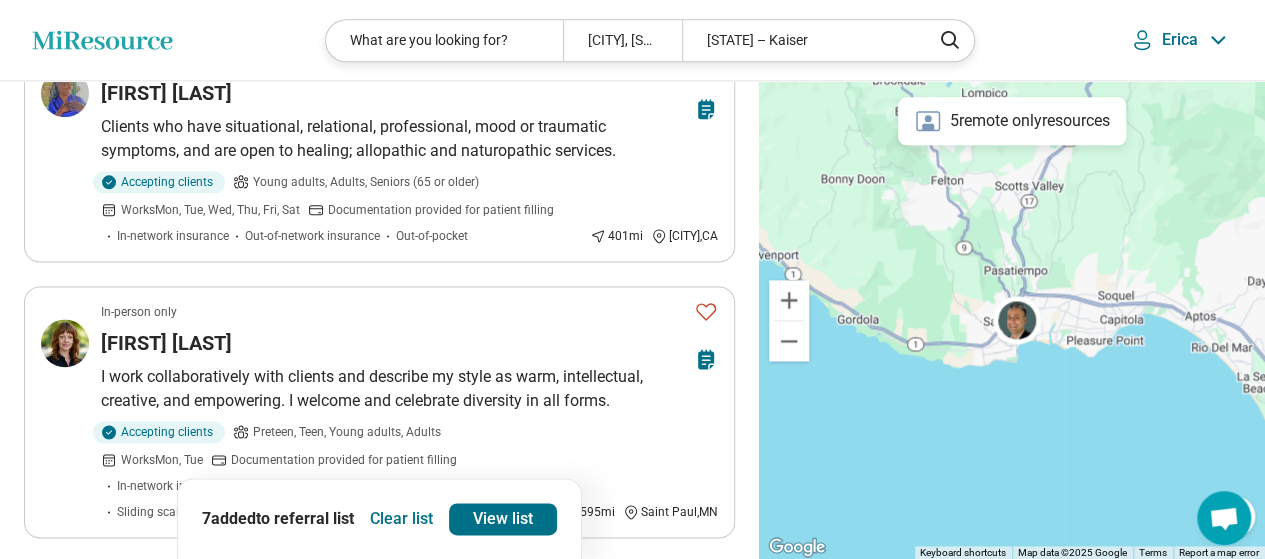 scroll, scrollTop: 1200, scrollLeft: 0, axis: vertical 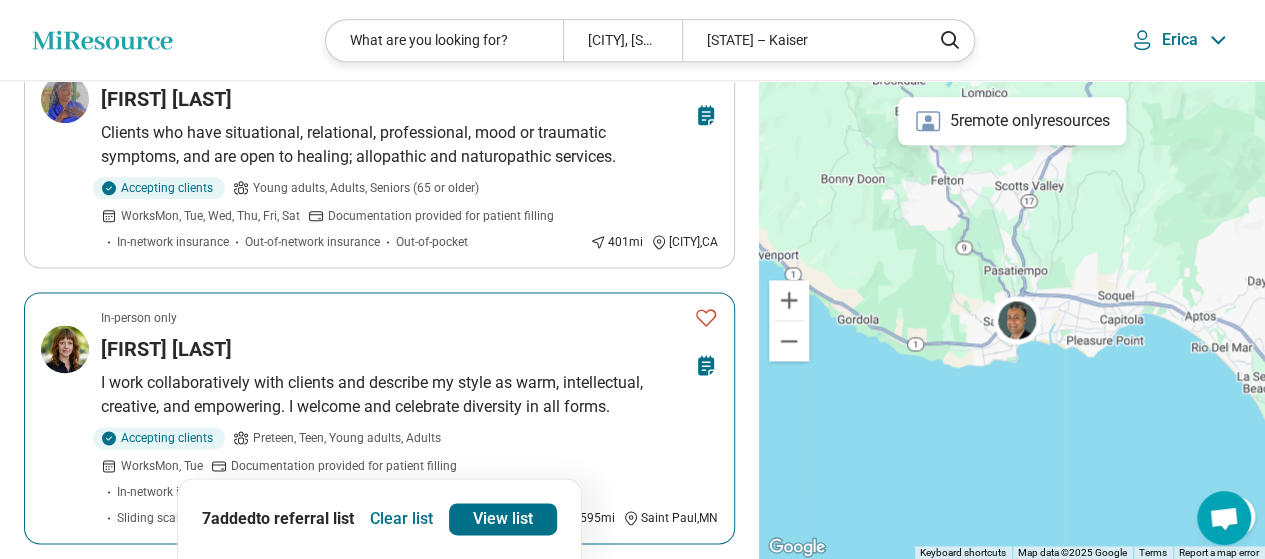 click on "I work collaboratively with clients and describe my style as warm, intellectual, creative, and empowering. I welcome and celebrate diversity in all forms." at bounding box center (409, 395) 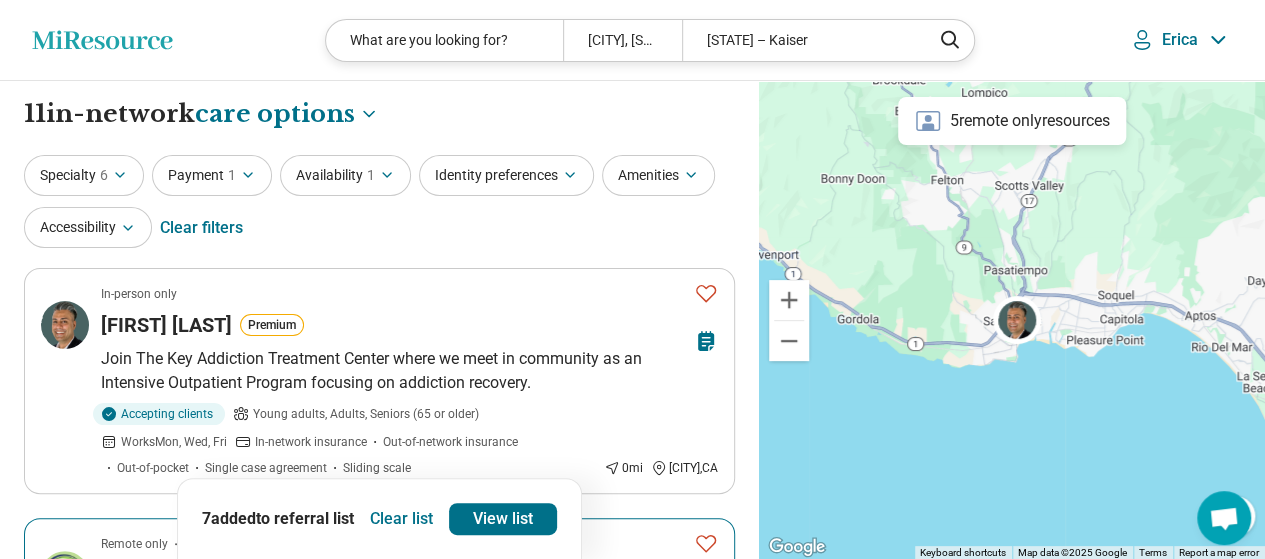 scroll, scrollTop: 700, scrollLeft: 0, axis: vertical 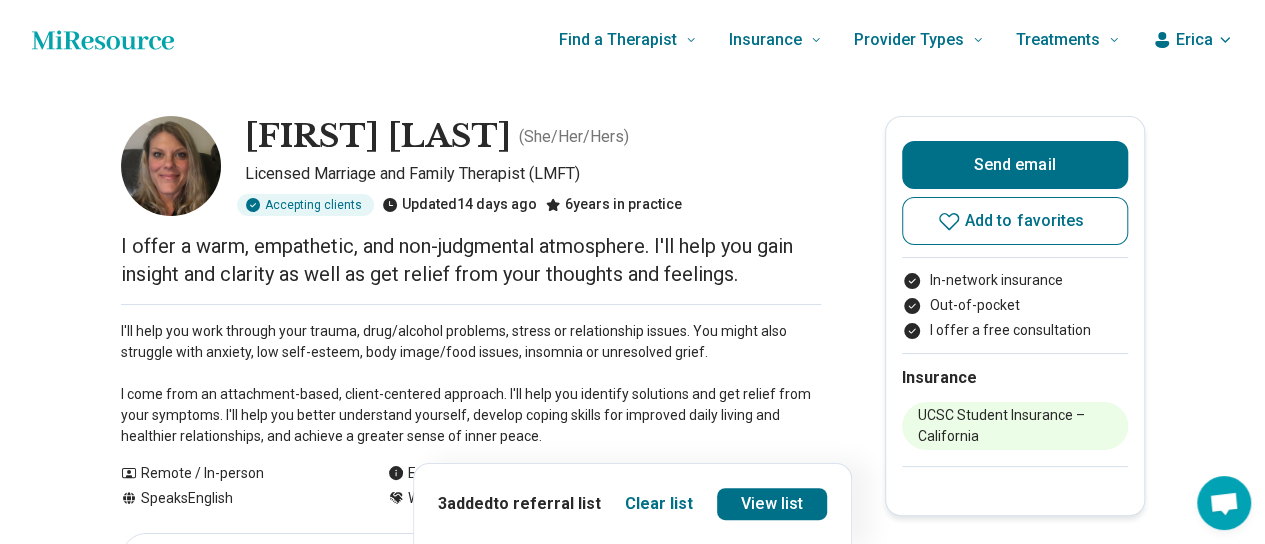 click on "Amy Hanle ( She/Her/Hers ) Licensed Marriage and Family Therapist (LMFT) Accepting clients Updated  14 days ago 6  years in practice I offer a warm, empathetic, and non-judgmental atmosphere.  I'll help you gain insight and clarity as well as get relief from your thoughts and feelings. I'll help you work through your trauma, drug/alcohol problems, stress or relationship issues. You might also struggle with anxiety, low self-esteem, body image/food issues, insomnia or unresolved grief.
I come from an attachment-based, client-centered approach. I'll help you identify solutions and get relief from your symptoms.  I'll help you better understand yourself, develop coping skills for improved daily living and healthier relationships, and achieve a greater sense of inner peace. Show all Remote / In-person Speaks  English Emergency number not available White Cisgender Woman Heterosexual LGBTQIA+ ally Send email Add to favorites In-network insurance Out-of-pocket I offer a free consultation Insurance Schedule Remote" at bounding box center (632, 1585) 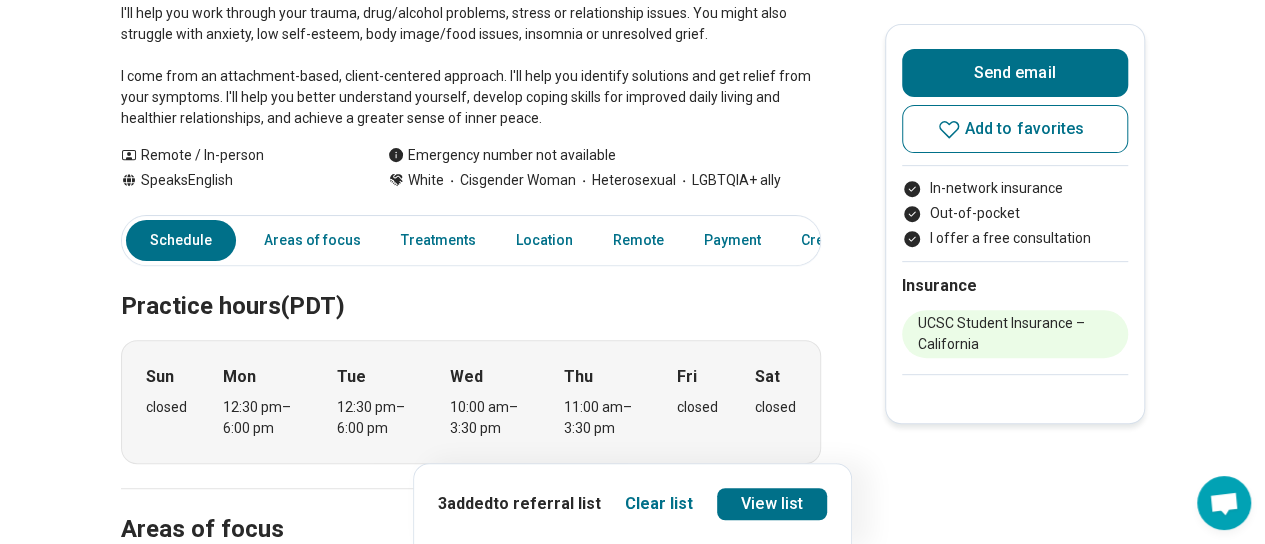 scroll, scrollTop: 300, scrollLeft: 0, axis: vertical 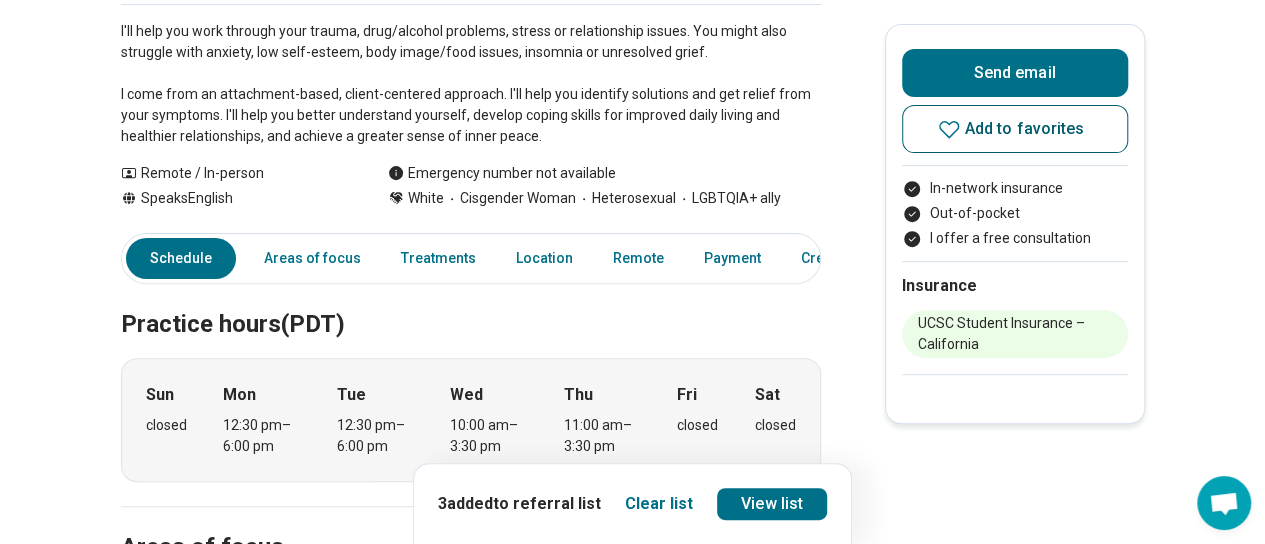 click on "Add to favorites" at bounding box center [1025, 129] 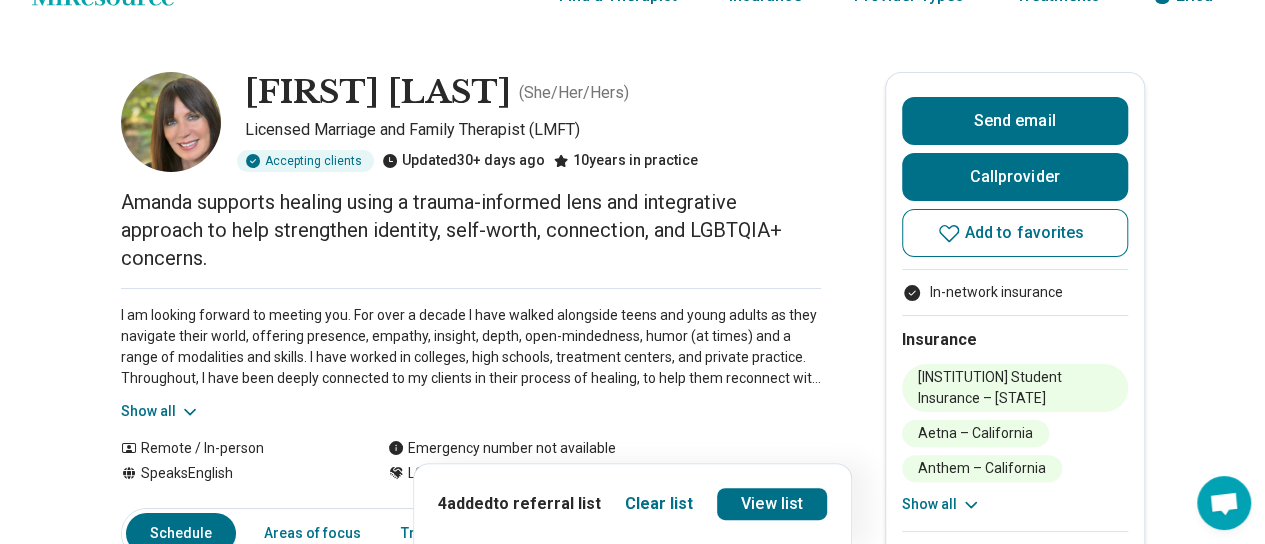 scroll, scrollTop: 0, scrollLeft: 0, axis: both 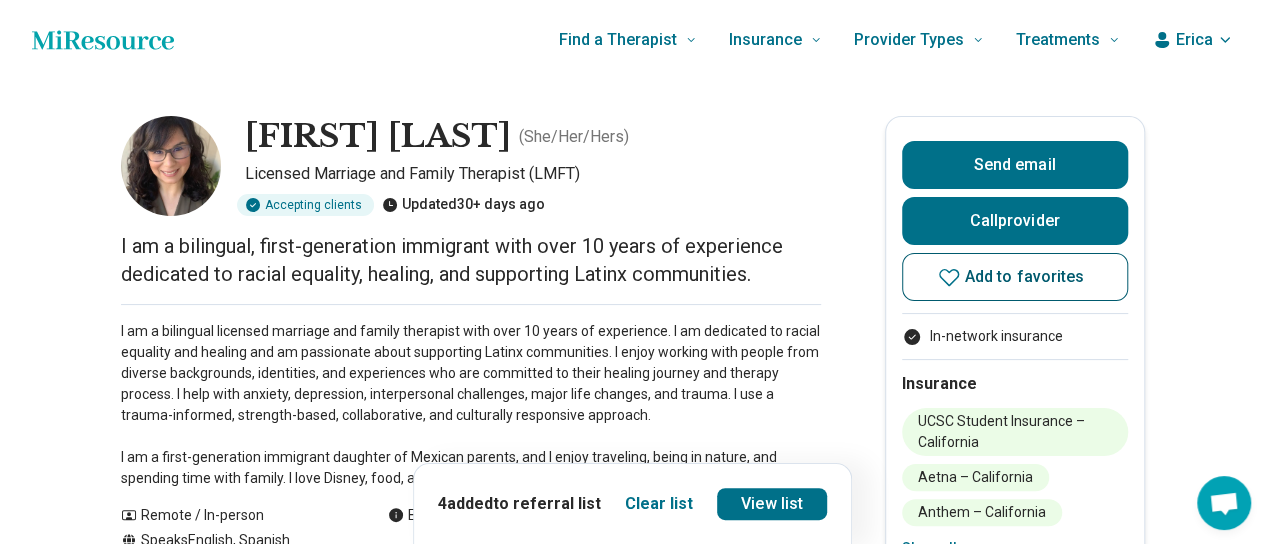 click on "Add to favorites" at bounding box center (1025, 277) 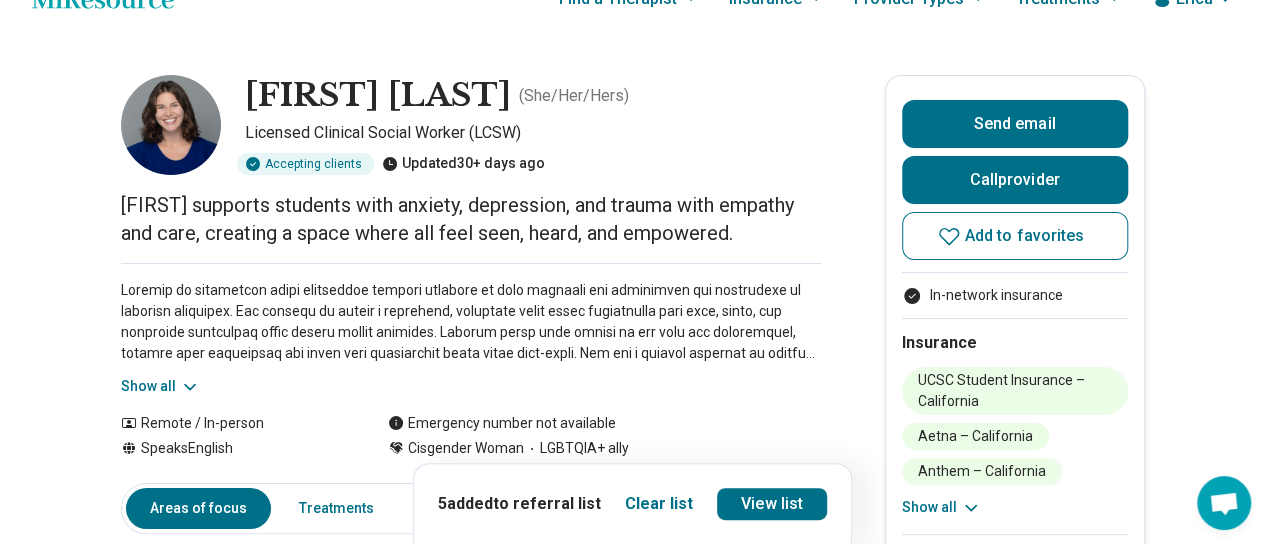 scroll, scrollTop: 0, scrollLeft: 0, axis: both 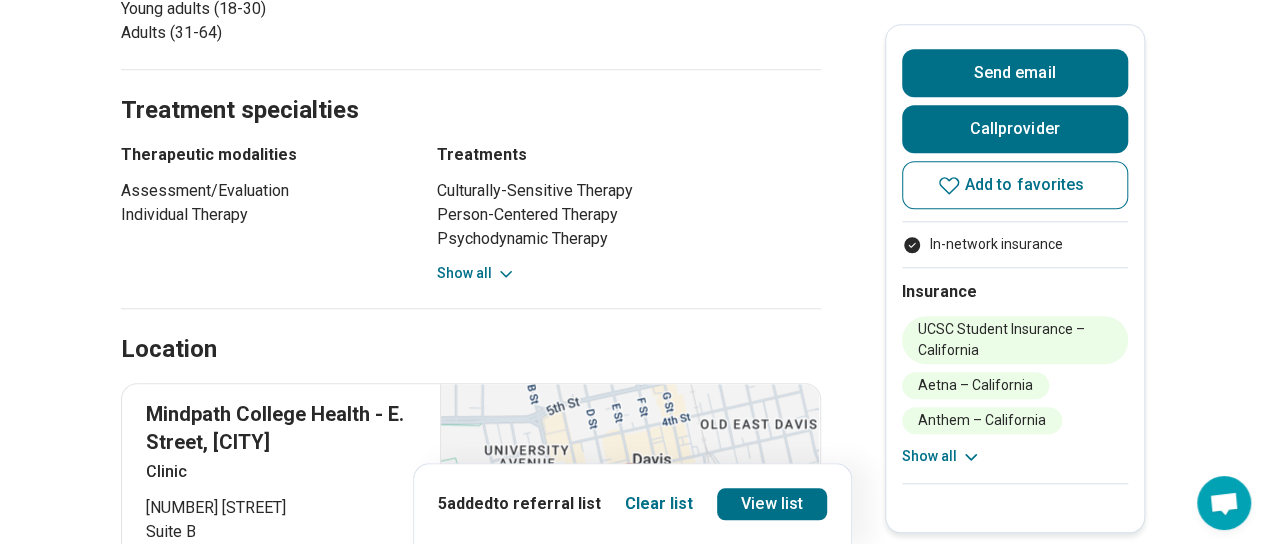 click on "Show all" at bounding box center (476, 273) 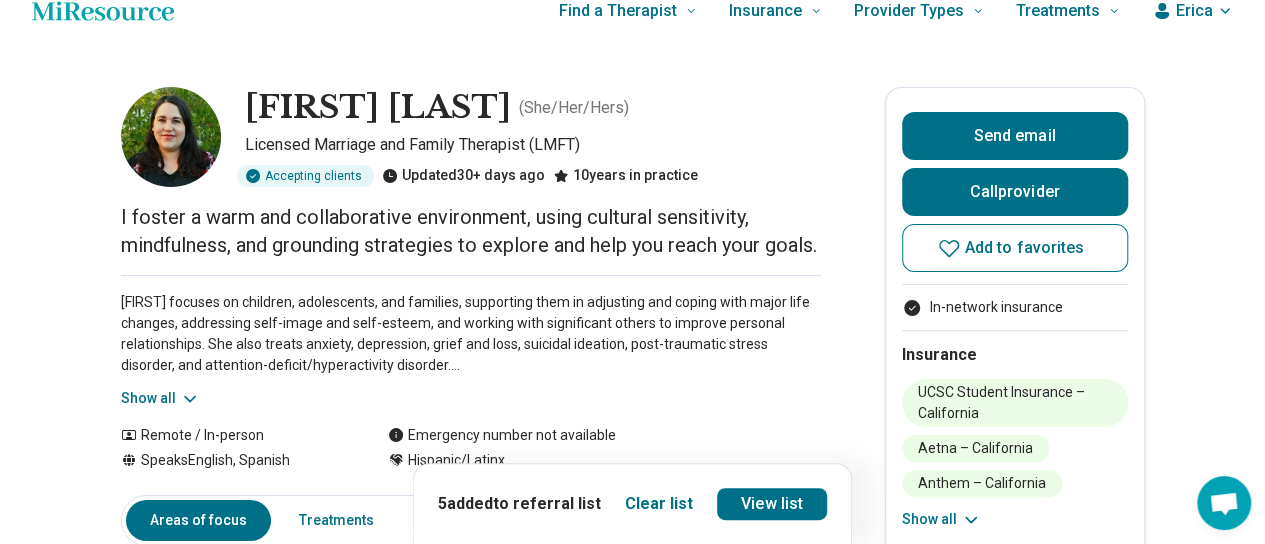 scroll, scrollTop: 0, scrollLeft: 0, axis: both 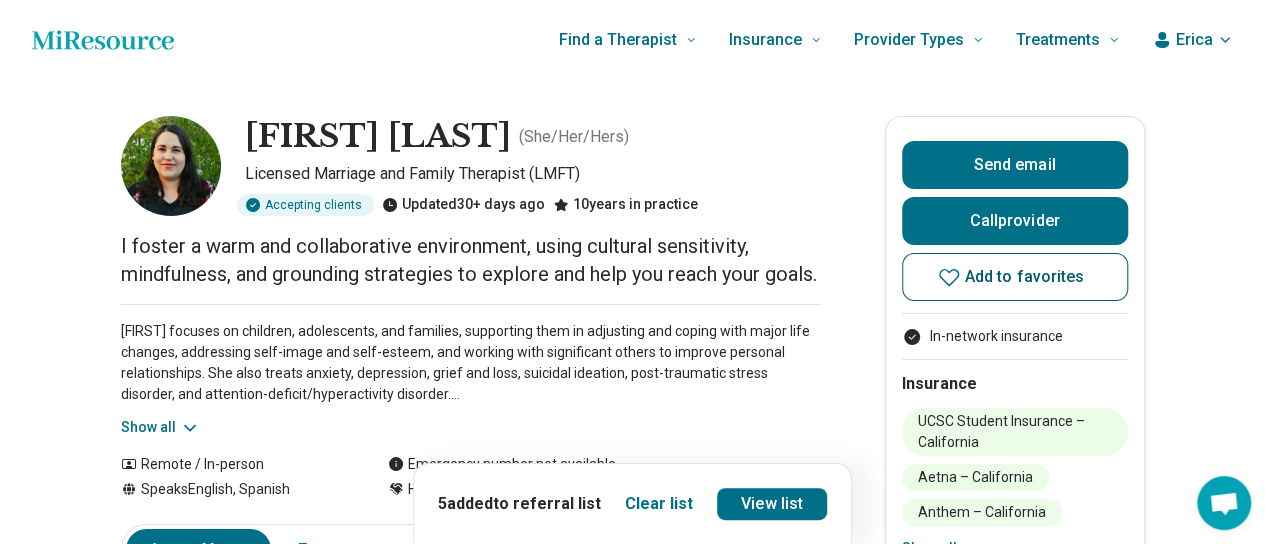 click on "Add to favorites" at bounding box center [1025, 277] 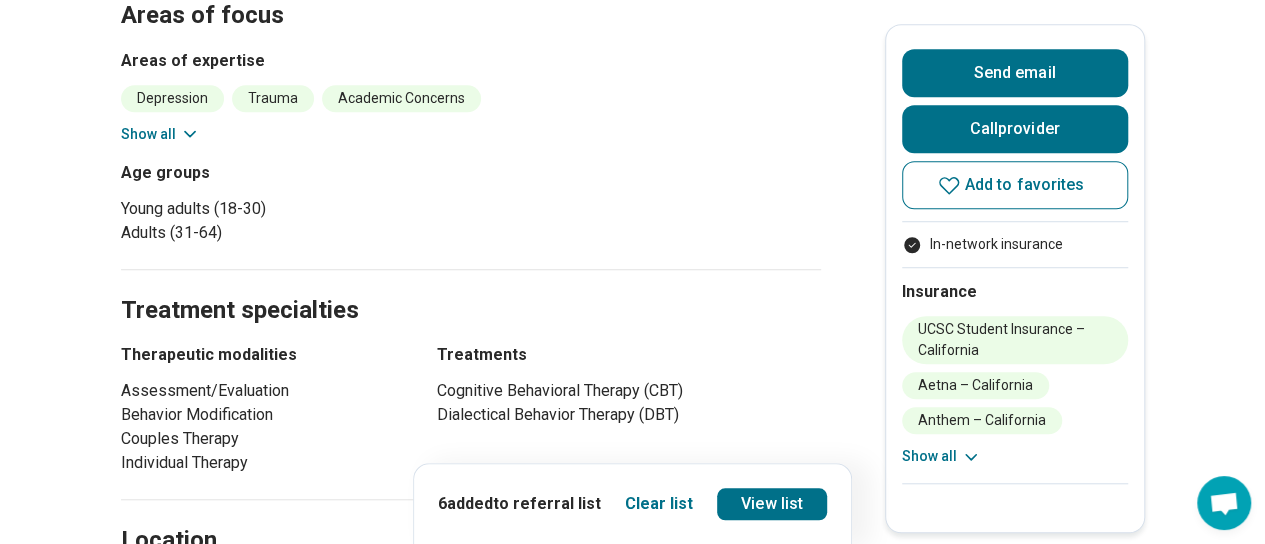 scroll, scrollTop: 500, scrollLeft: 0, axis: vertical 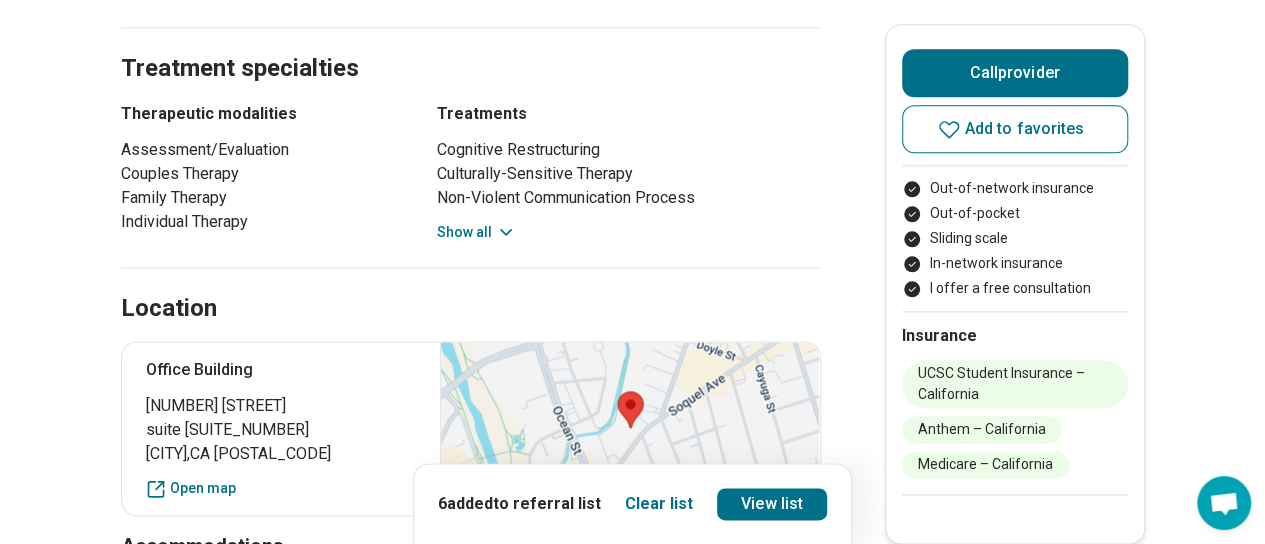 click on "Show all" at bounding box center (476, 232) 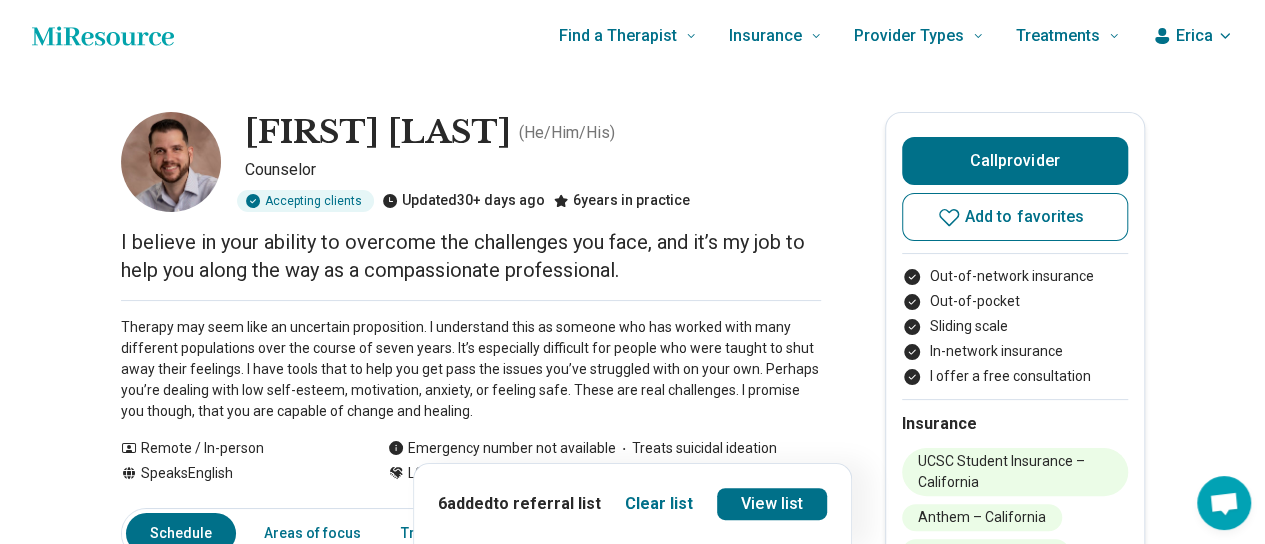 scroll, scrollTop: 0, scrollLeft: 0, axis: both 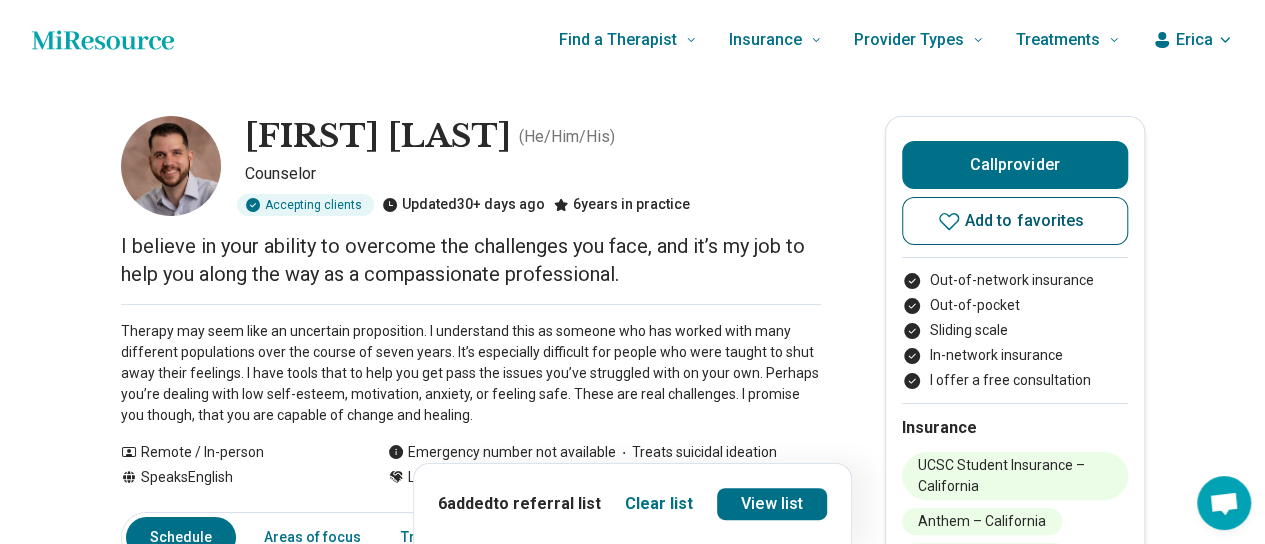click on "Add to favorites" at bounding box center (1025, 221) 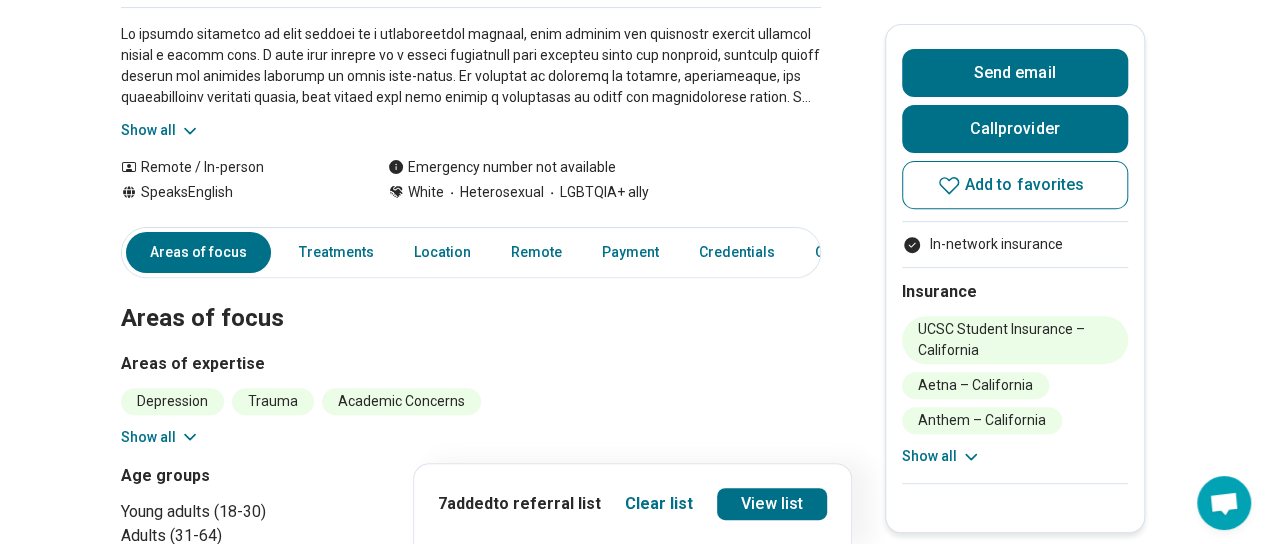 scroll, scrollTop: 100, scrollLeft: 0, axis: vertical 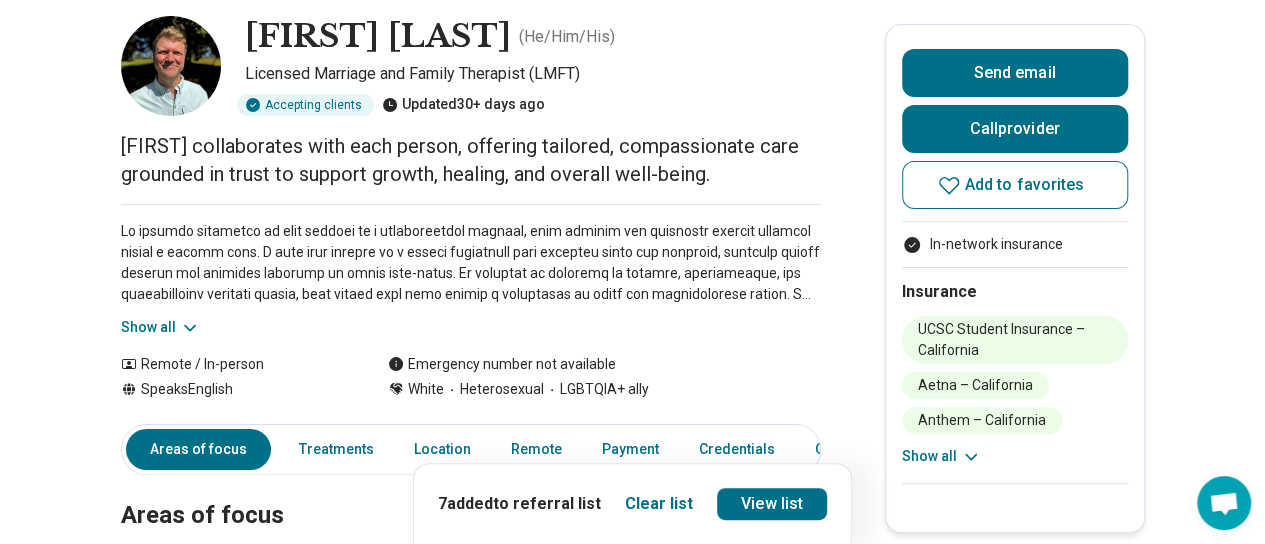click 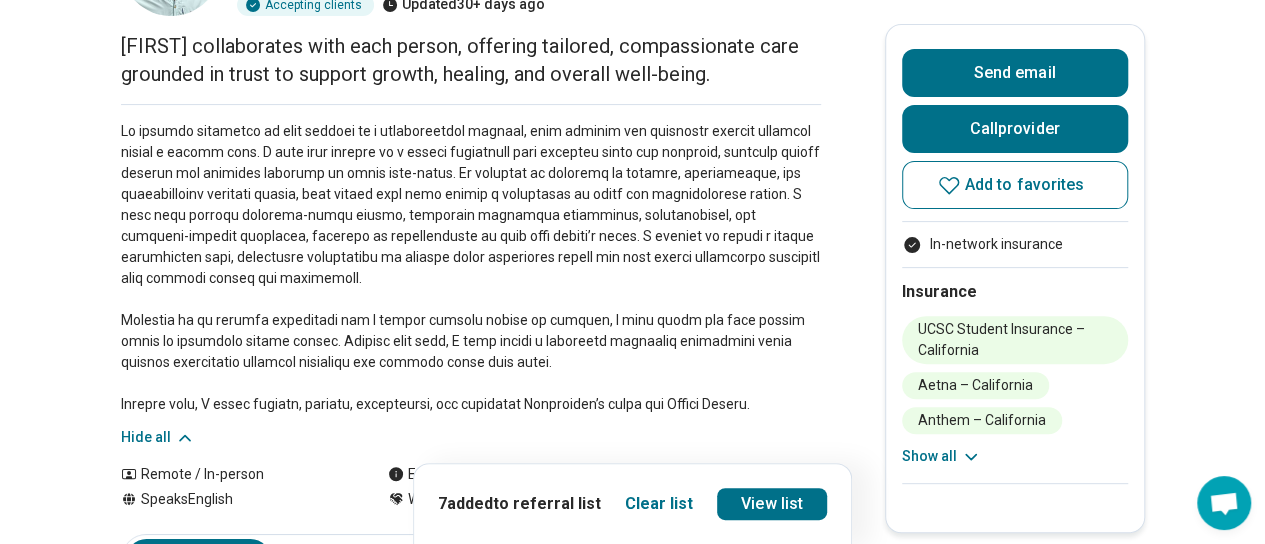 scroll, scrollTop: 100, scrollLeft: 0, axis: vertical 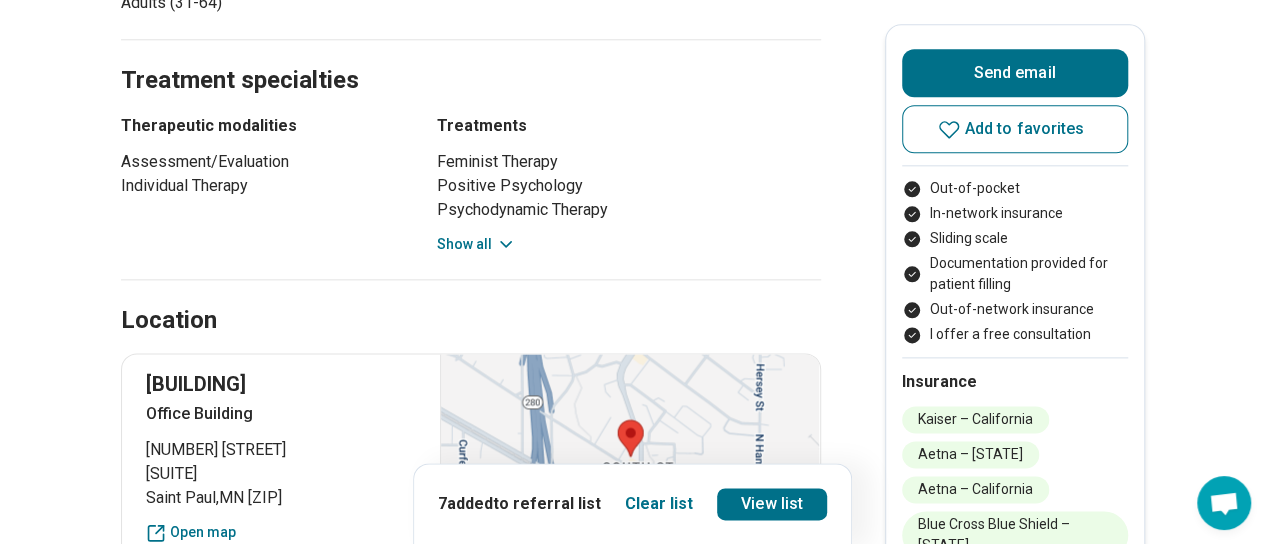 click on "Show all" at bounding box center [476, 244] 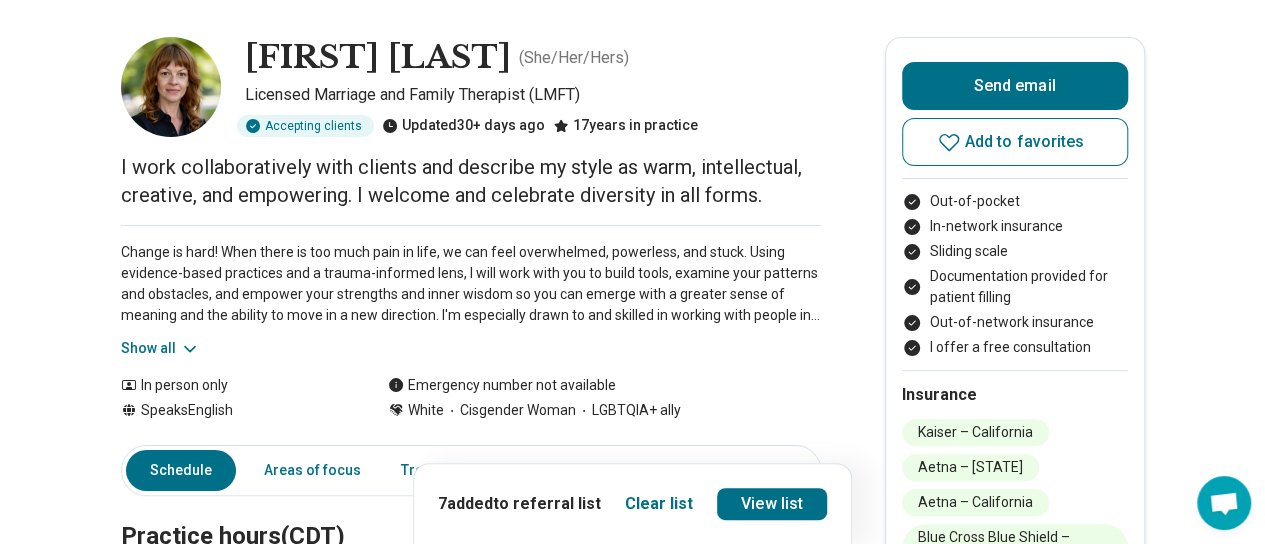 scroll, scrollTop: 0, scrollLeft: 0, axis: both 